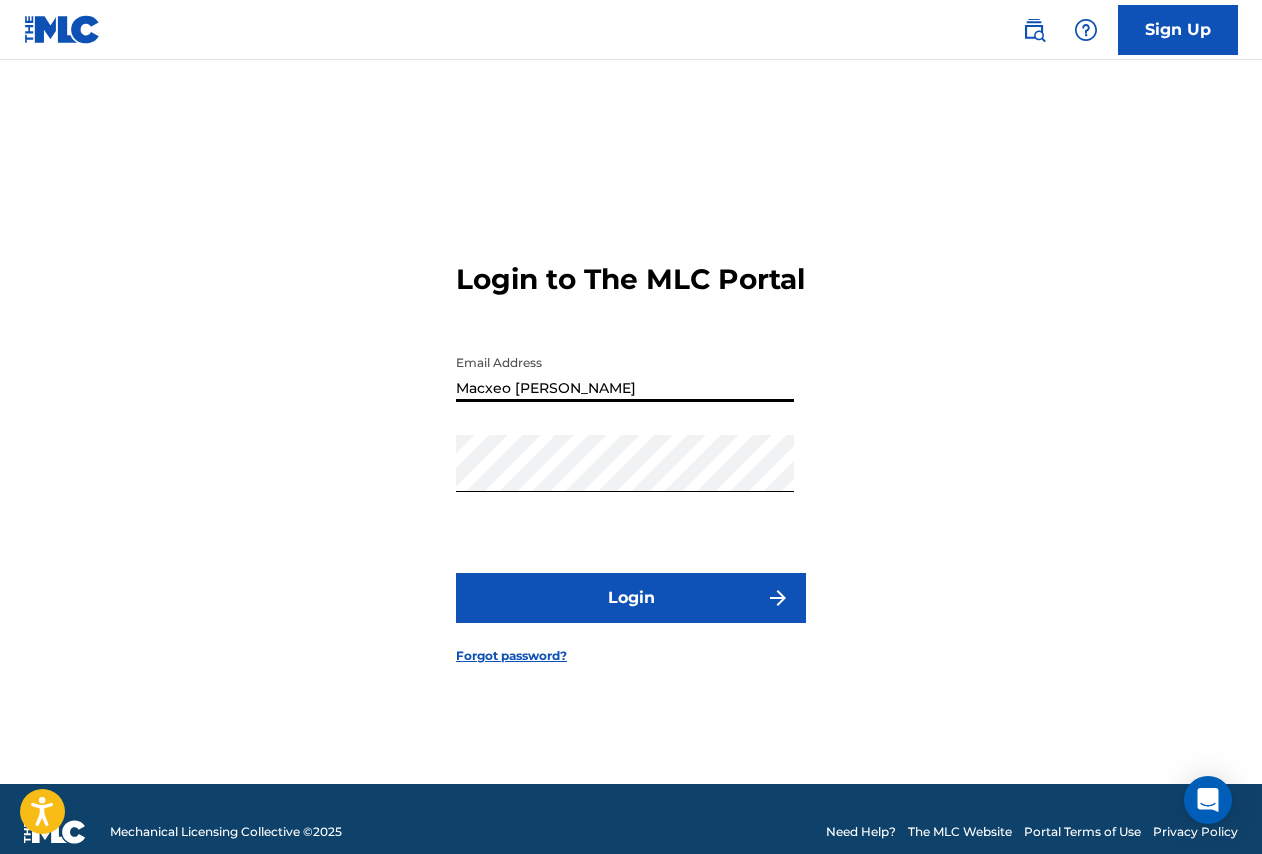 click on "Macxeo [PERSON_NAME]" at bounding box center [625, 373] 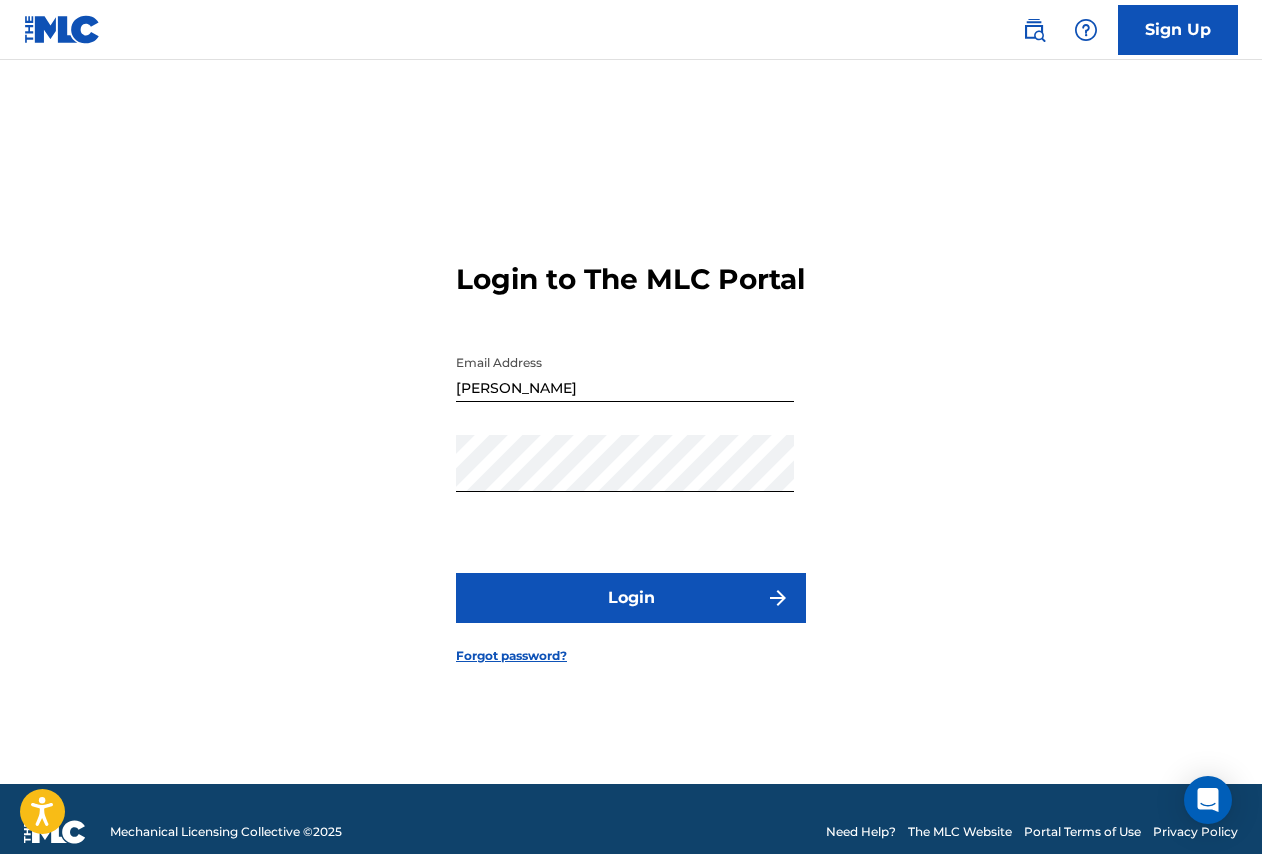 click on "Login" at bounding box center [631, 598] 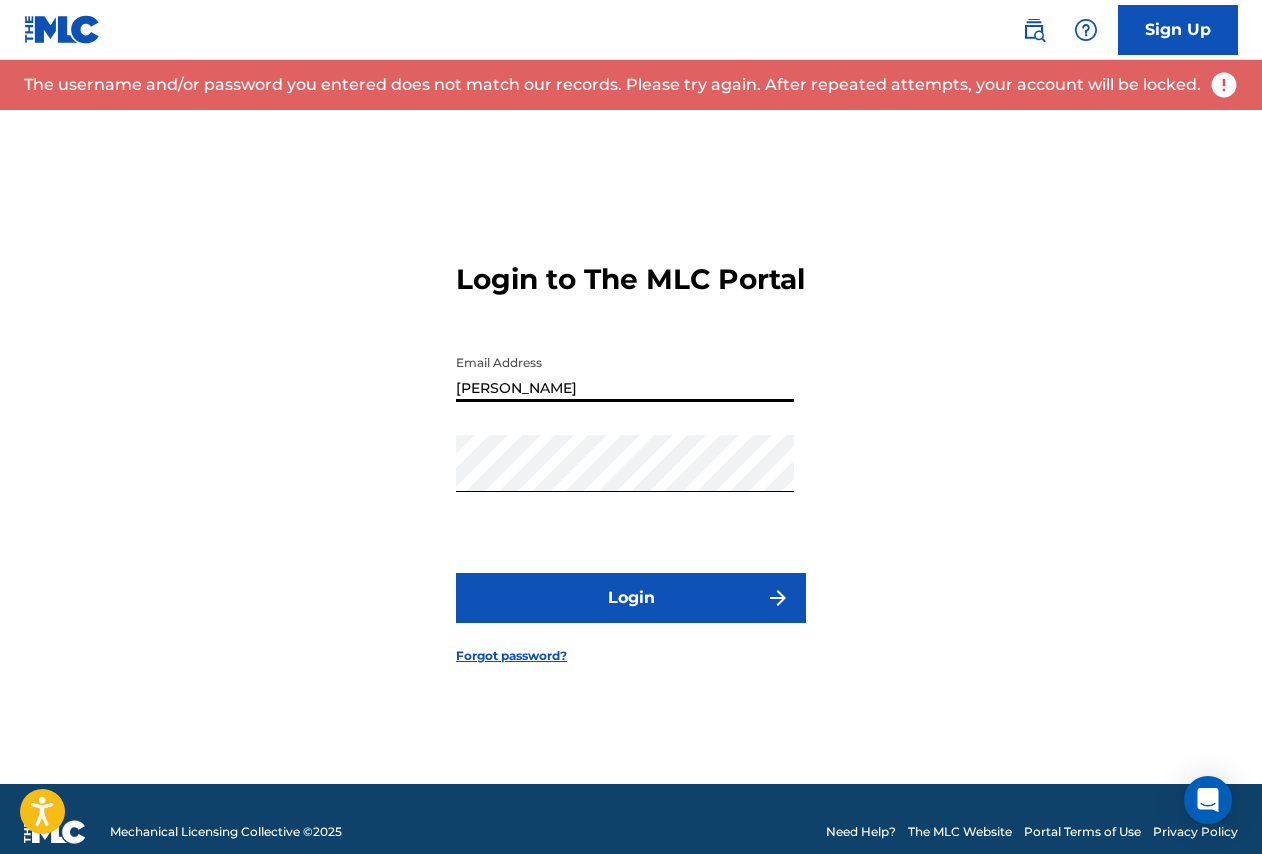 click on "[PERSON_NAME]" at bounding box center [625, 373] 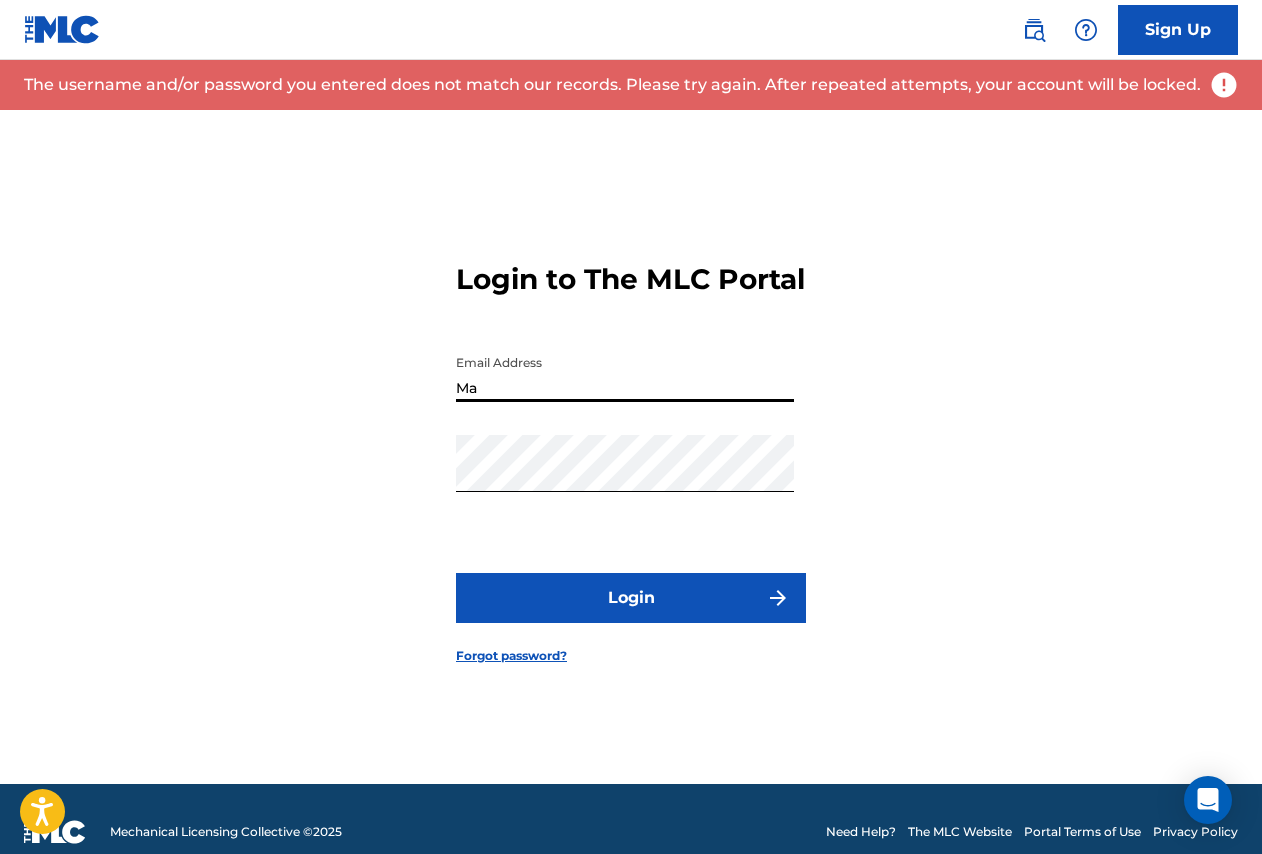 type on "M" 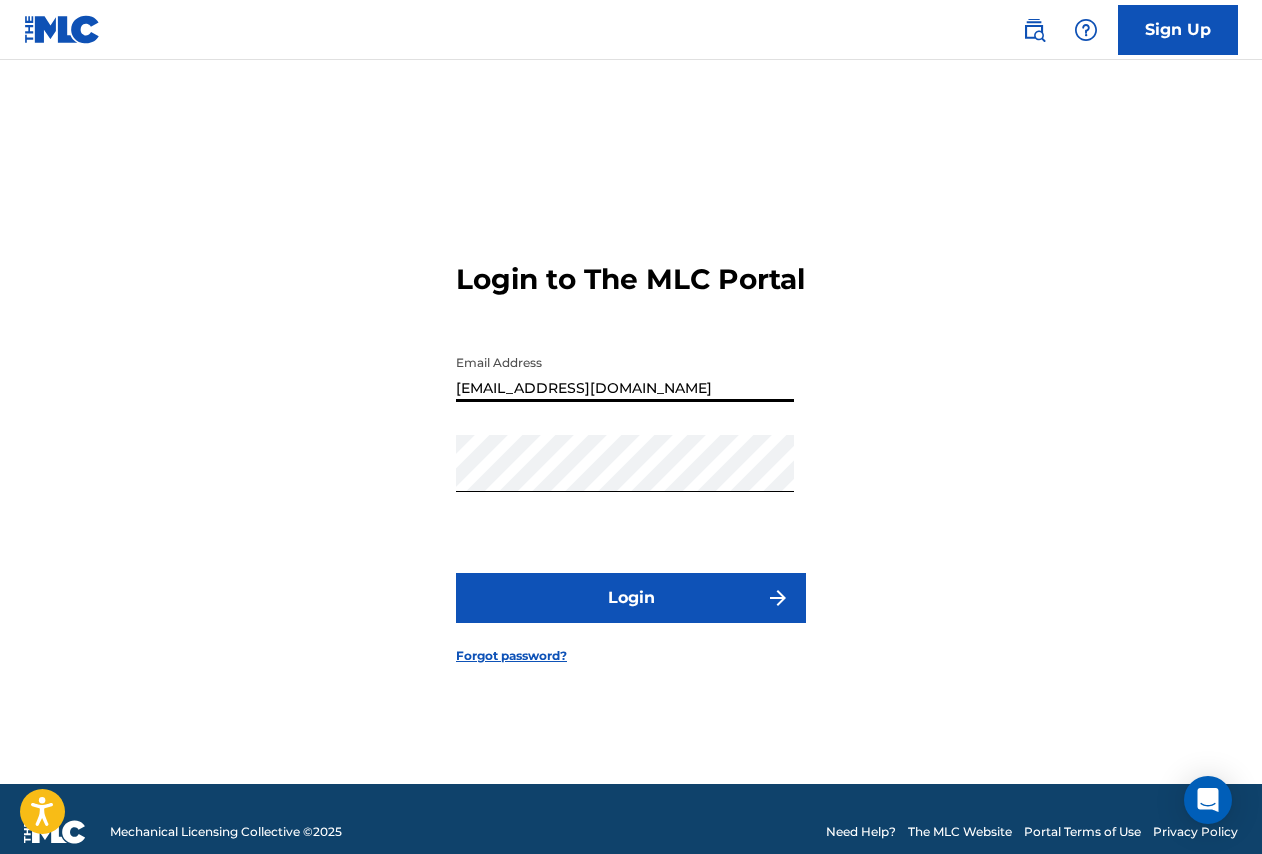 type on "[EMAIL_ADDRESS][DOMAIN_NAME]" 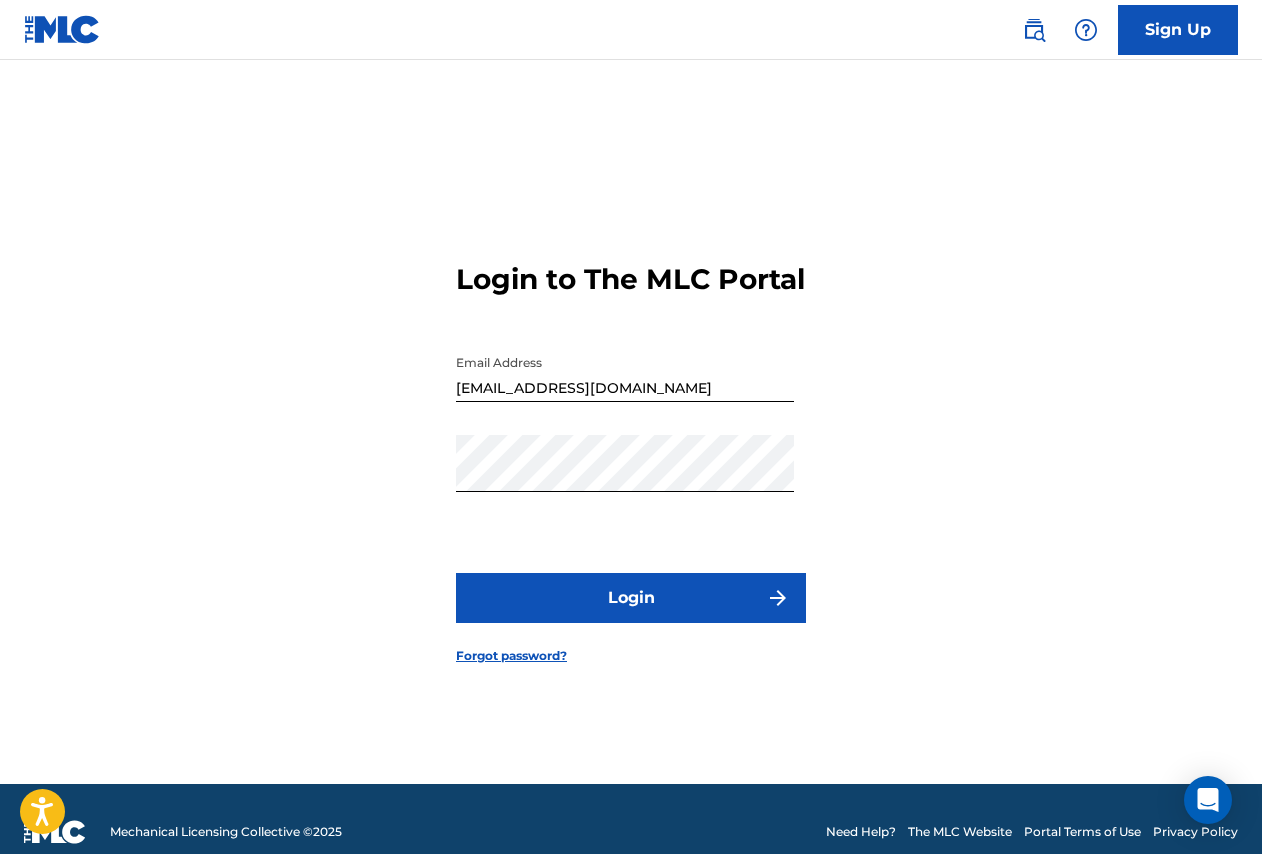 click on "Login" at bounding box center (631, 598) 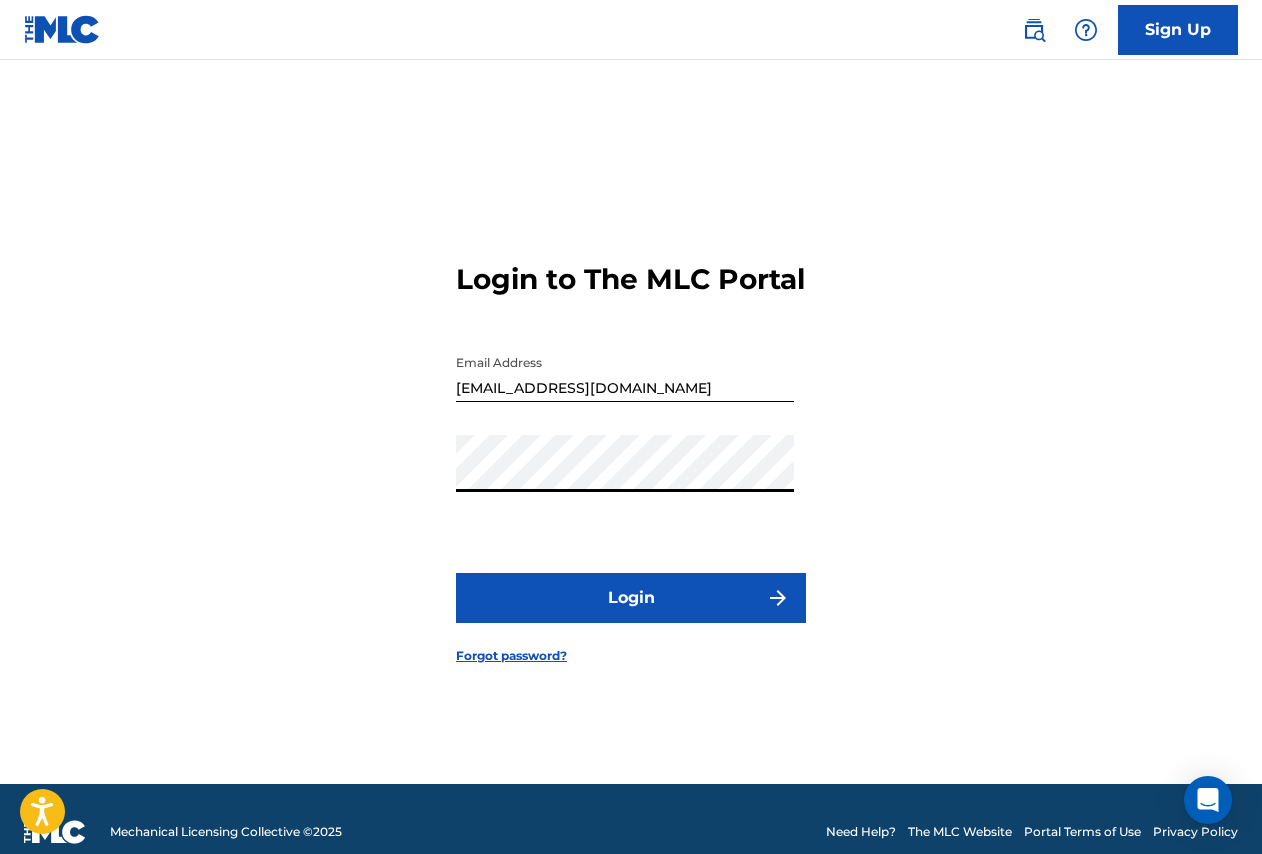 click on "Login" at bounding box center (631, 598) 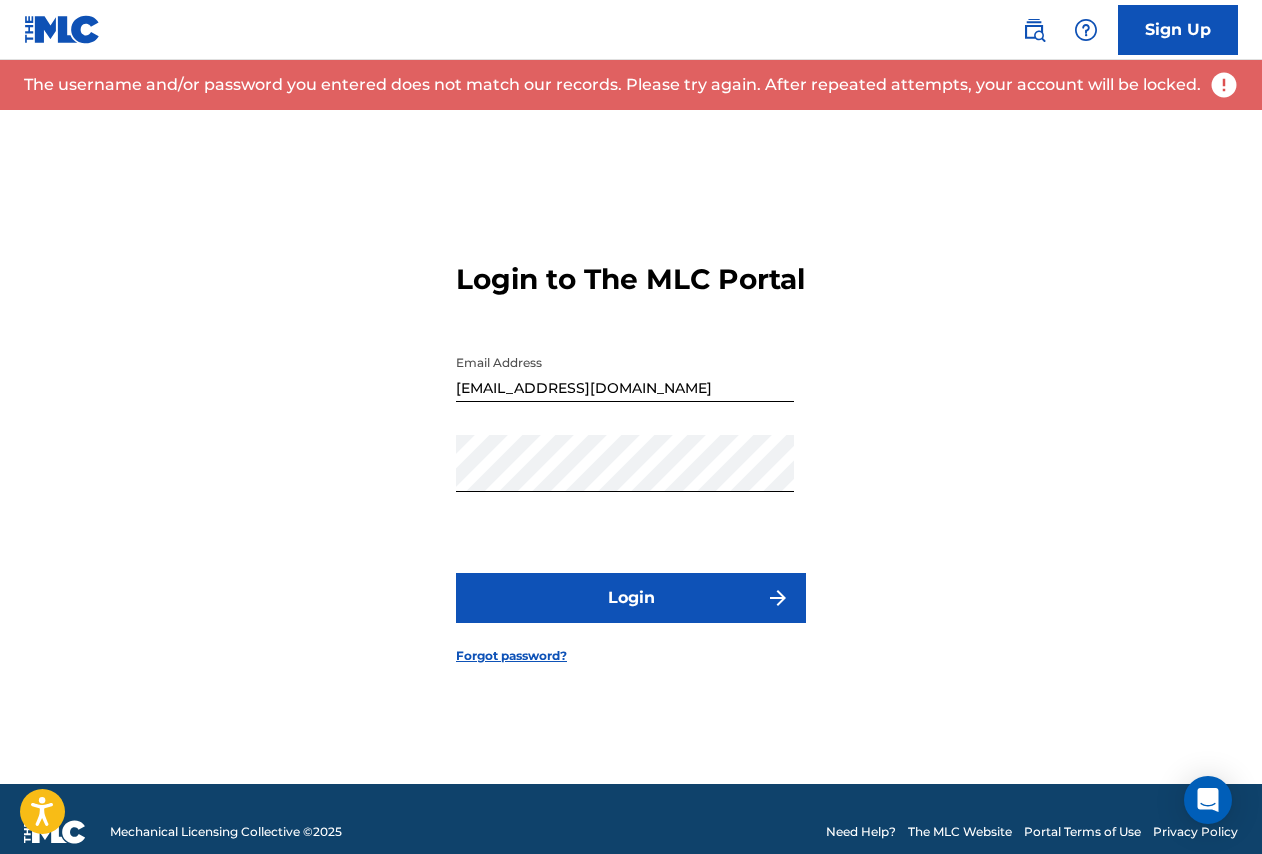 click on "Forgot password?" at bounding box center (511, 656) 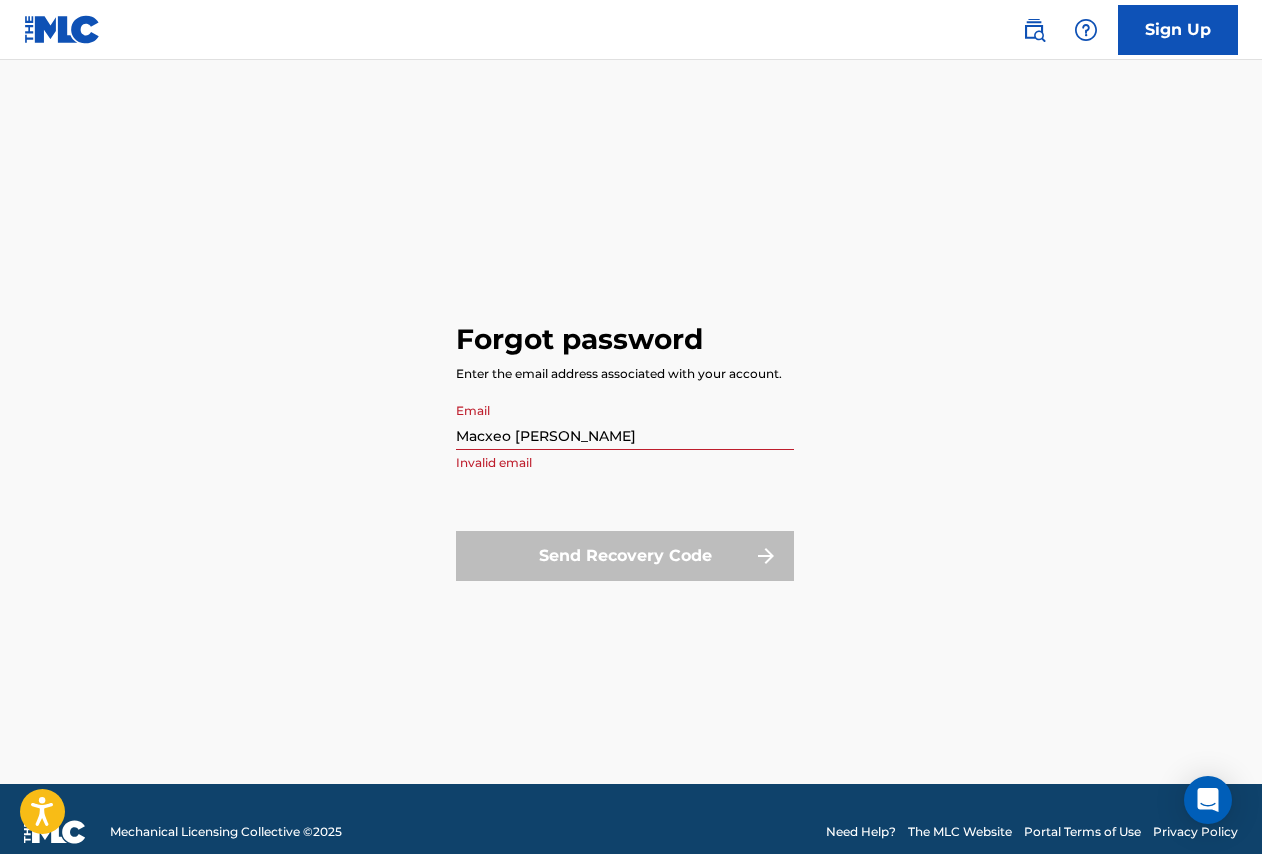click on "Macxeo [PERSON_NAME]" at bounding box center (625, 421) 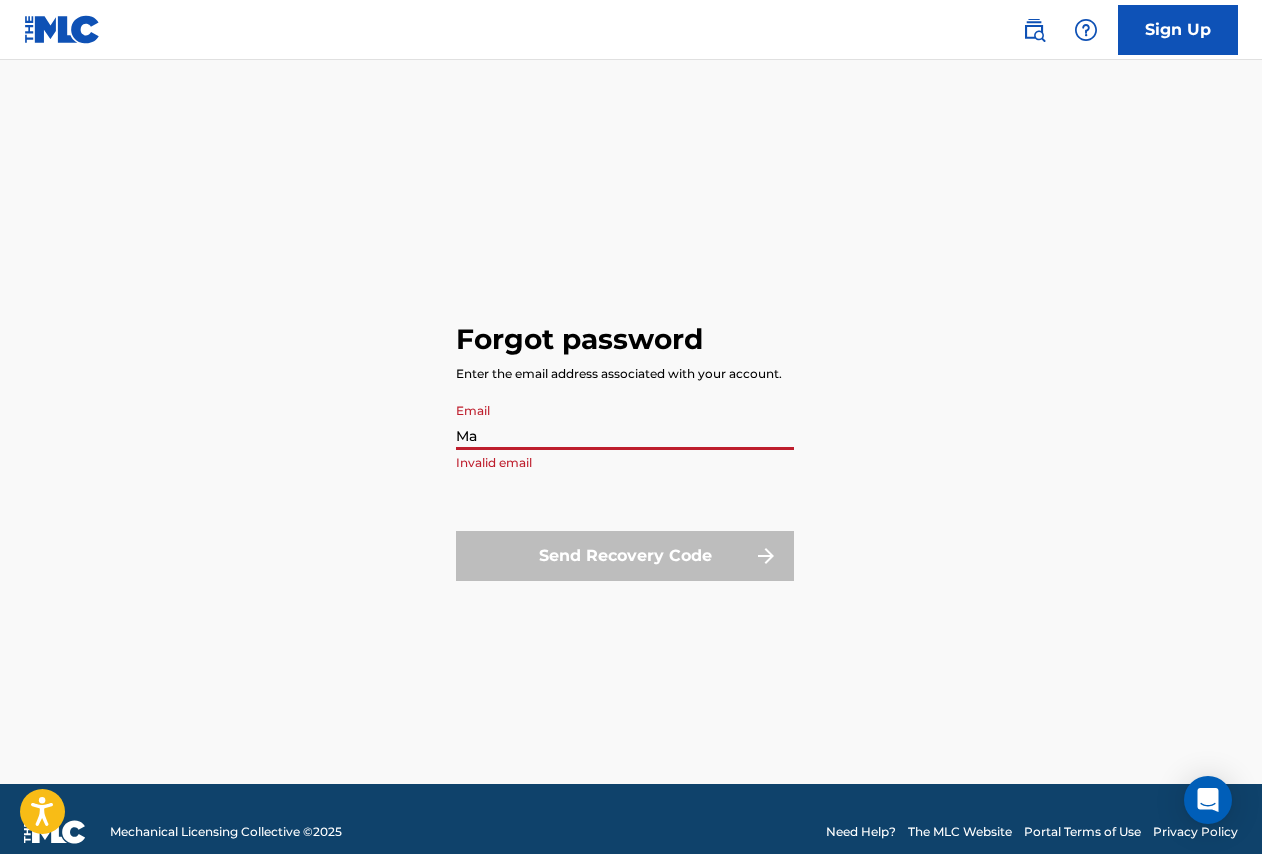 type on "M" 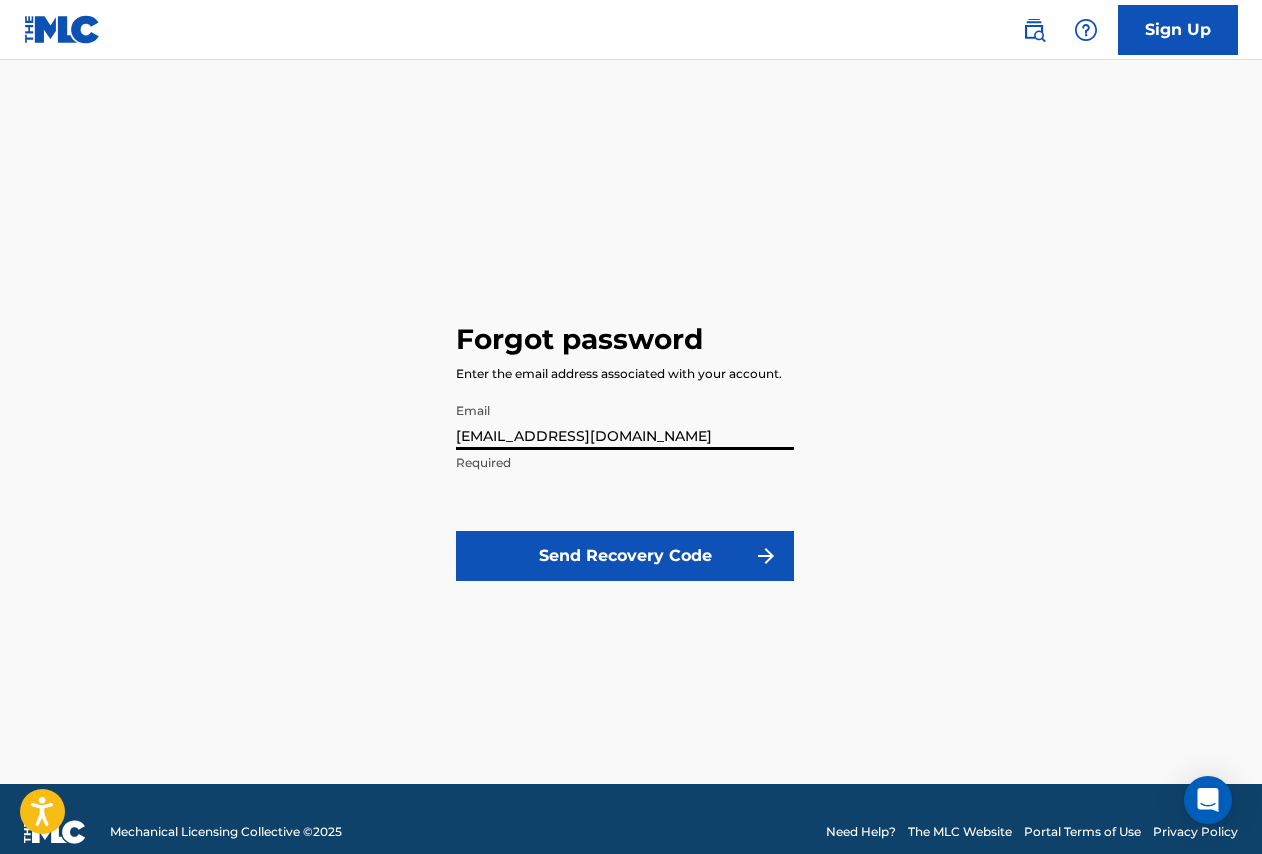 type on "[EMAIL_ADDRESS][DOMAIN_NAME]" 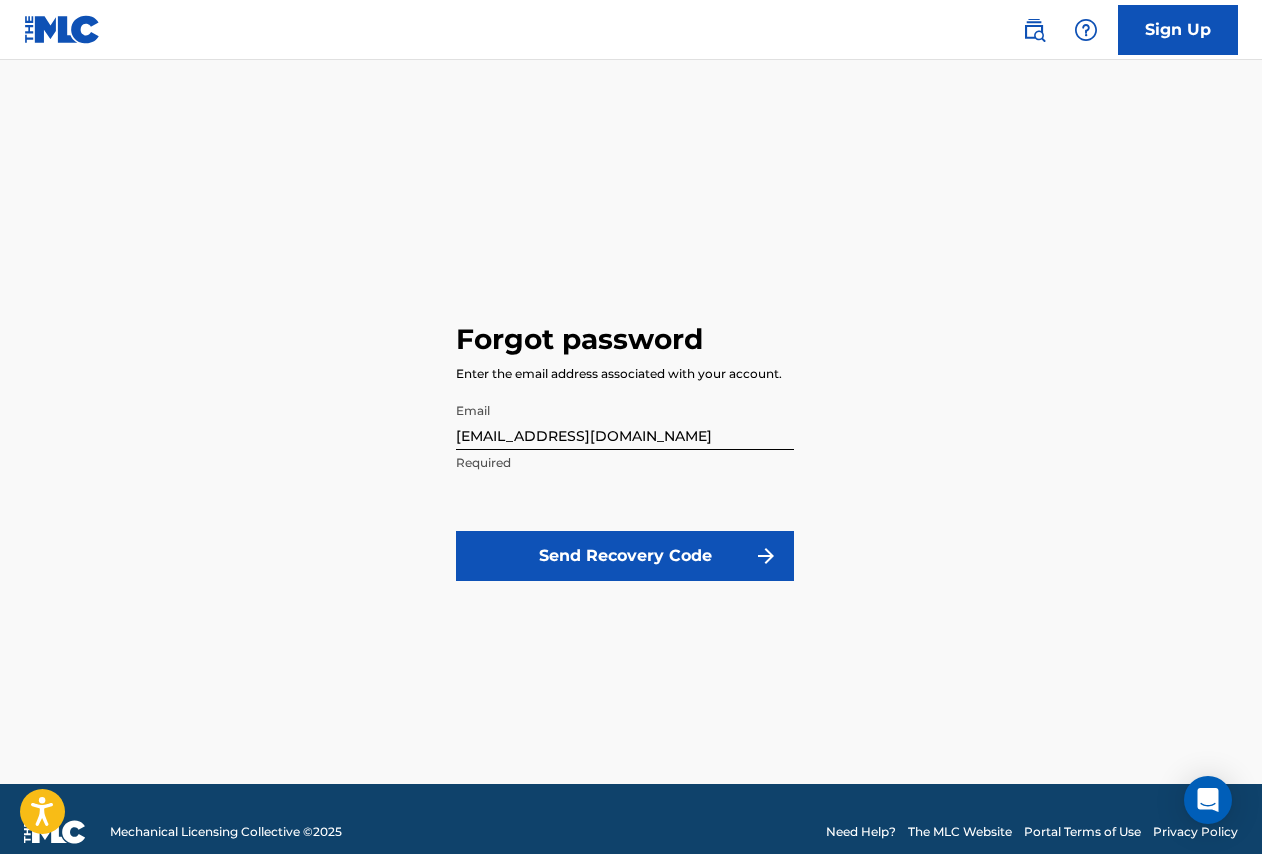 click on "Send Recovery Code" at bounding box center [625, 556] 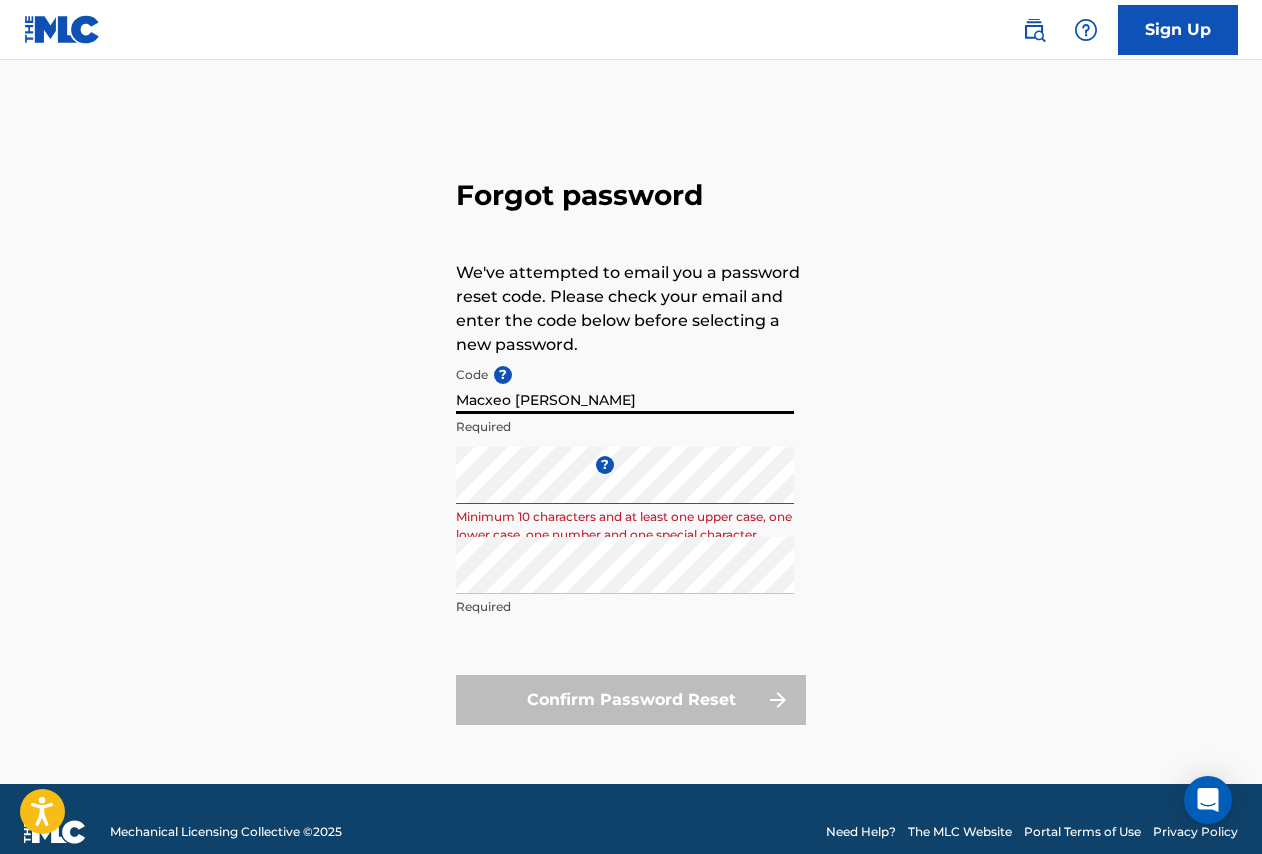 click on "Macxeo [PERSON_NAME]" at bounding box center [625, 385] 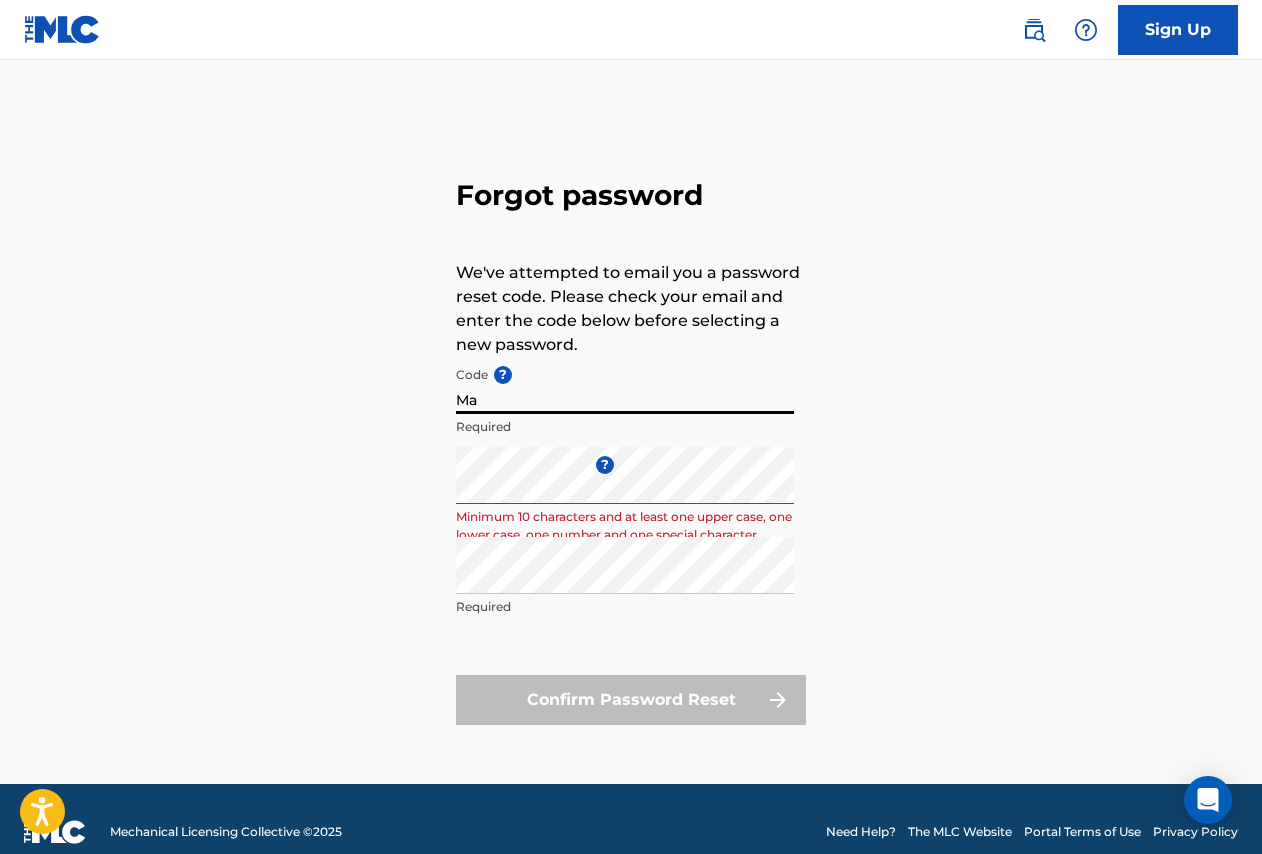 type on "M" 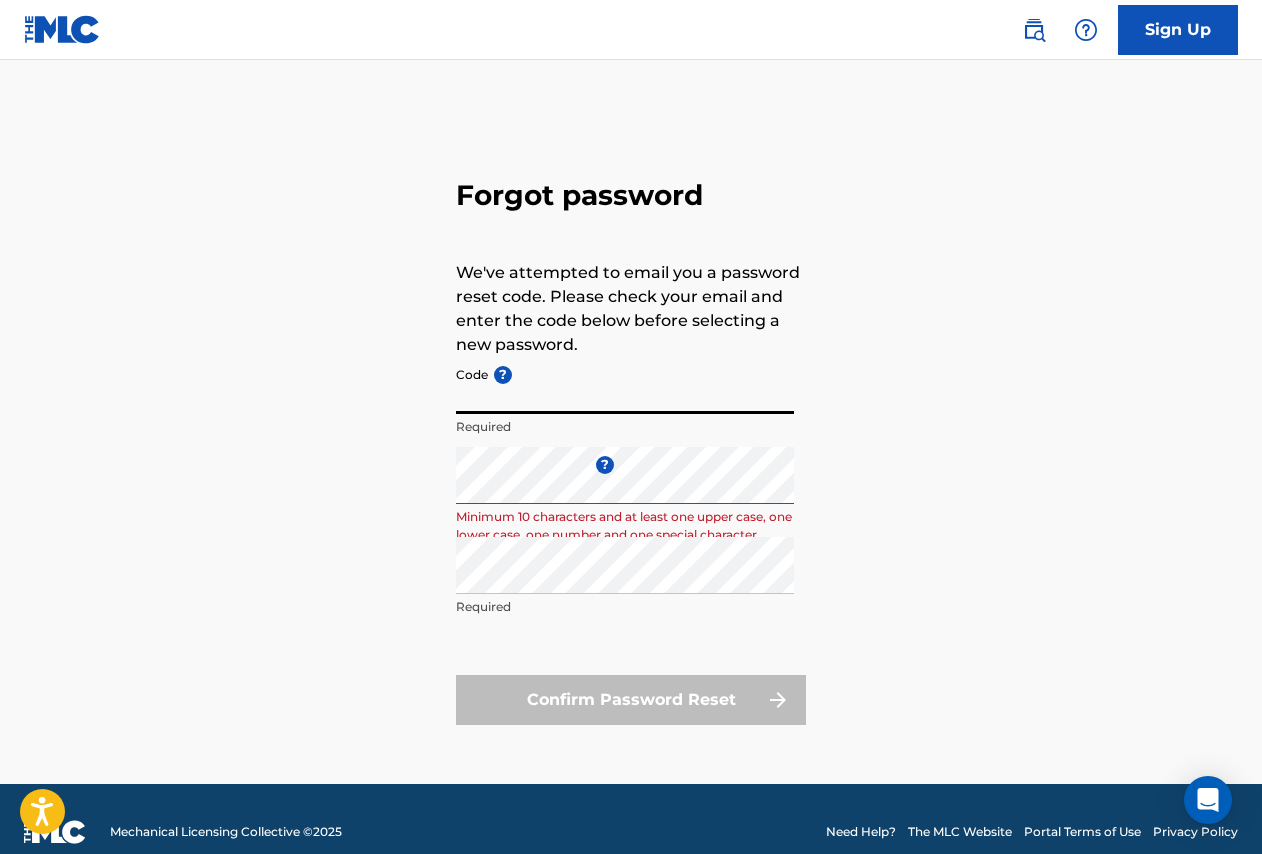 paste on "afcd8fd4d61a3ca0be320f114ded" 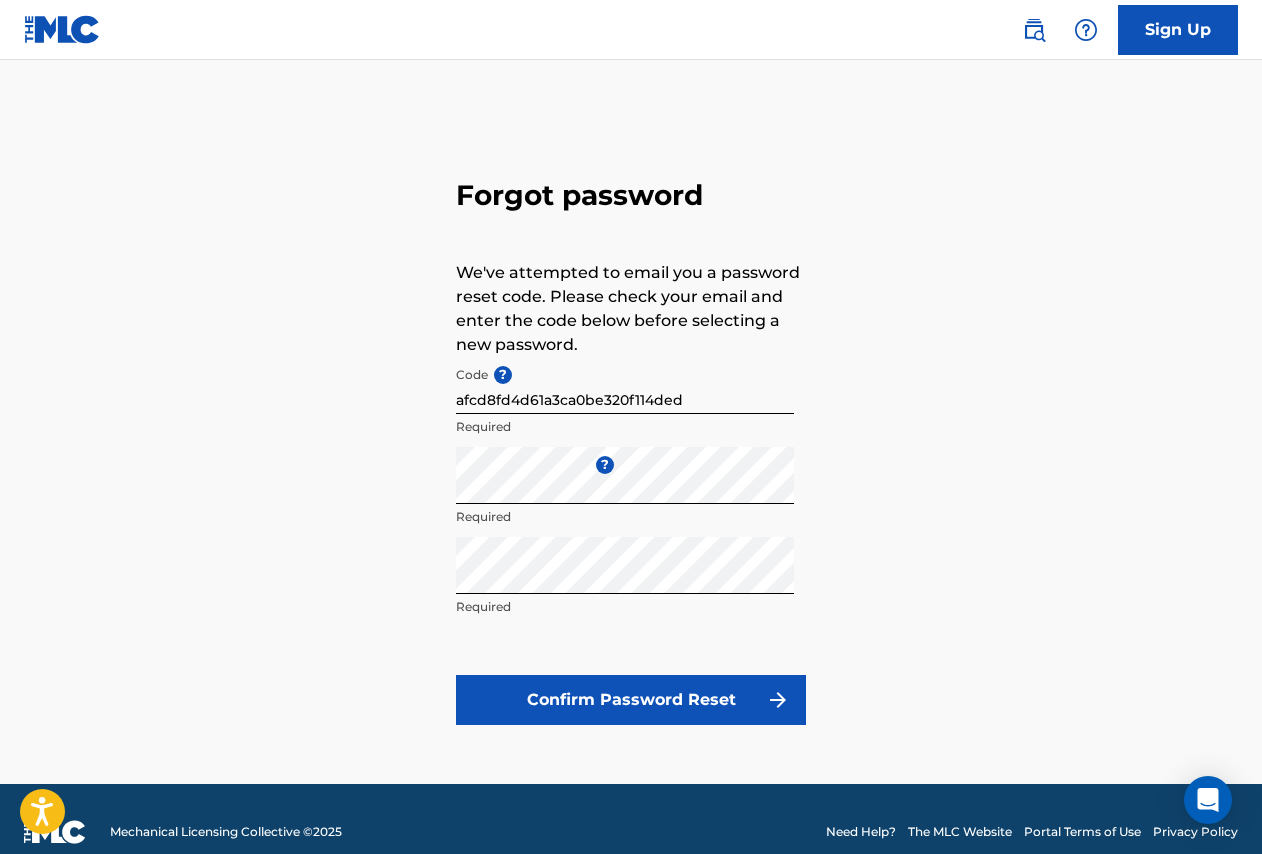click on "Confirm Password Reset" at bounding box center [631, 700] 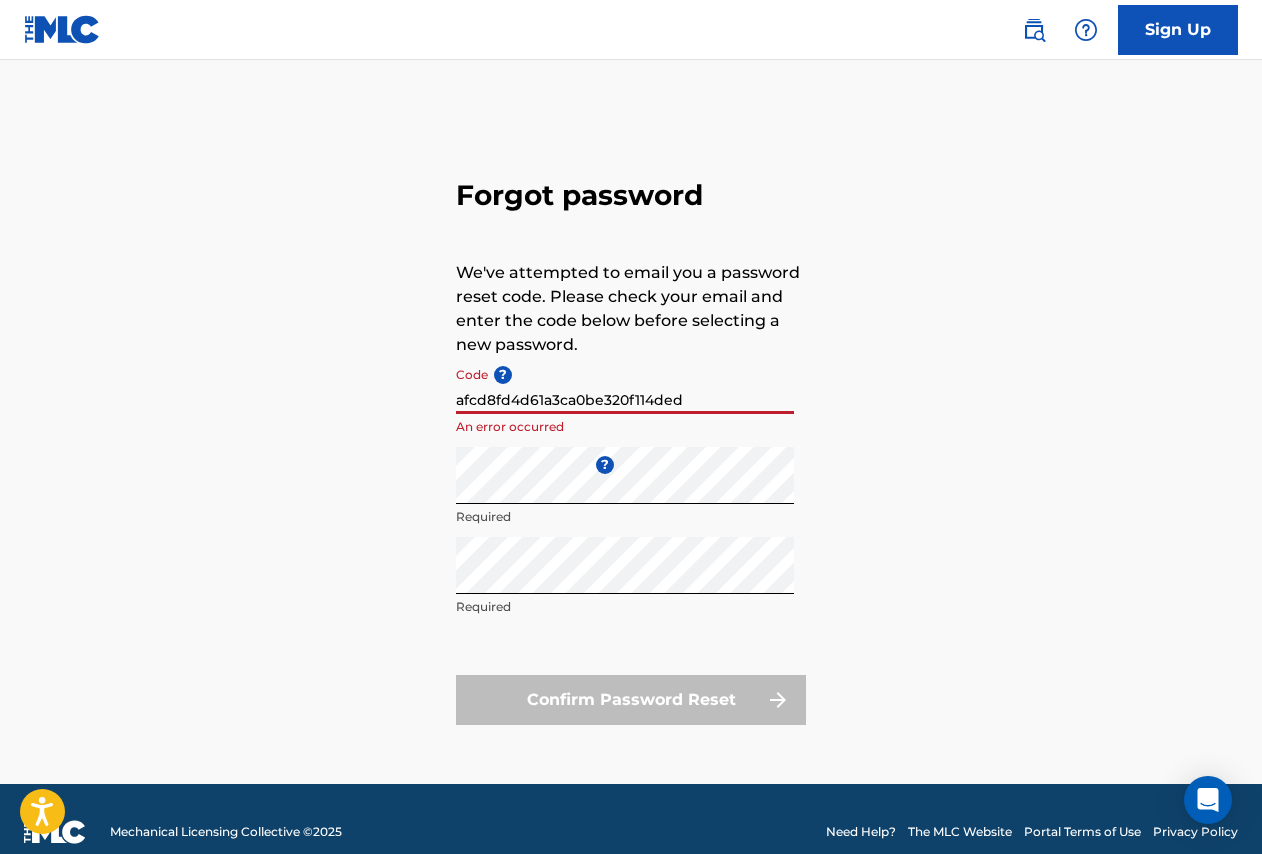click on "afcd8fd4d61a3ca0be320f114ded" at bounding box center [625, 385] 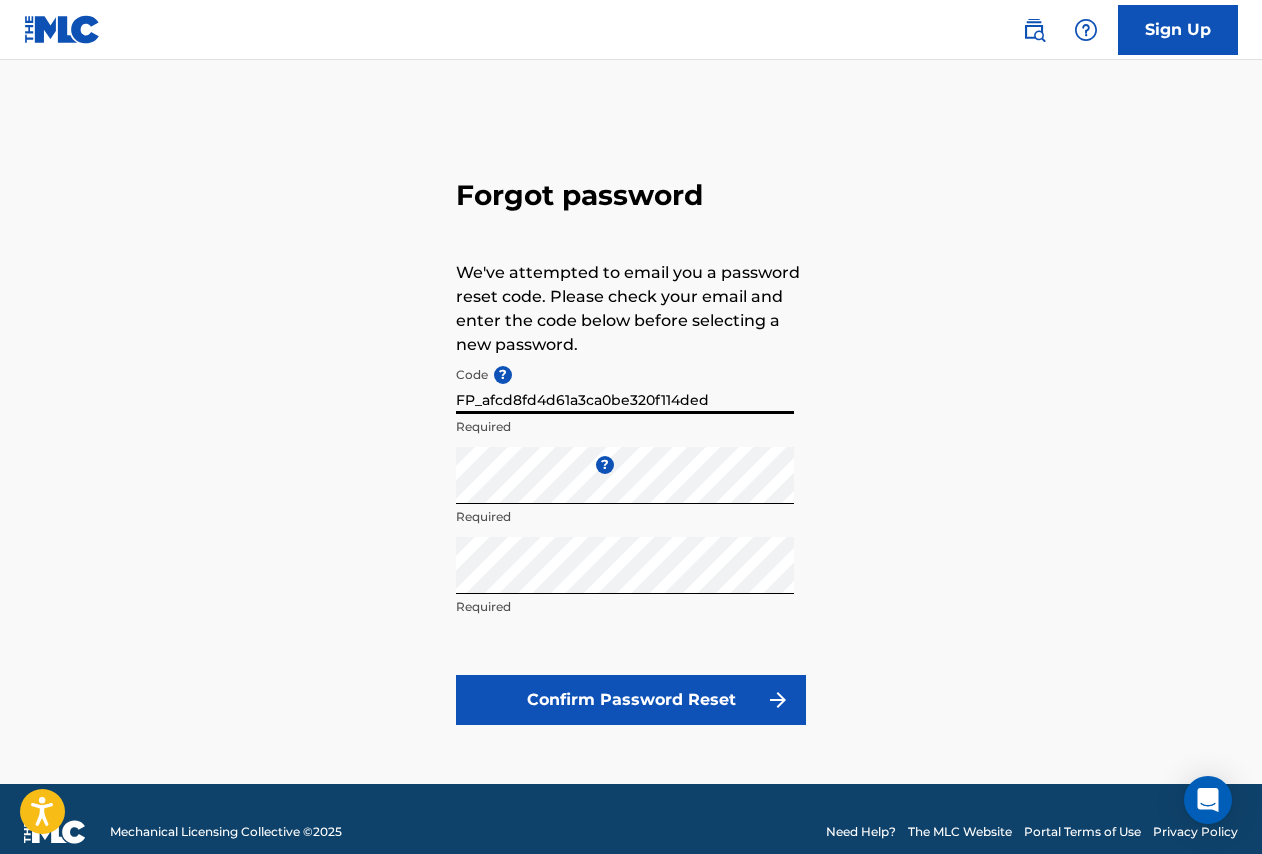 type on "FP_afcd8fd4d61a3ca0be320f114ded" 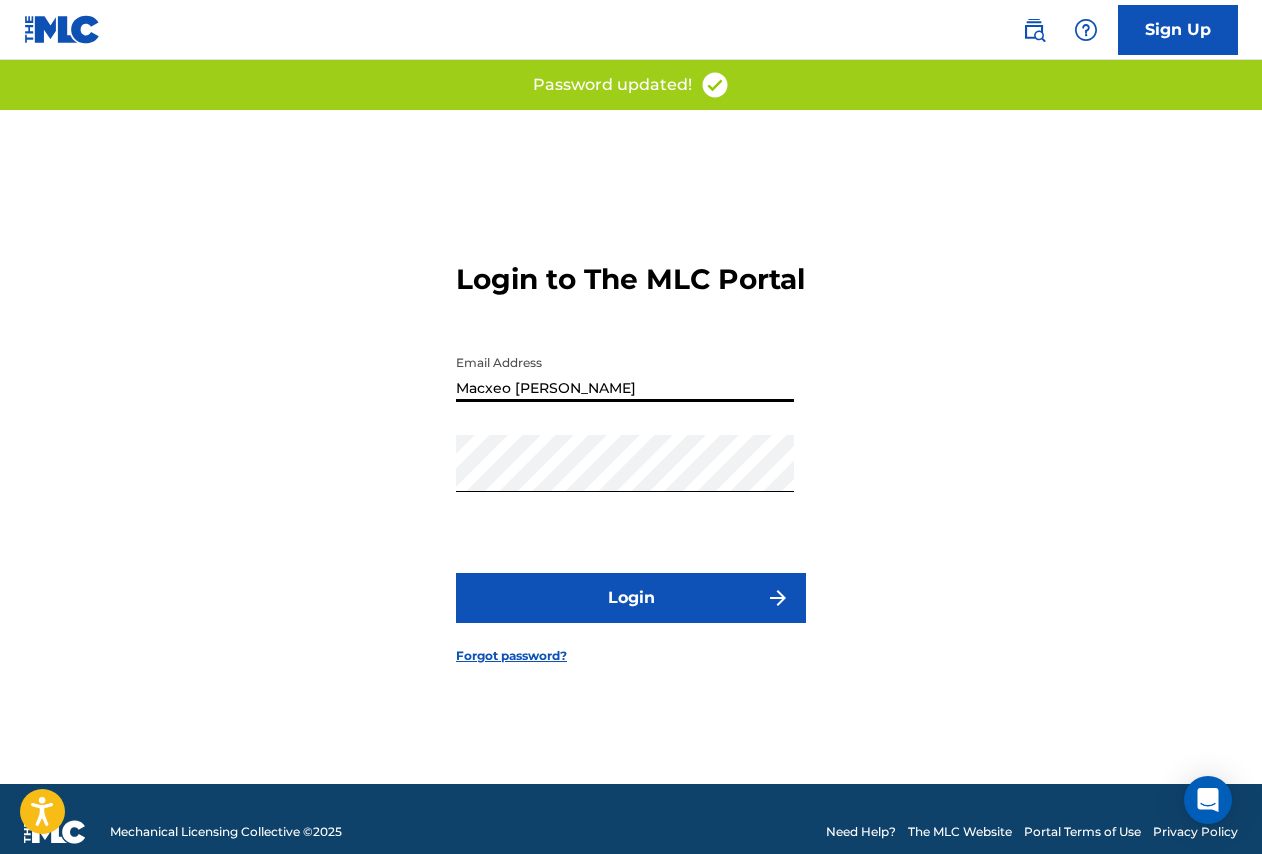 click on "Macxeo [PERSON_NAME]" at bounding box center (625, 373) 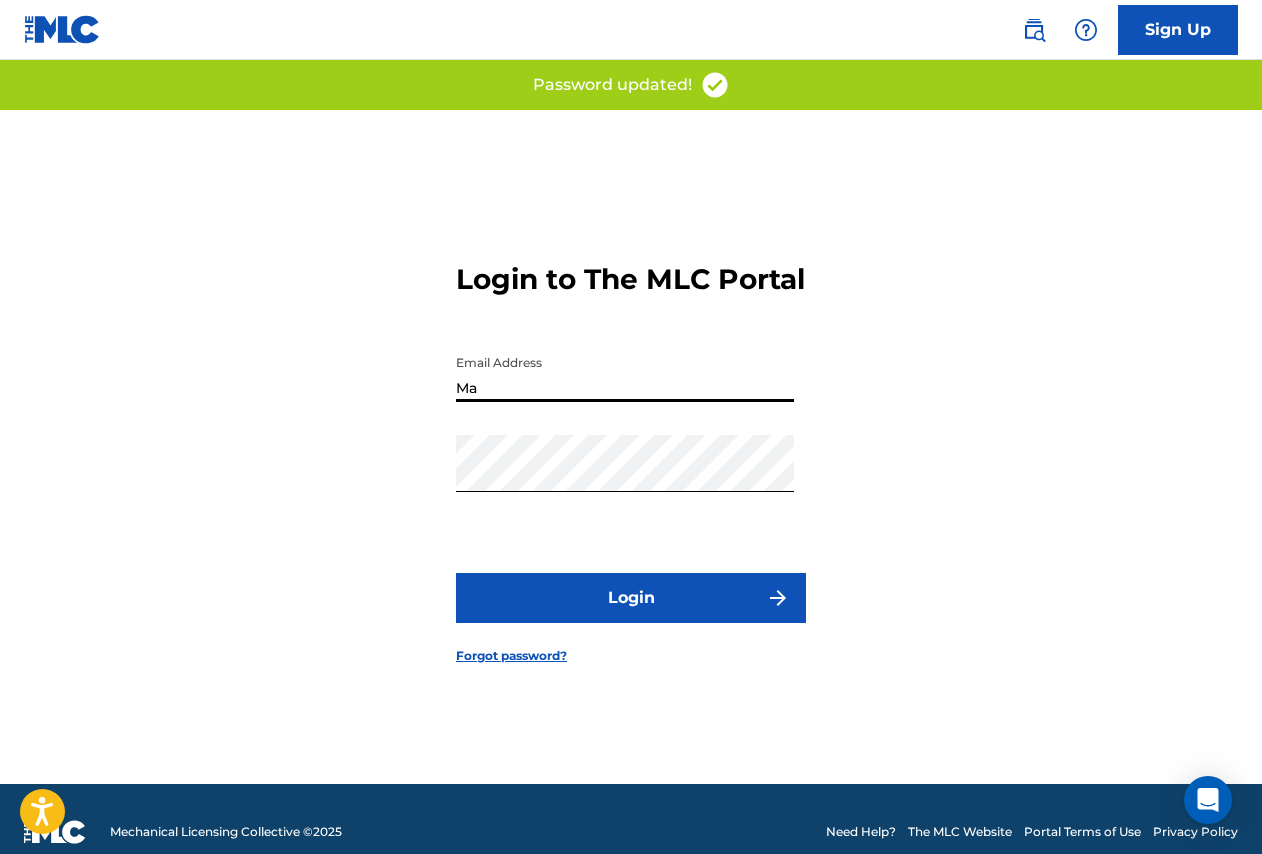type on "M" 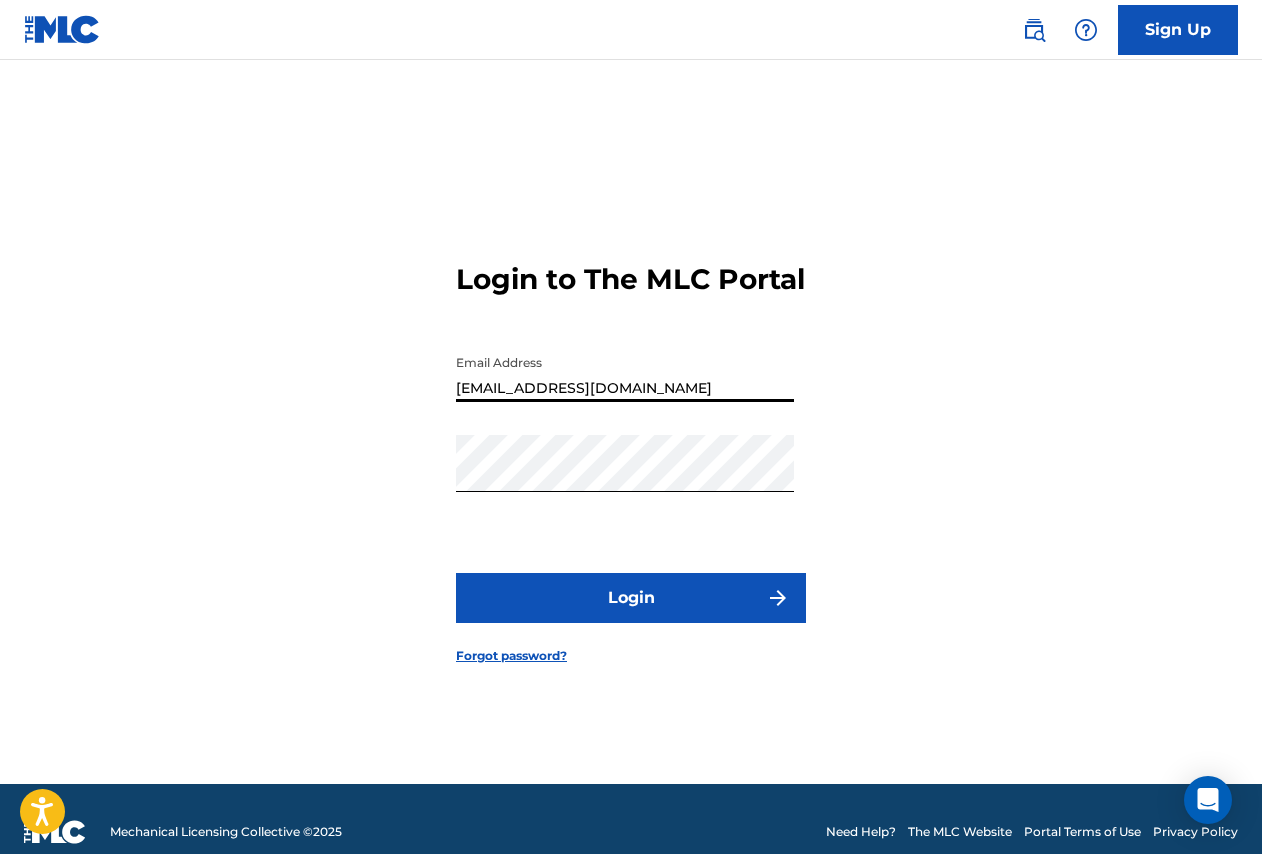 type on "[EMAIL_ADDRESS][DOMAIN_NAME]" 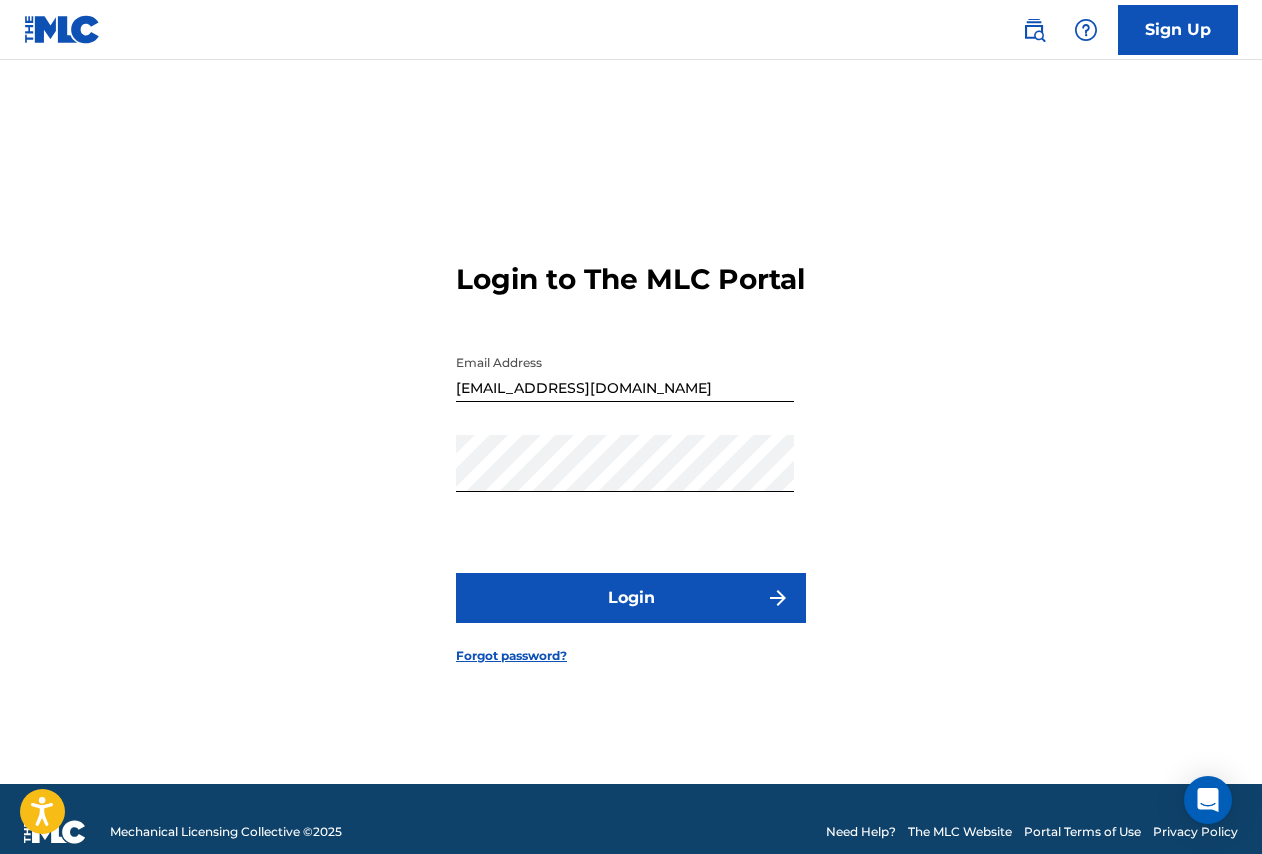 click on "Login" at bounding box center (631, 598) 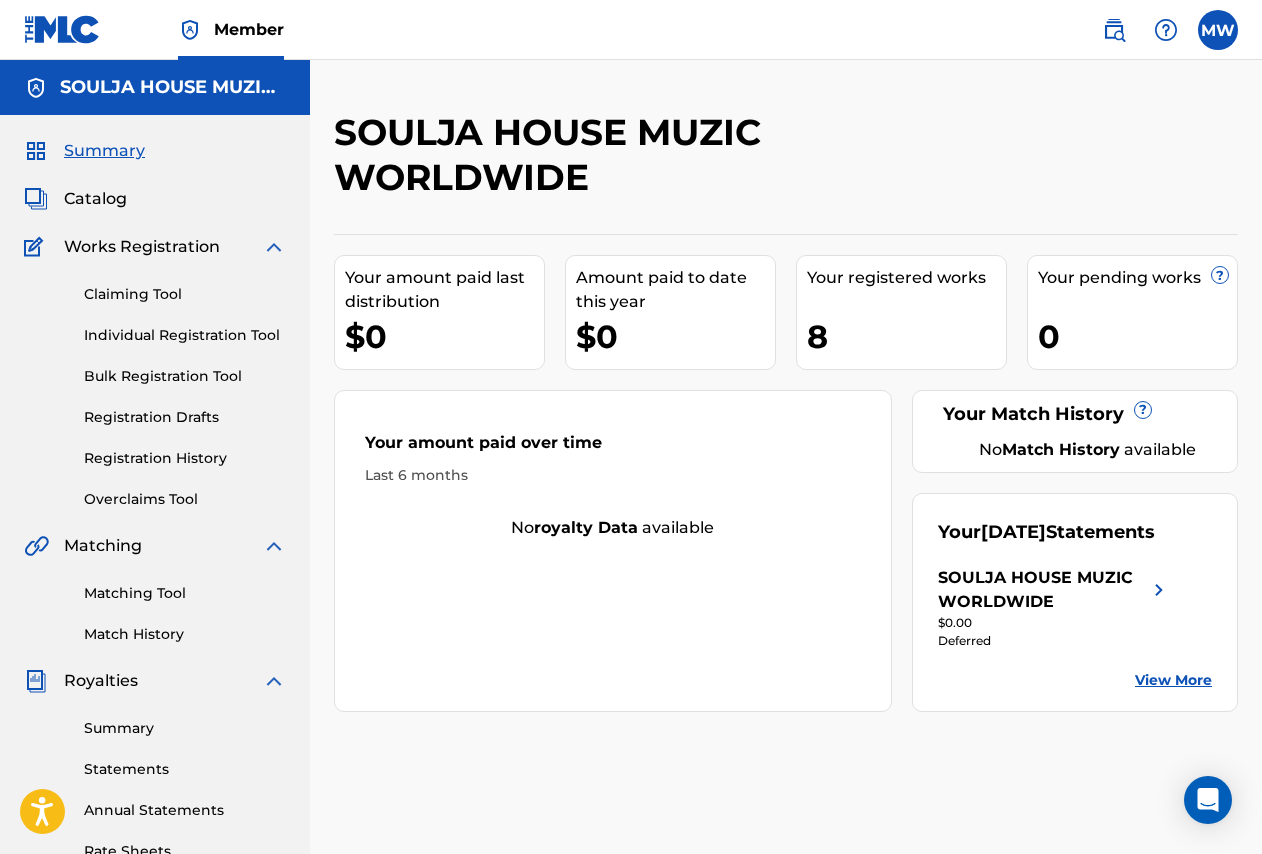 scroll, scrollTop: 0, scrollLeft: 0, axis: both 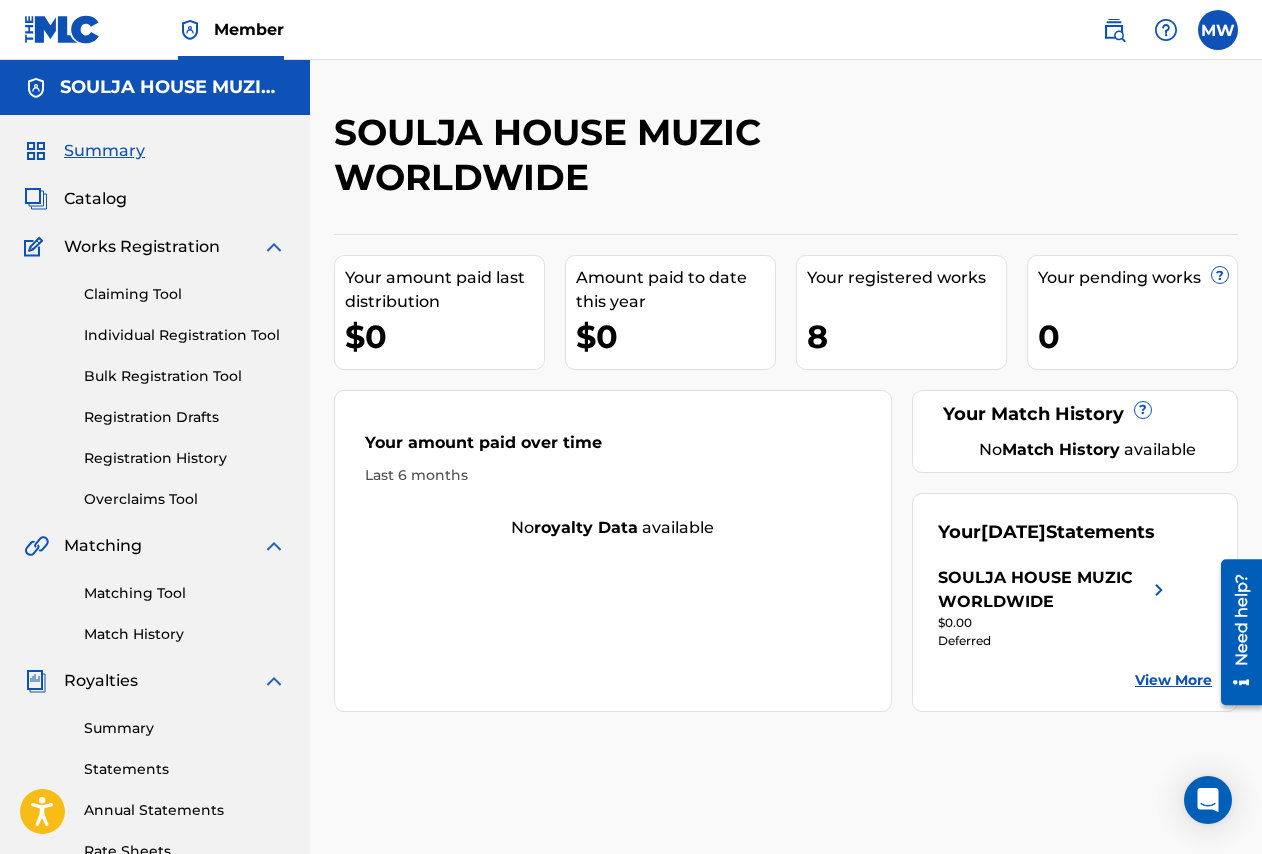 click at bounding box center [1218, 30] 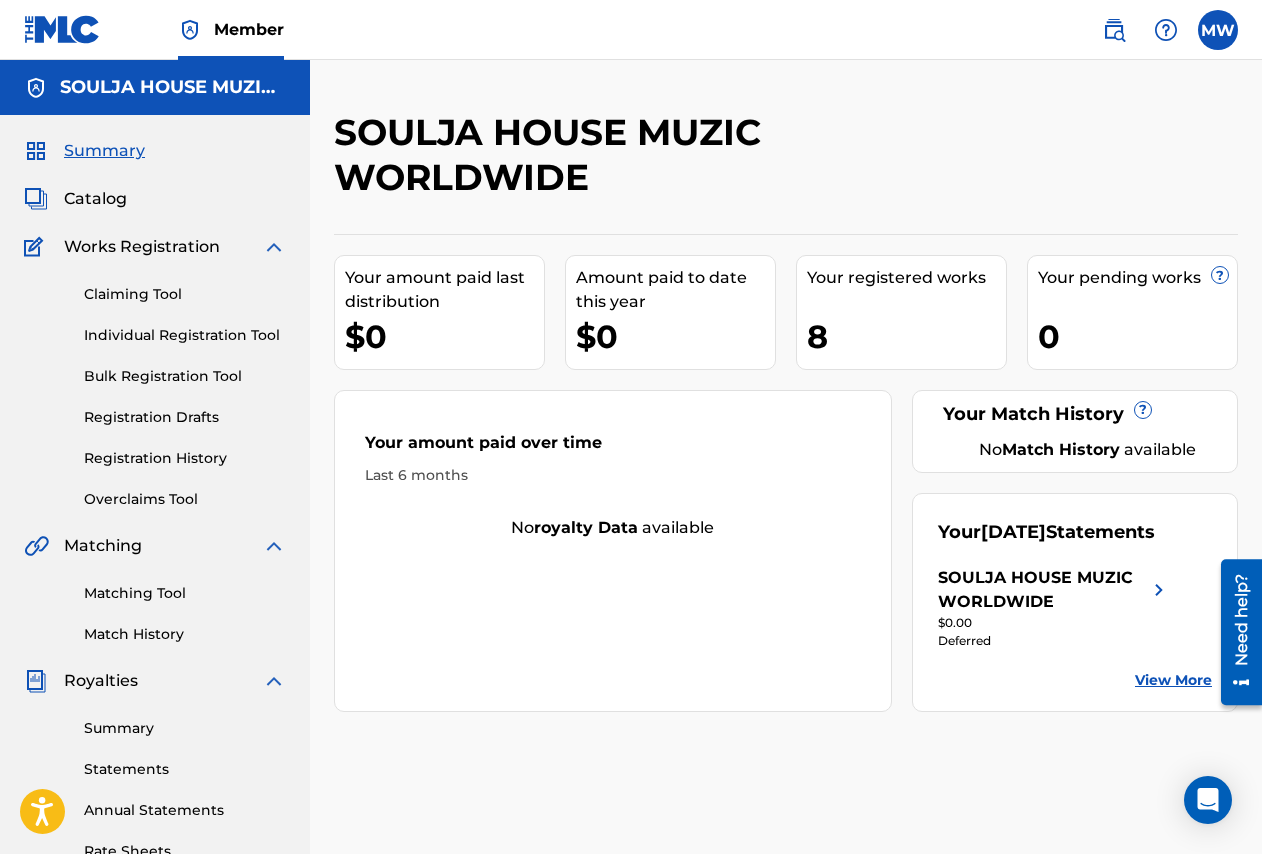 click on "Catalog" at bounding box center (95, 199) 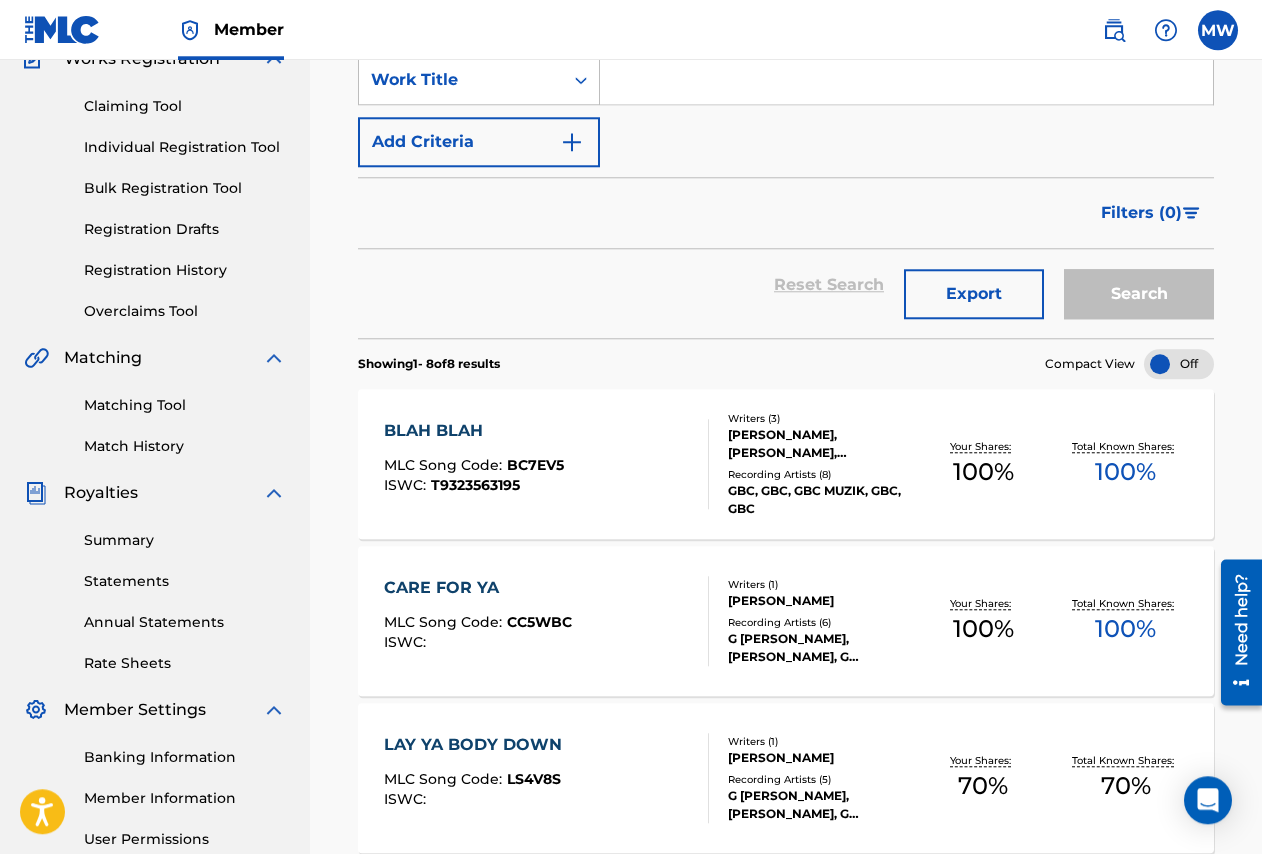 scroll, scrollTop: 142, scrollLeft: 0, axis: vertical 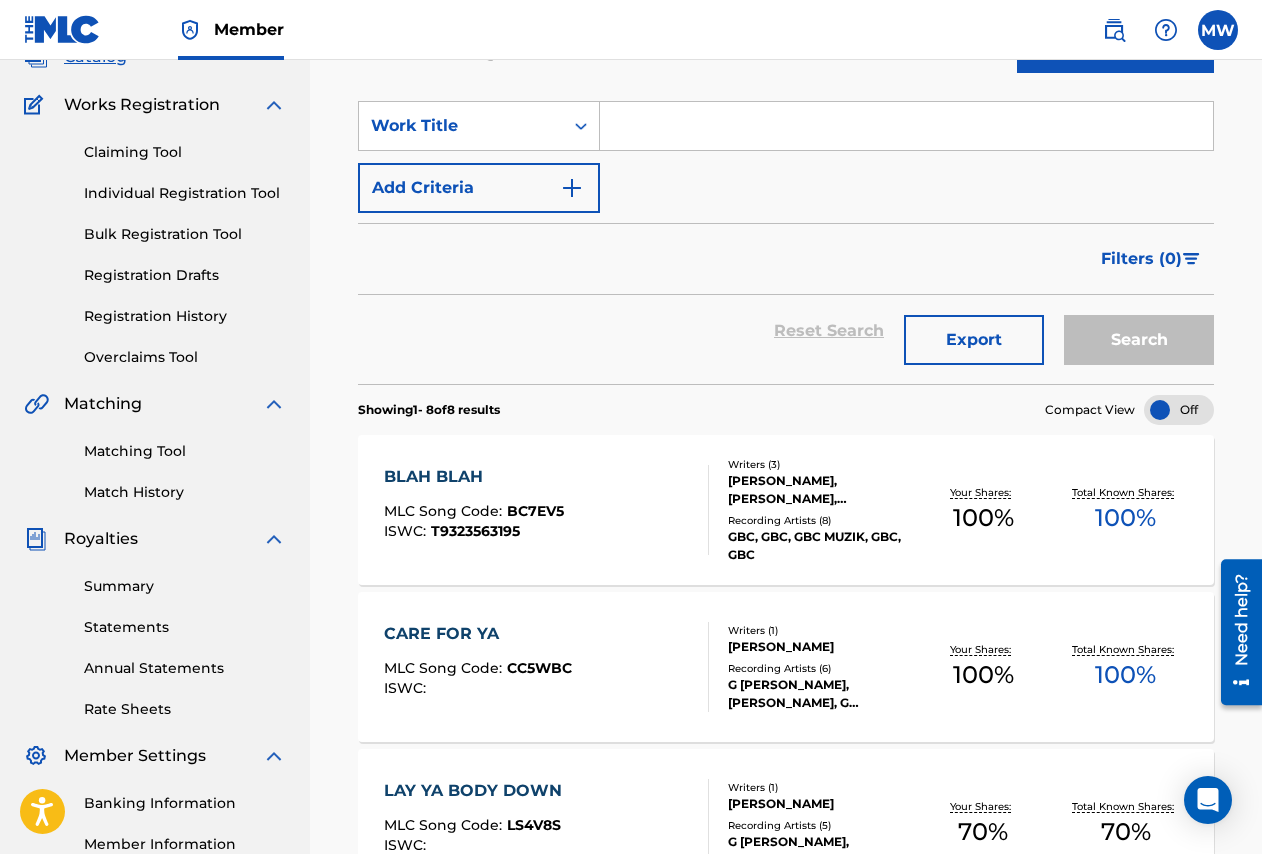 click on "Claiming Tool" at bounding box center (185, 152) 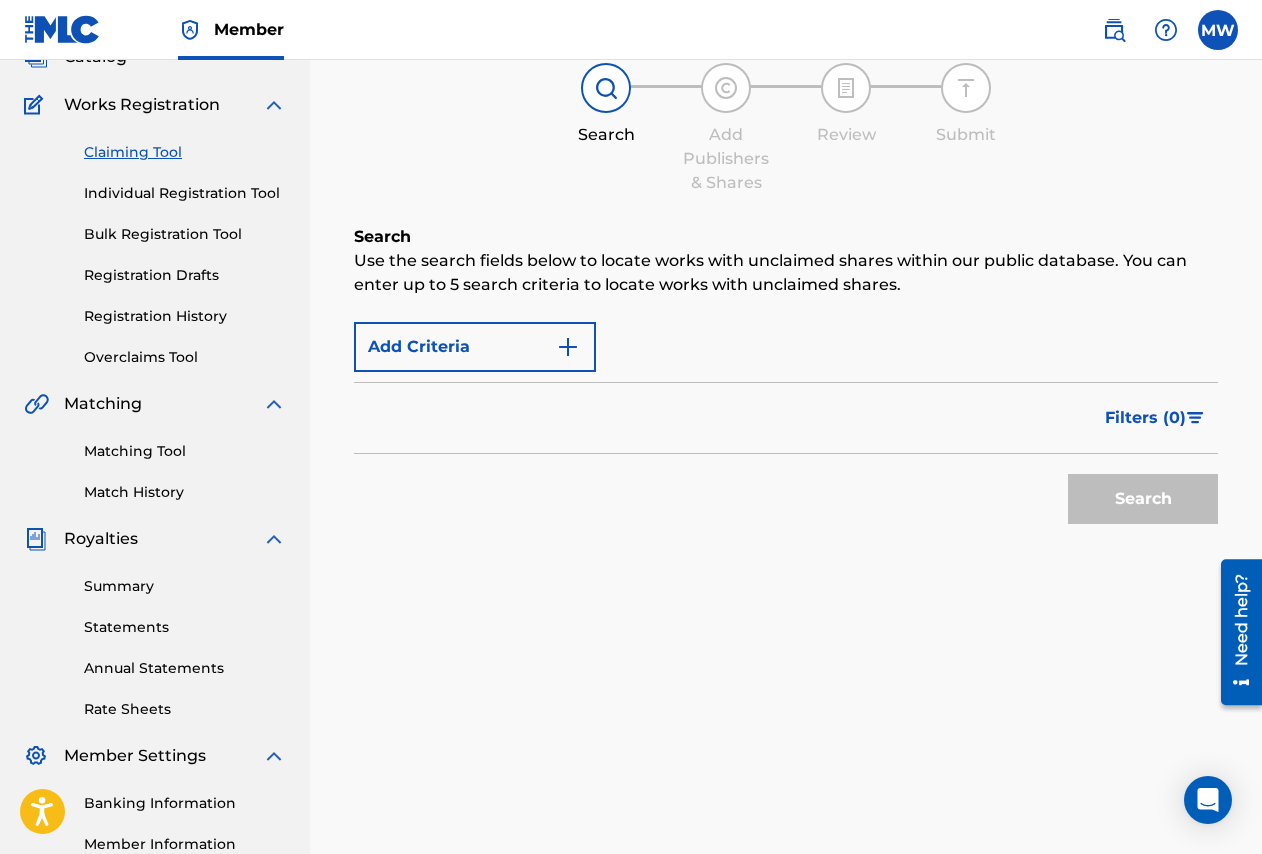 scroll, scrollTop: 0, scrollLeft: 0, axis: both 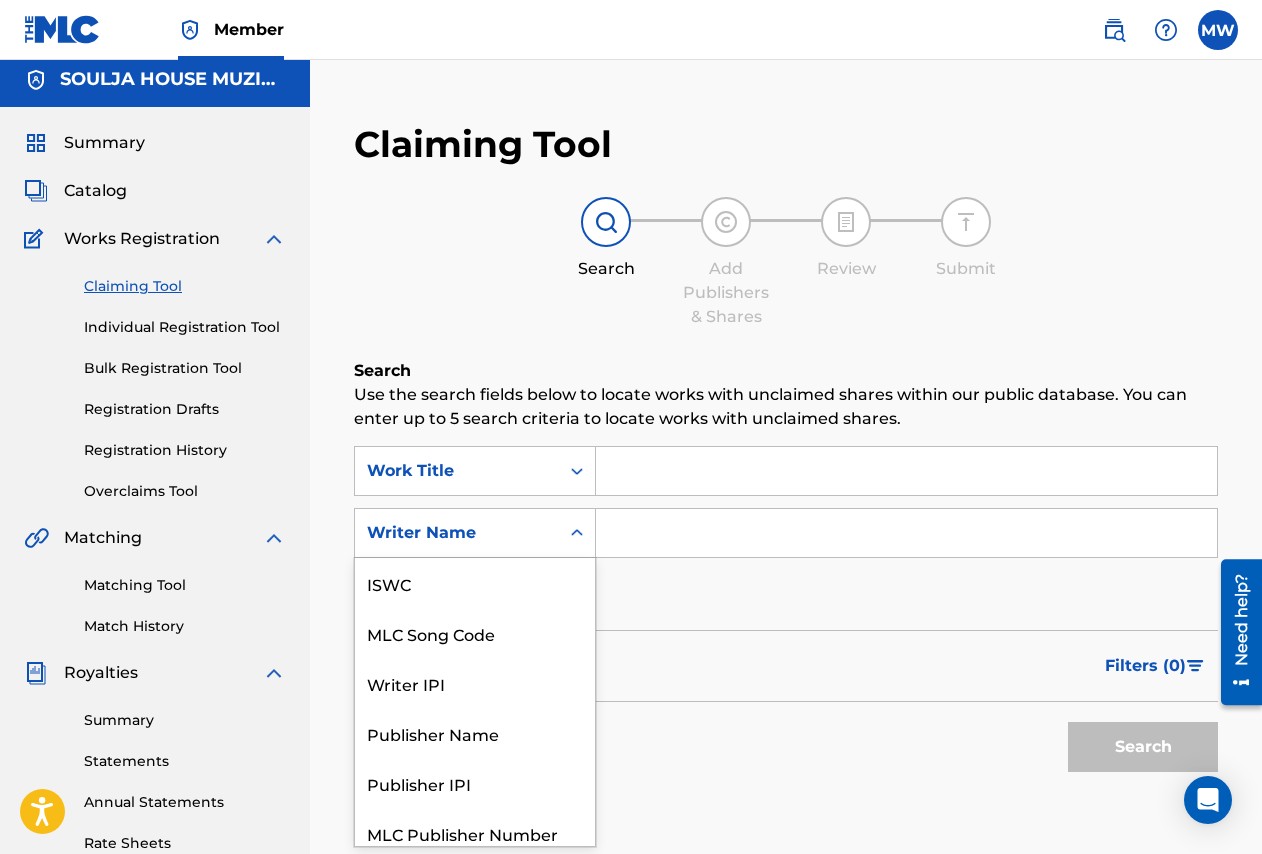 click on "Writer Name" at bounding box center [457, 533] 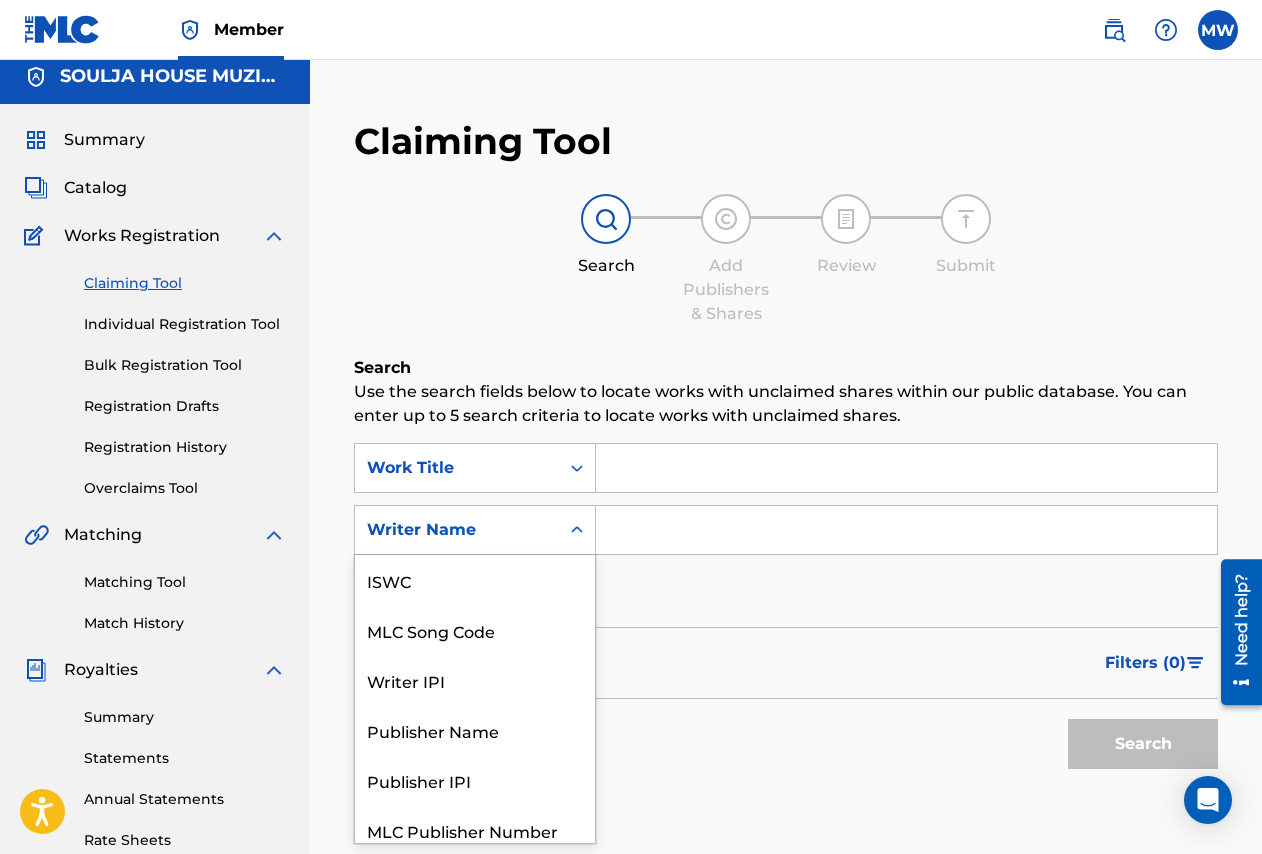 scroll, scrollTop: 50, scrollLeft: 0, axis: vertical 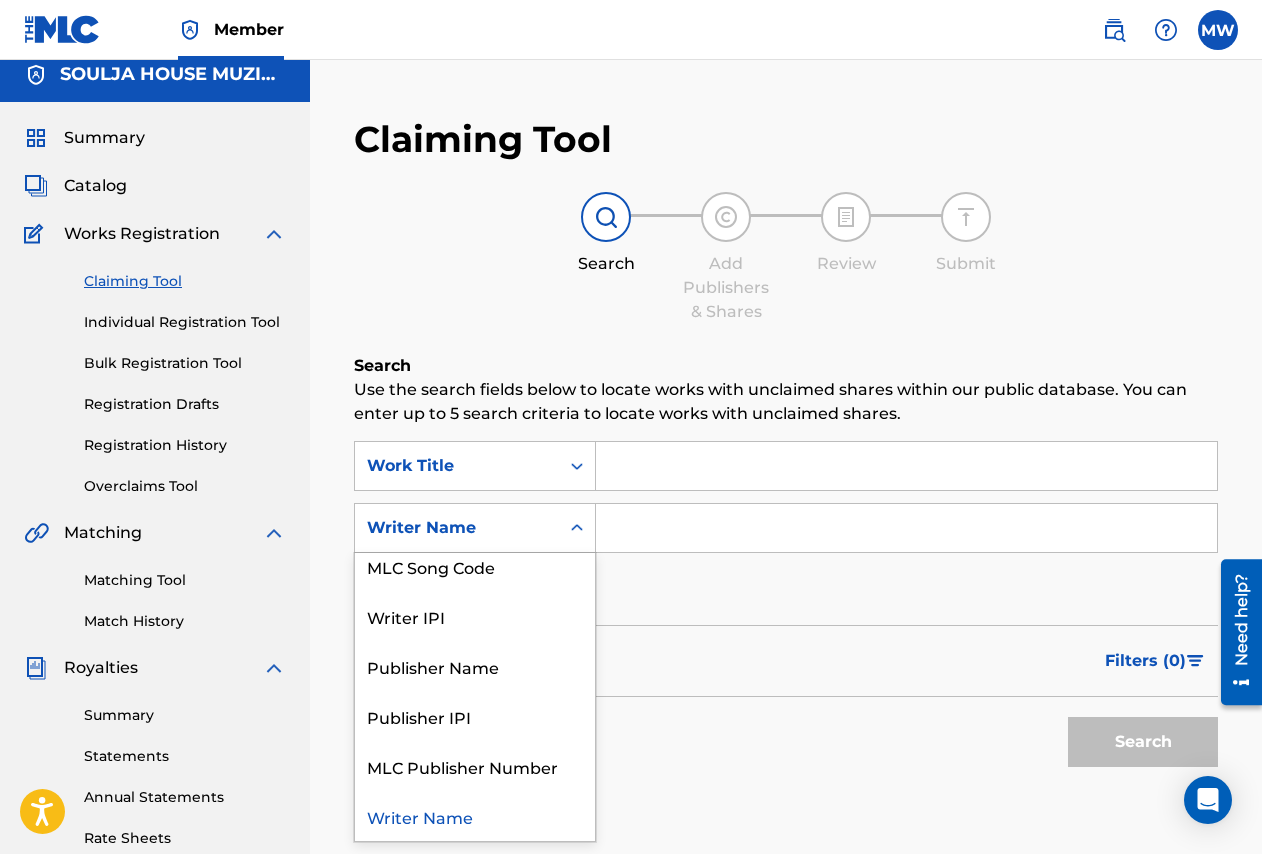 click on "Writer Name" at bounding box center (475, 816) 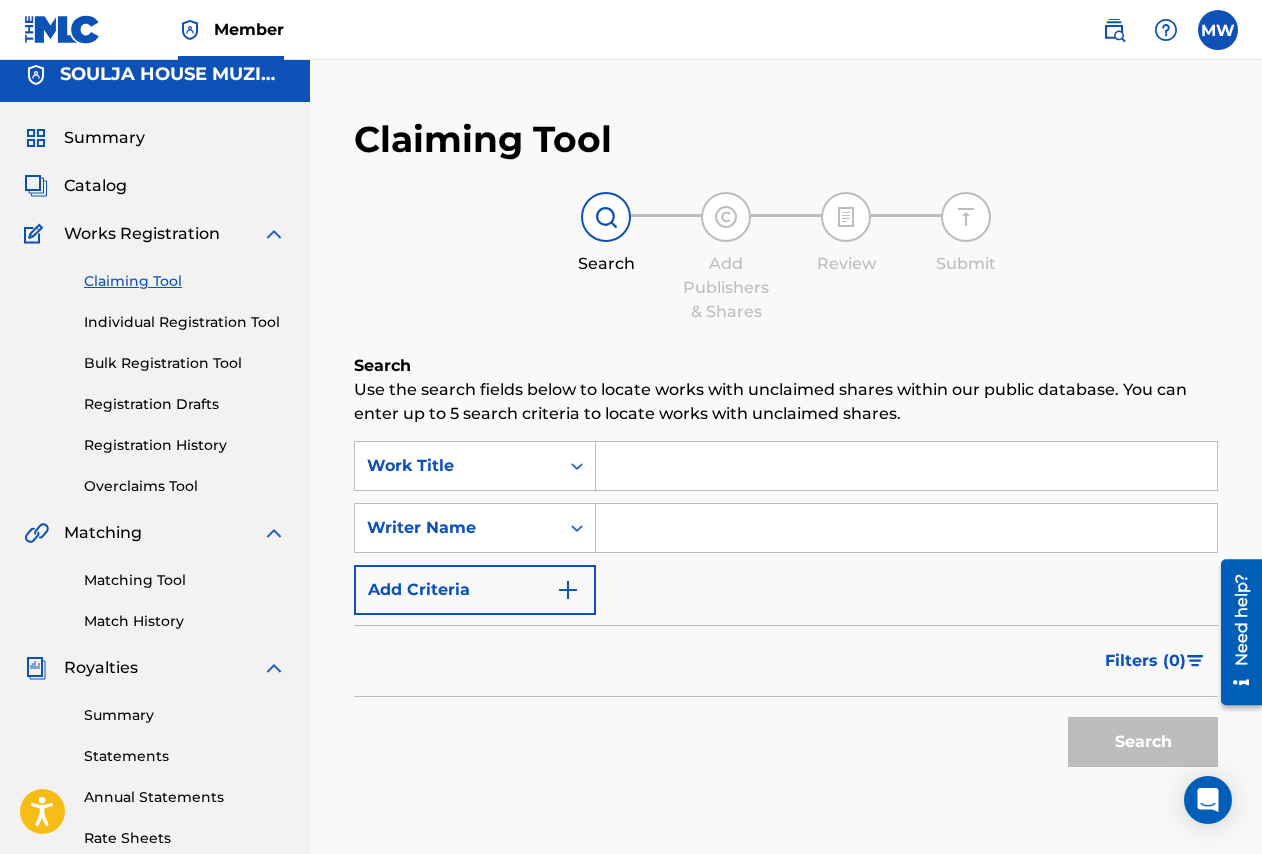 click at bounding box center (906, 528) 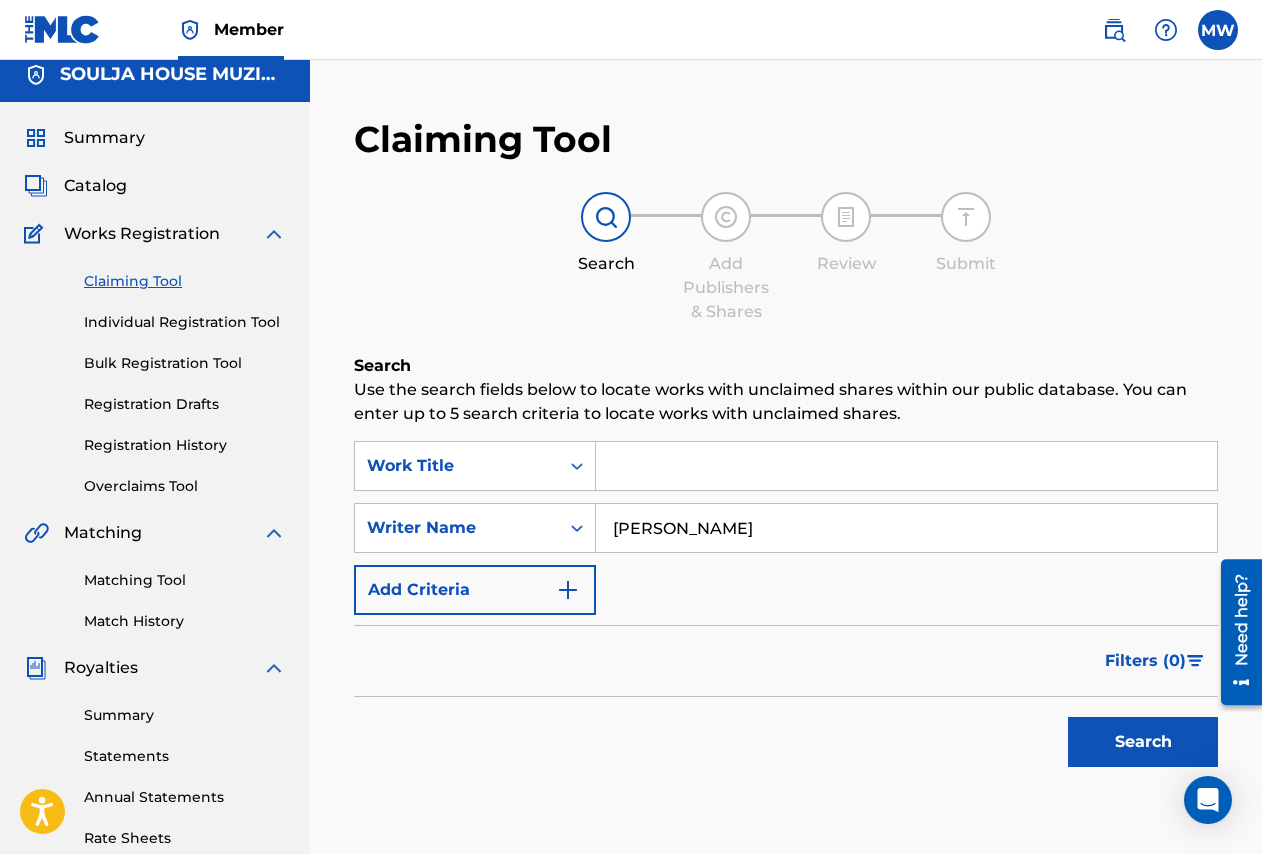 type on "[PERSON_NAME]" 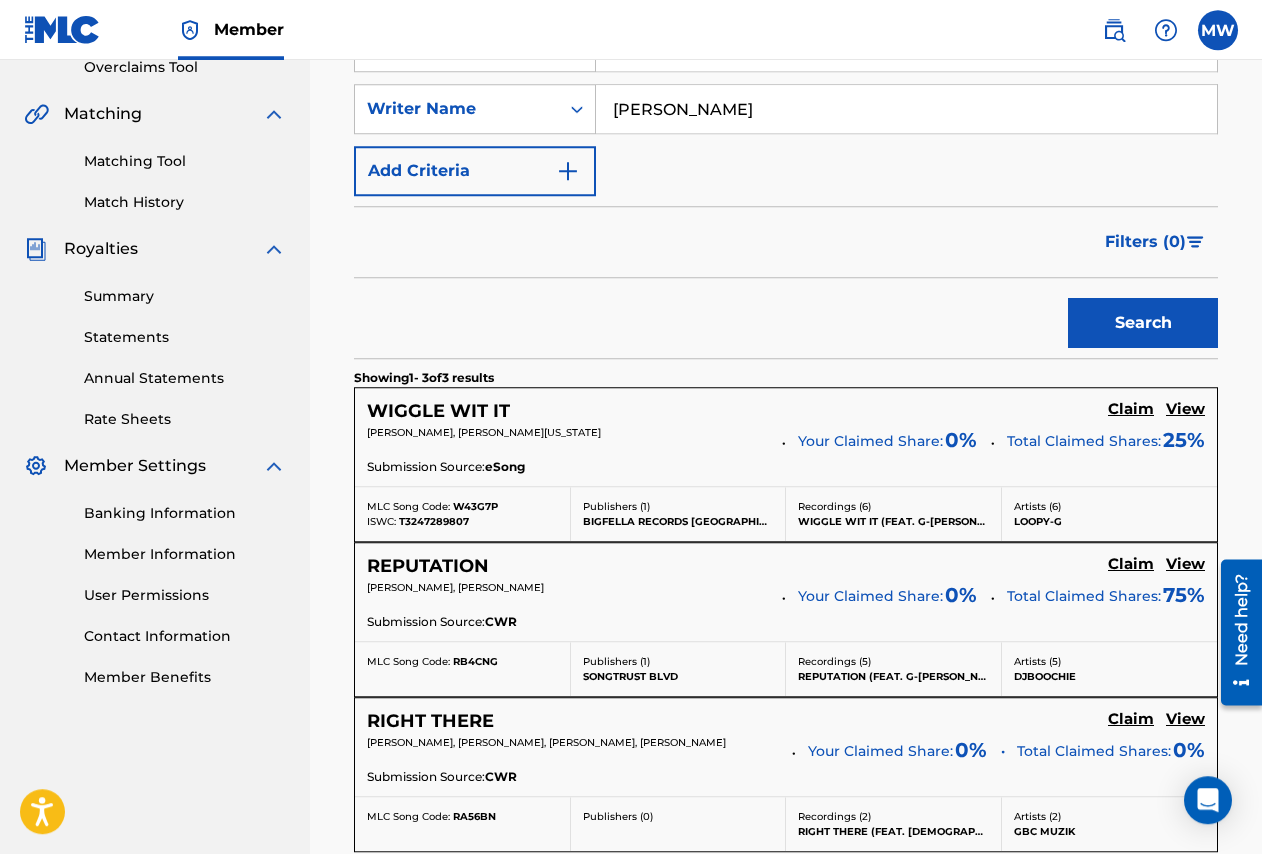 scroll, scrollTop: 523, scrollLeft: 0, axis: vertical 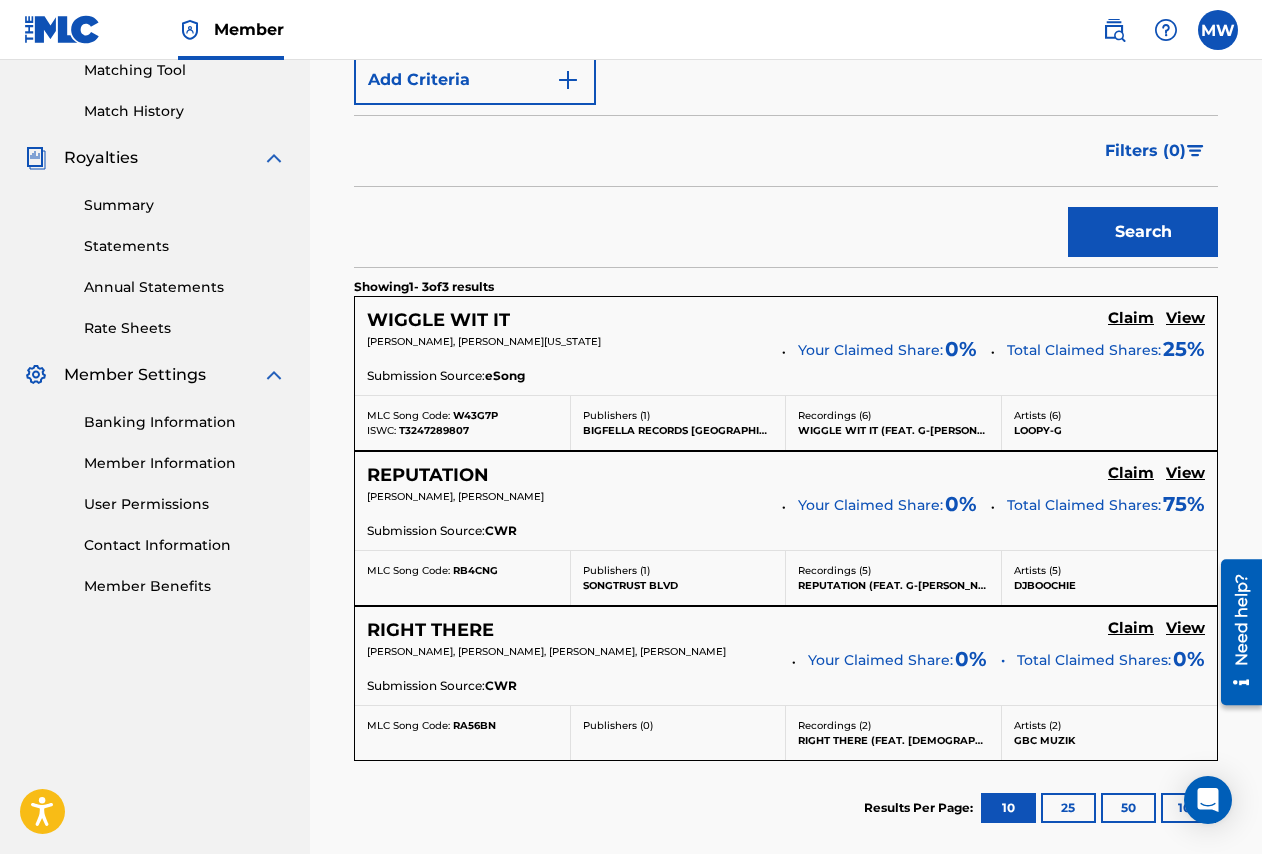 click on "Claim" at bounding box center [1131, 318] 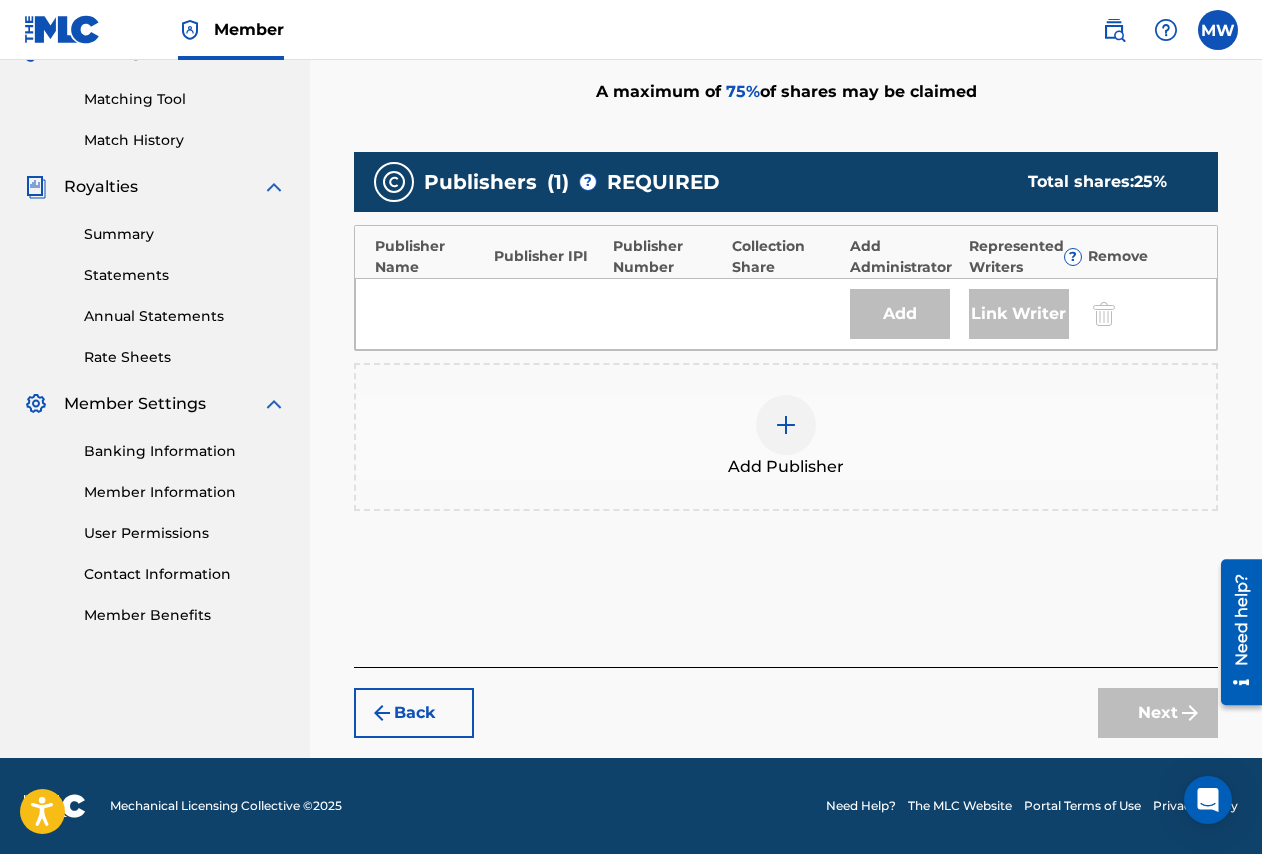 scroll, scrollTop: 494, scrollLeft: 0, axis: vertical 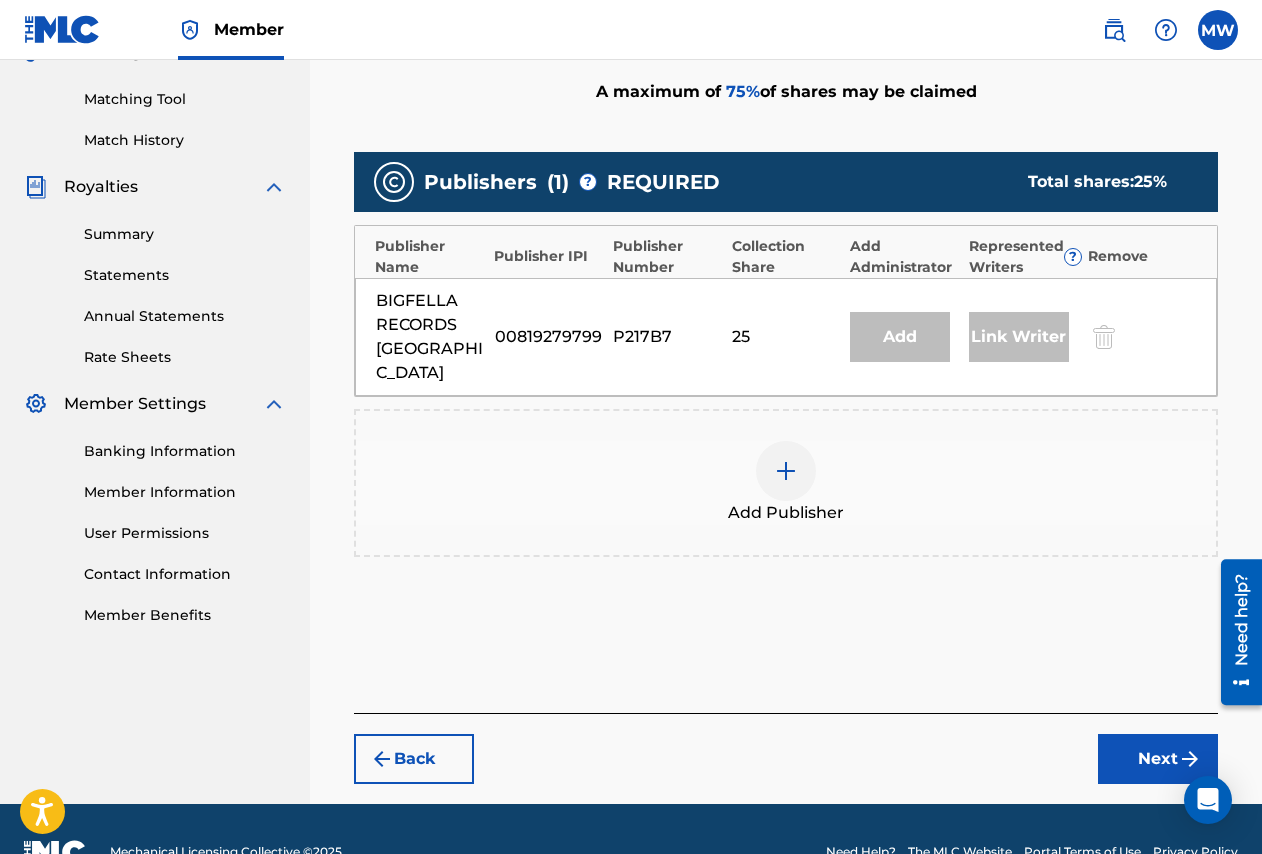 click at bounding box center [786, 471] 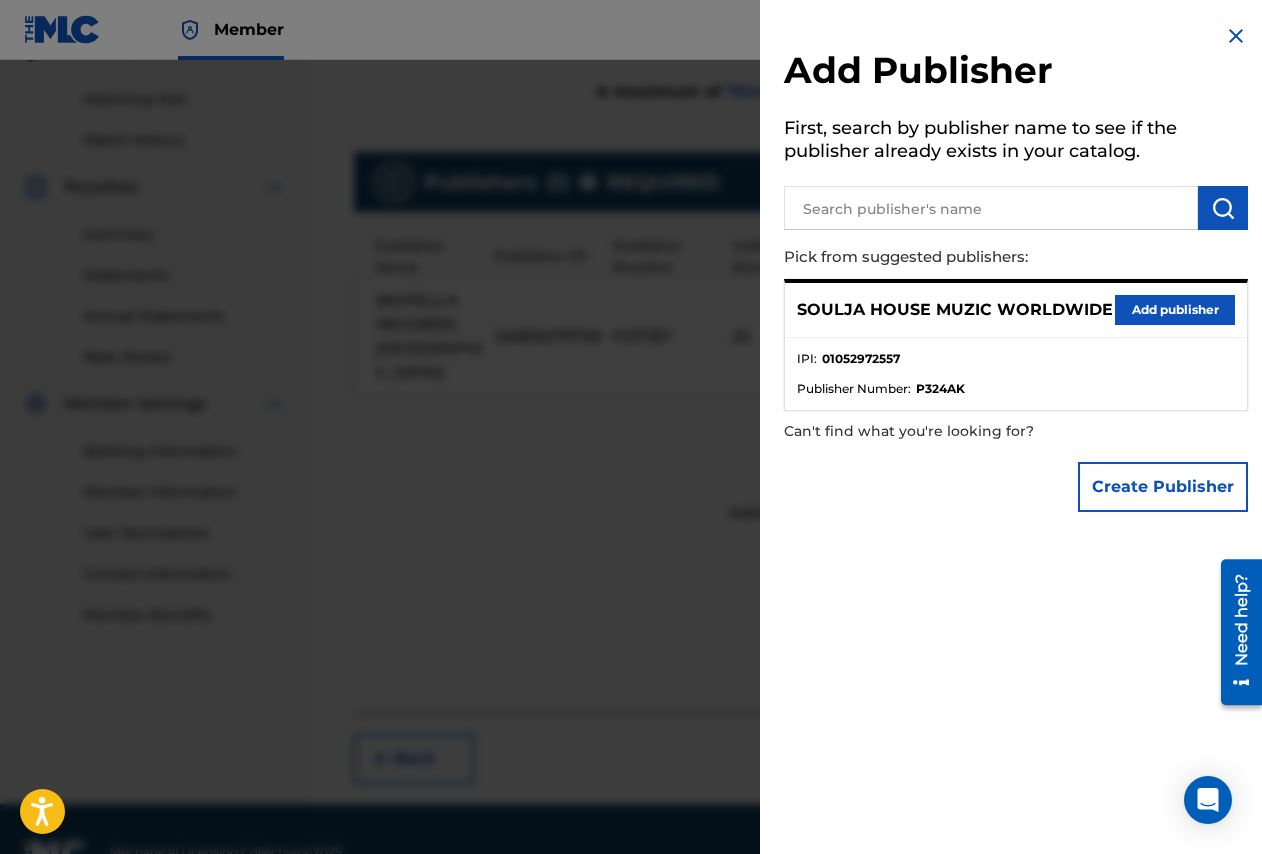 click on "Add publisher" at bounding box center [1175, 310] 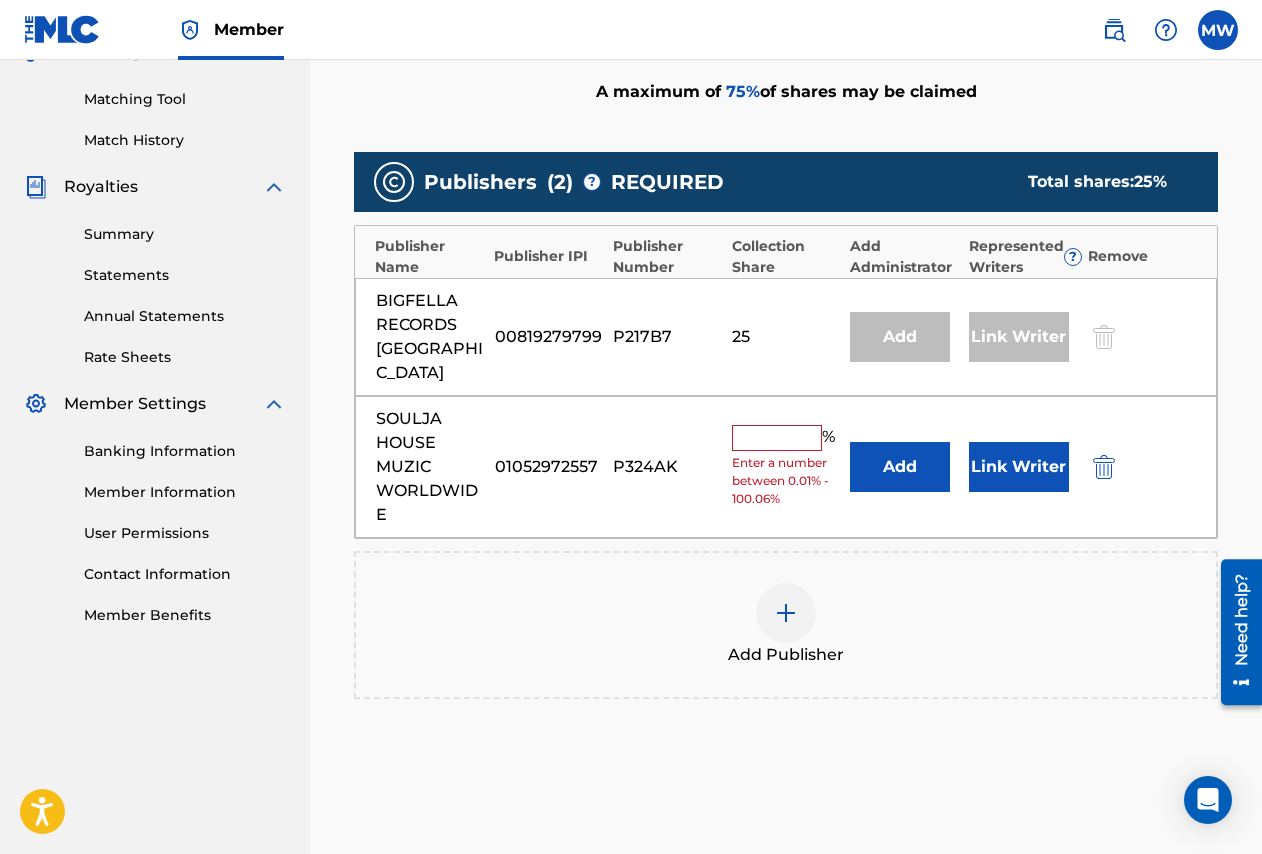 click at bounding box center [777, 438] 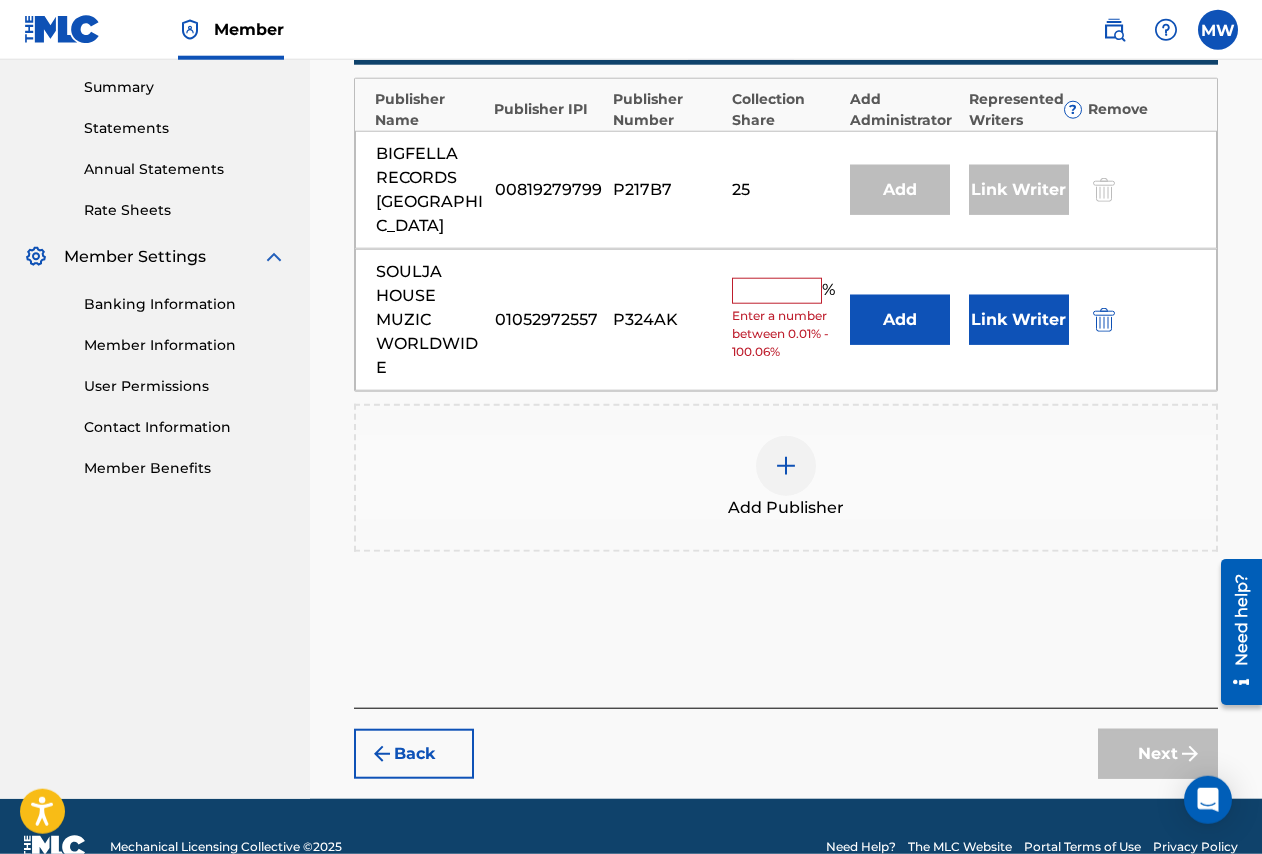 scroll, scrollTop: 658, scrollLeft: 0, axis: vertical 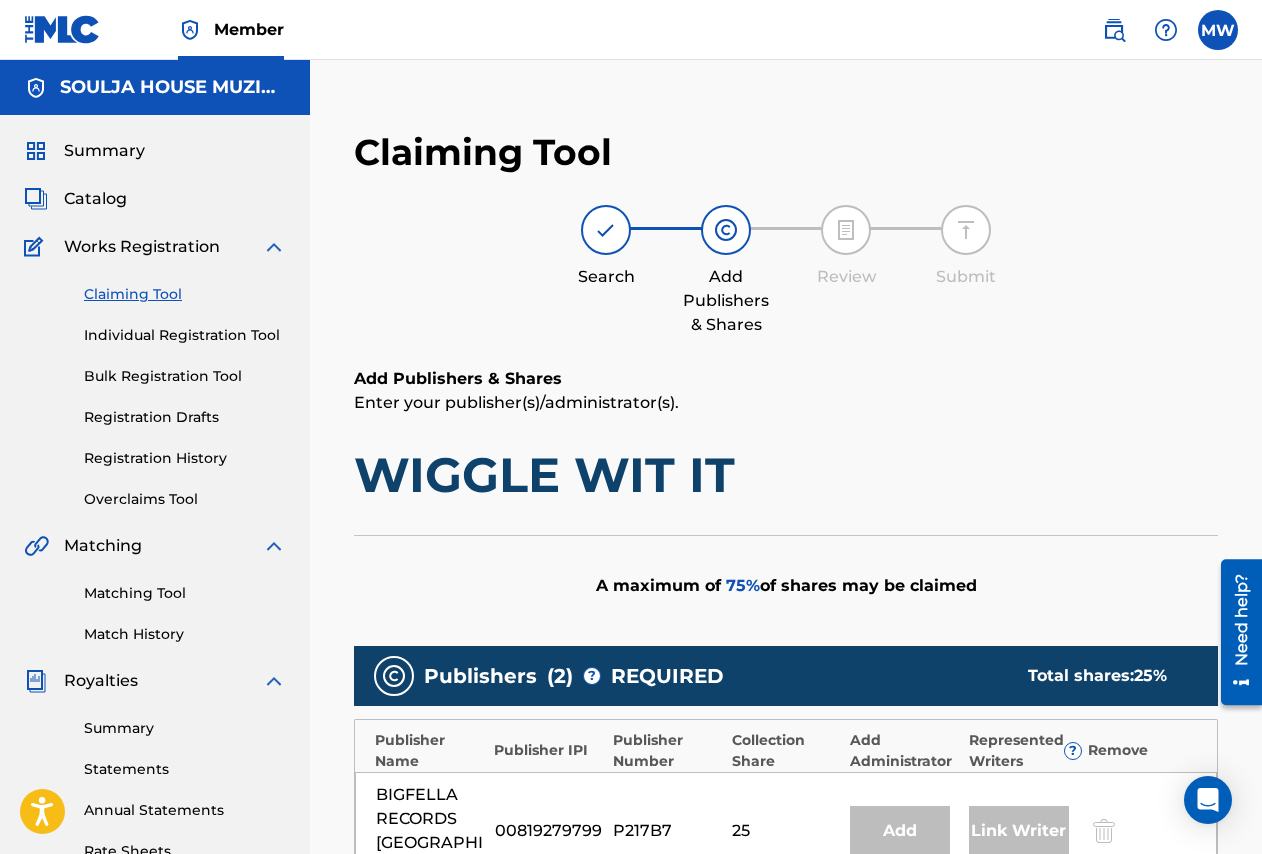 click on "Catalog" at bounding box center (155, 199) 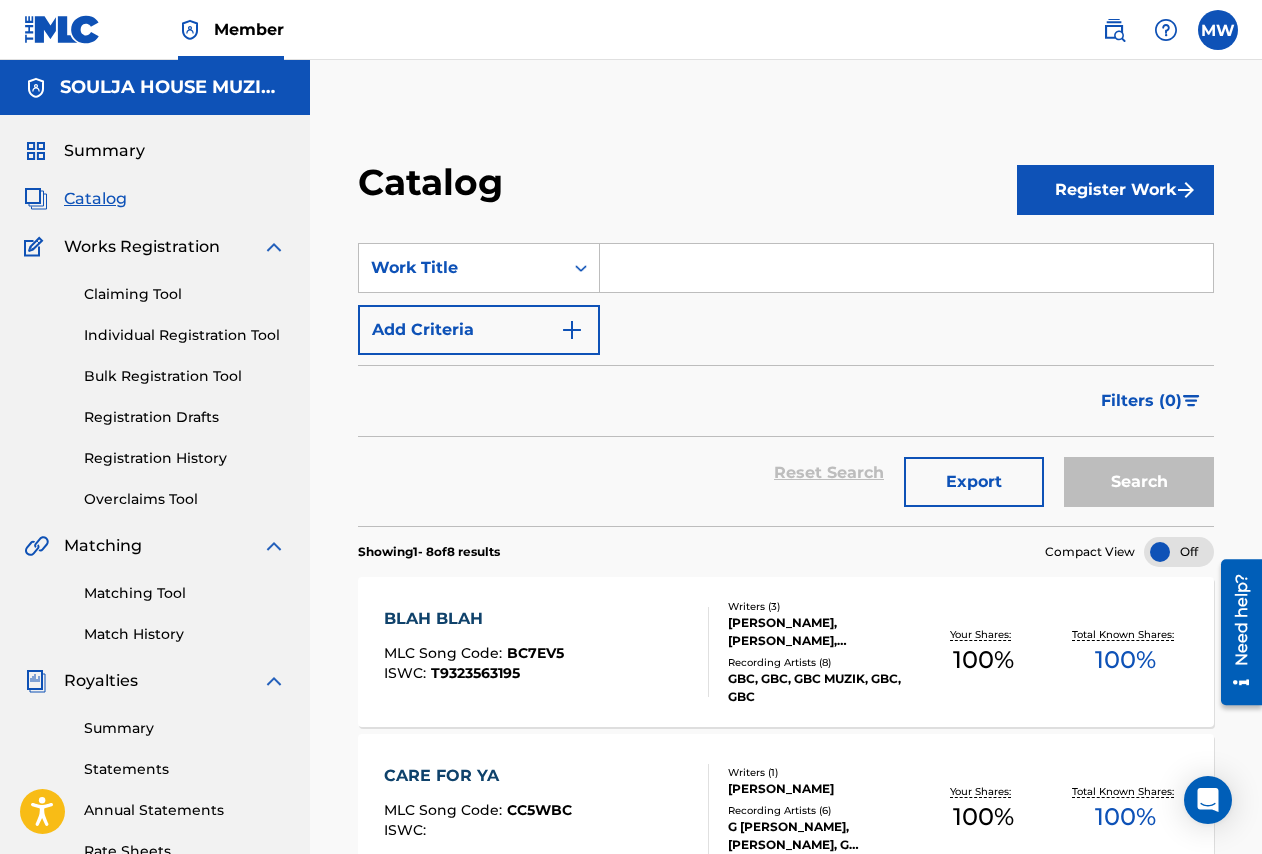click on "Register Work" at bounding box center [1115, 190] 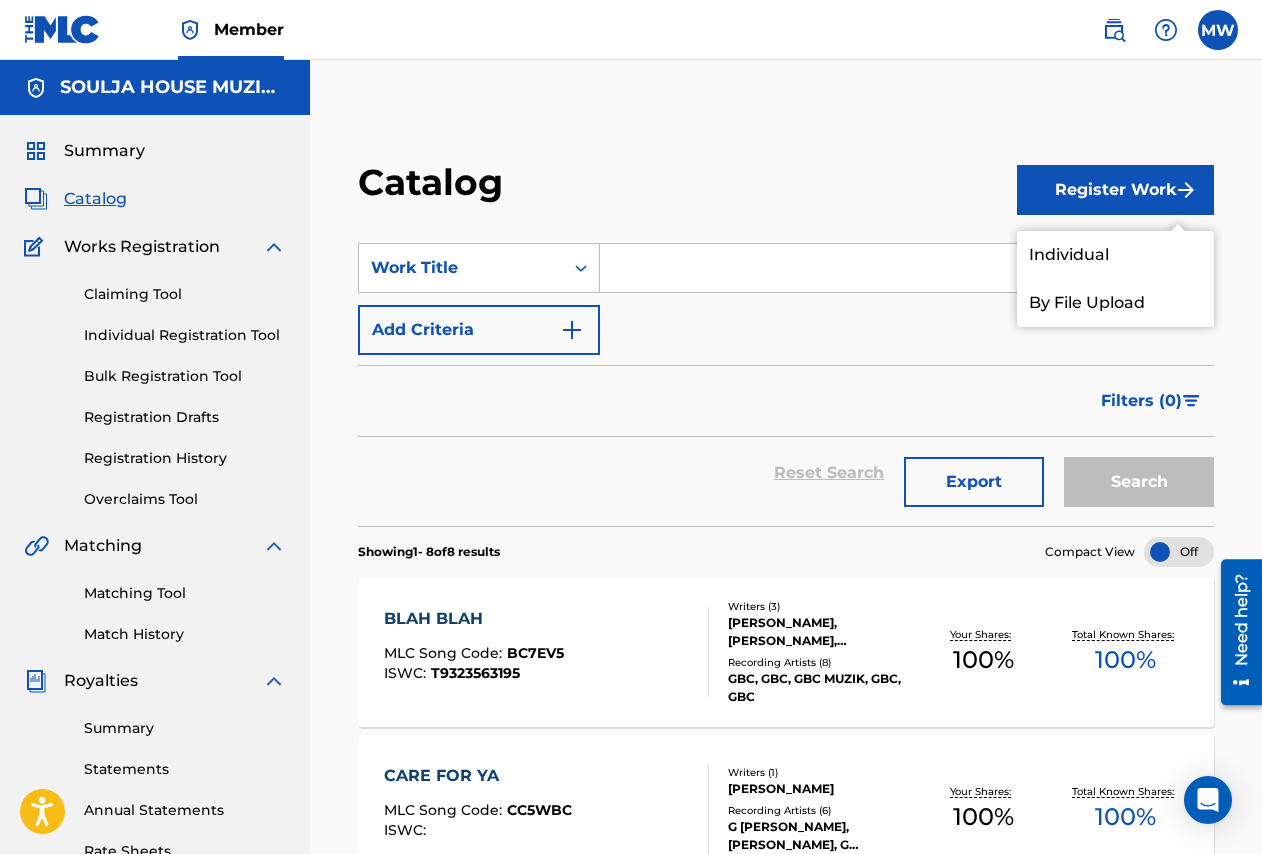 click on "Individual" at bounding box center [1115, 255] 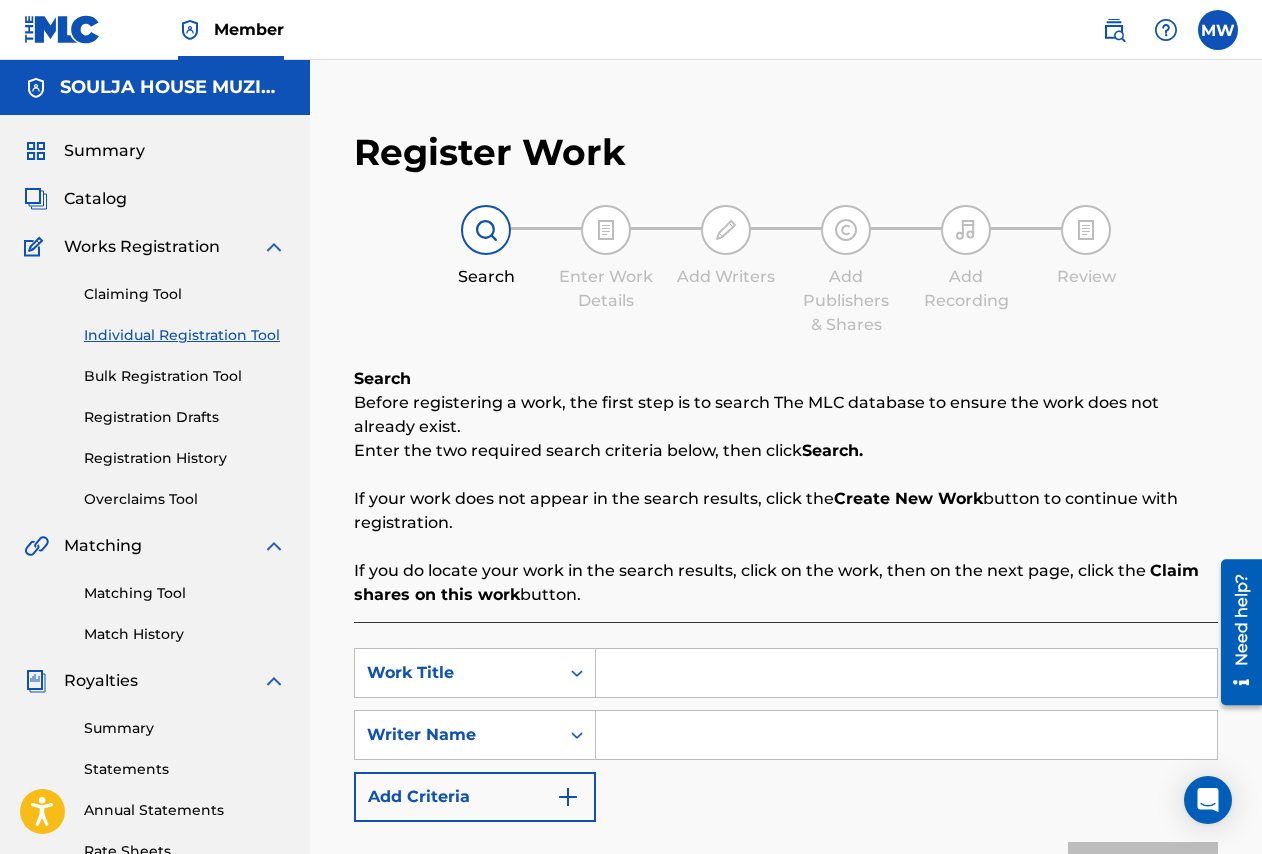 click at bounding box center (906, 673) 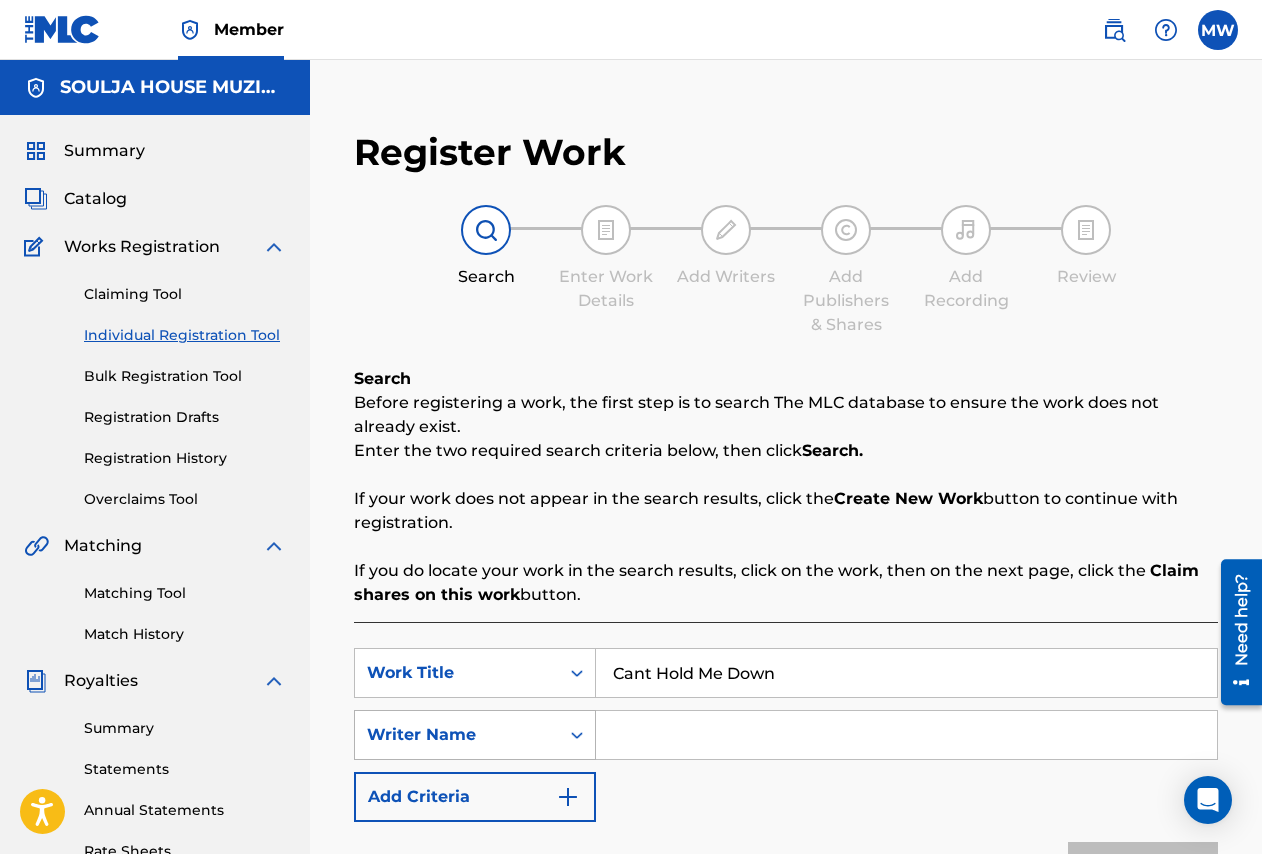 type on "Cant Hold Me Down" 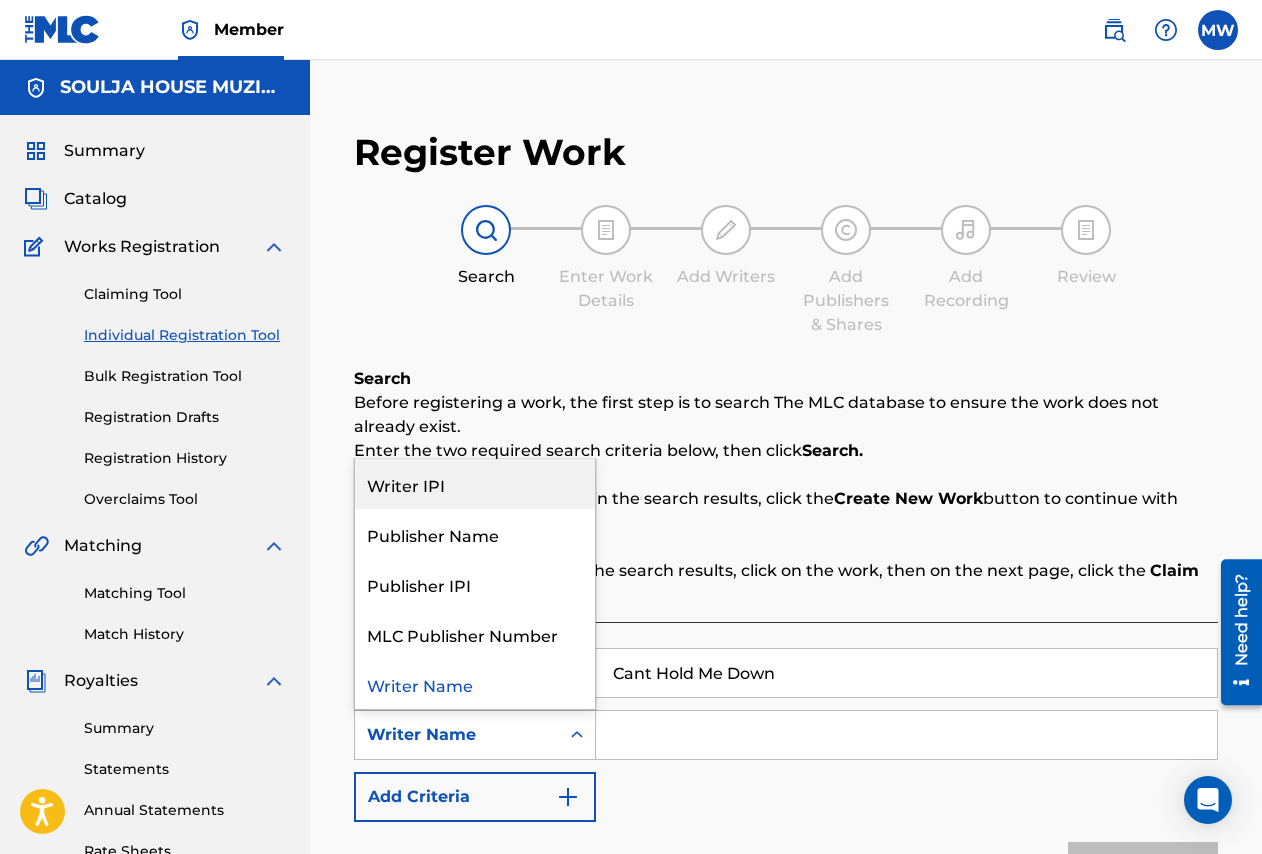 click on "Writer IPI" at bounding box center (475, 484) 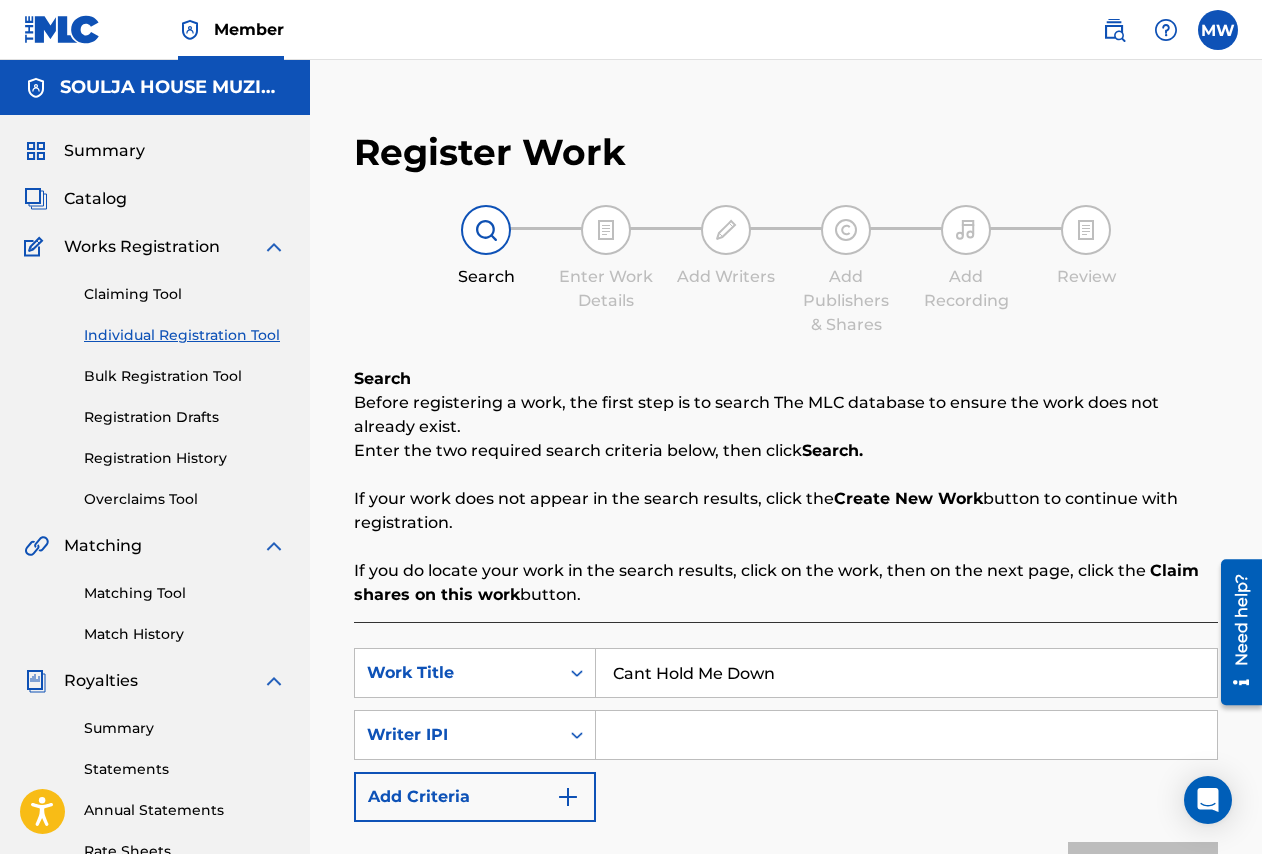 click at bounding box center (906, 735) 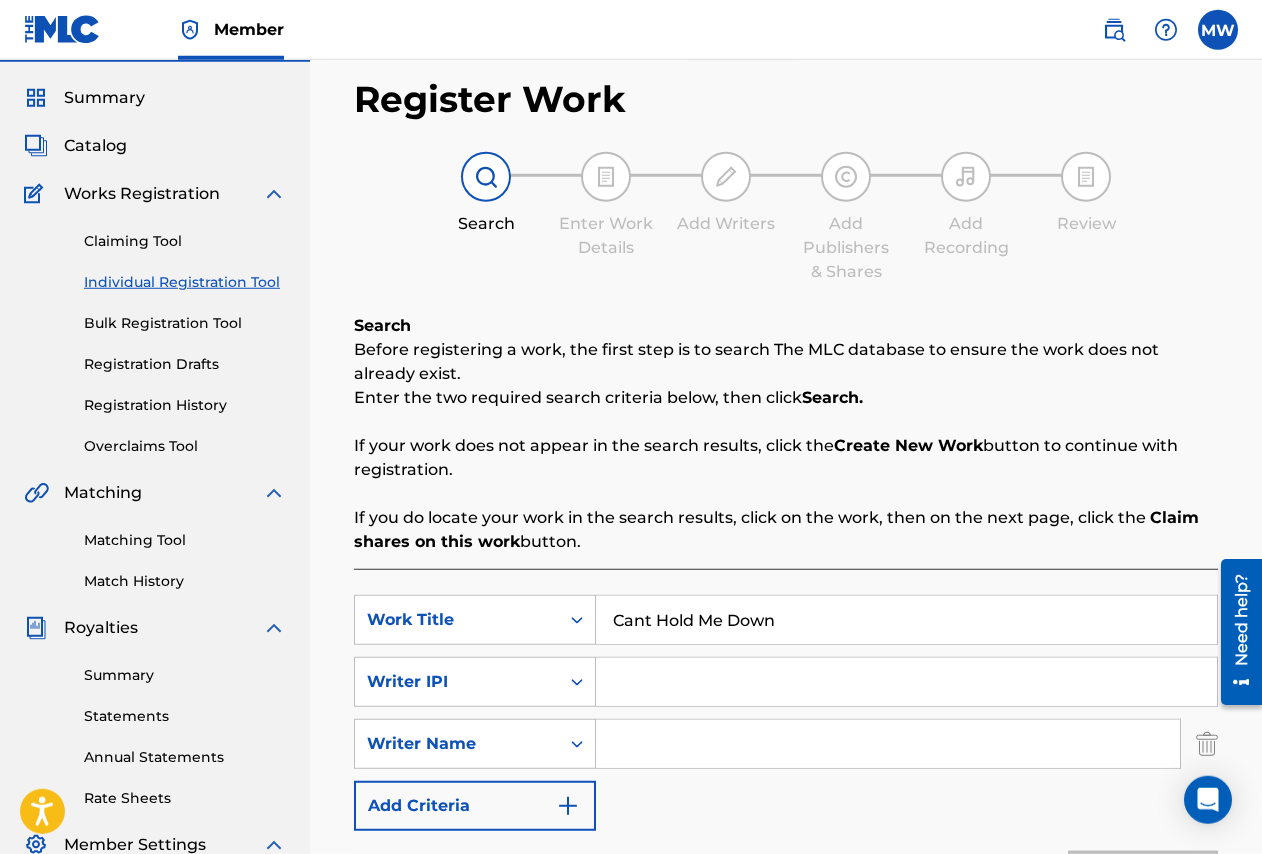 scroll, scrollTop: 102, scrollLeft: 0, axis: vertical 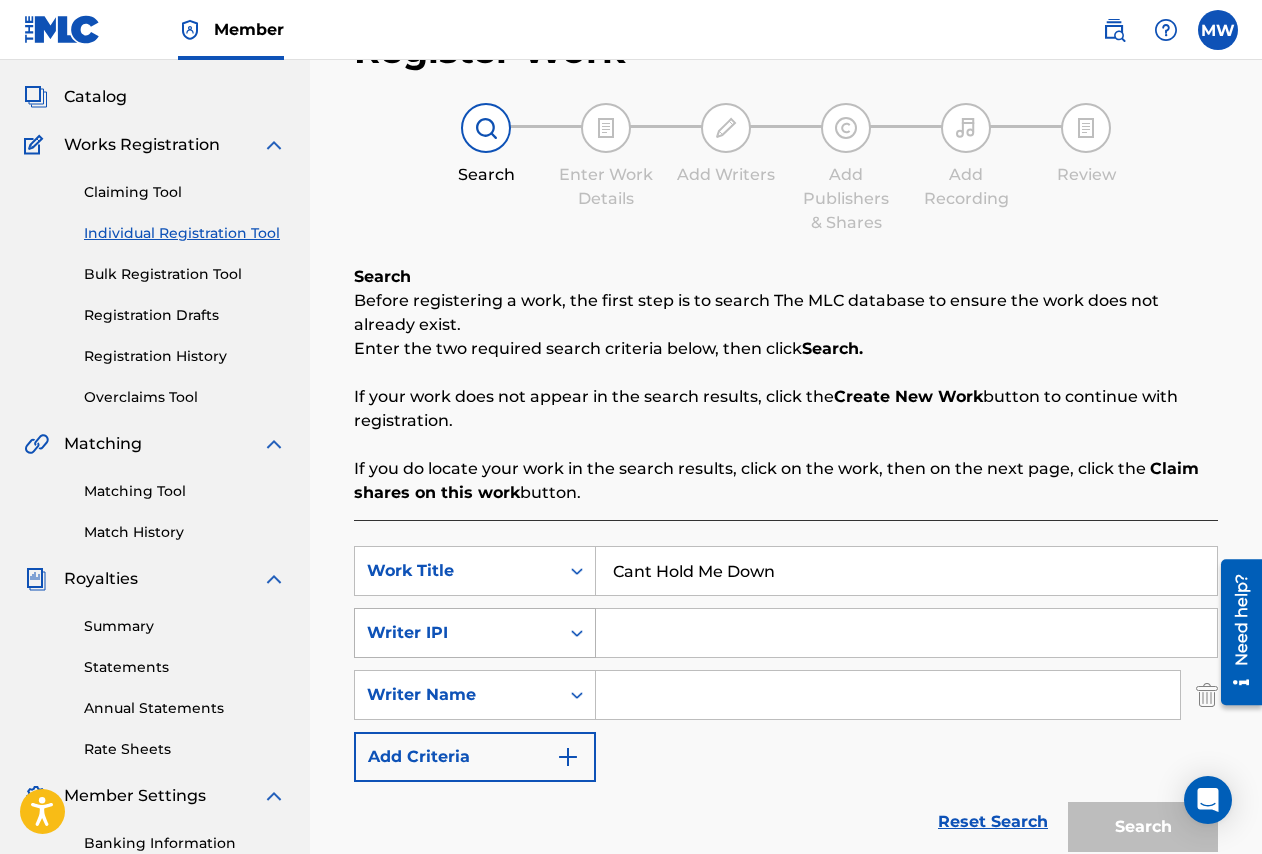 click 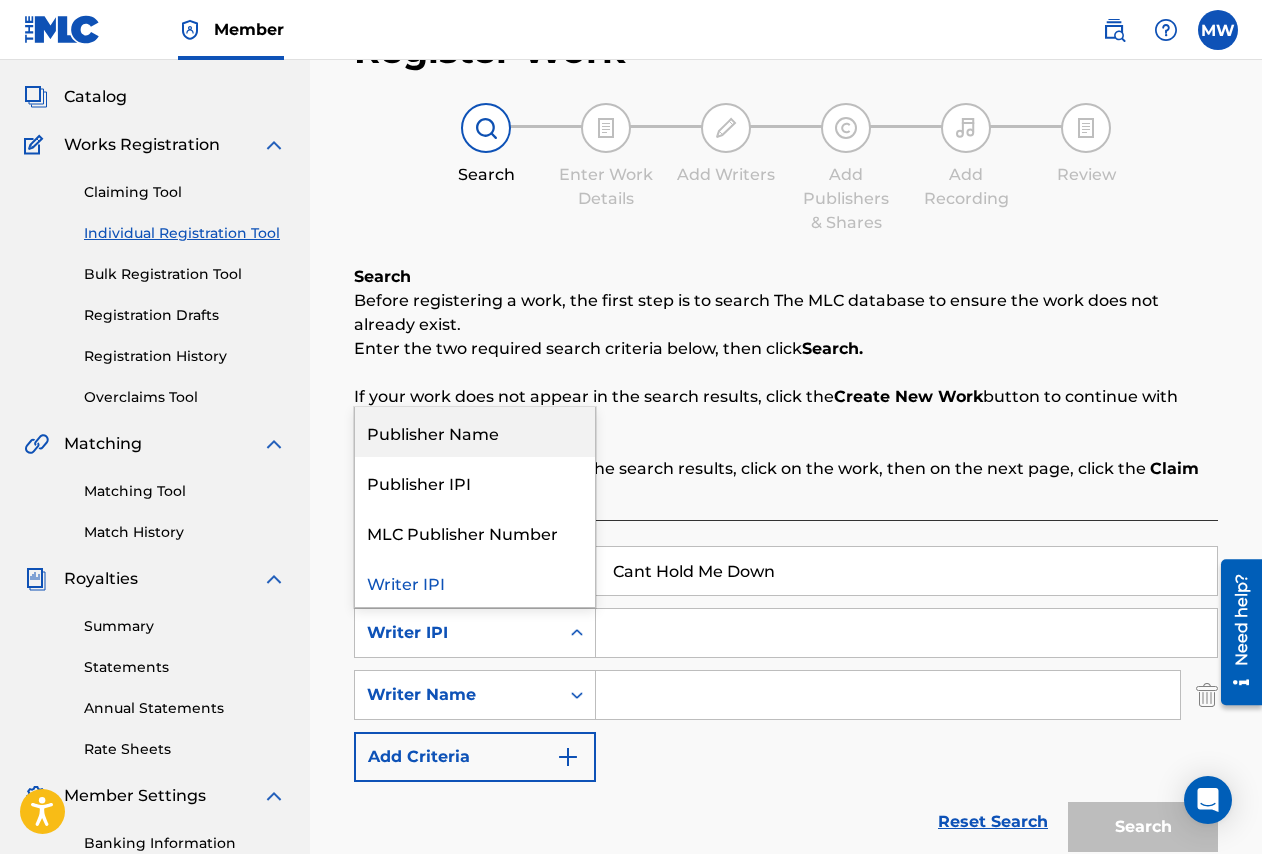 click on "Publisher Name" at bounding box center (475, 432) 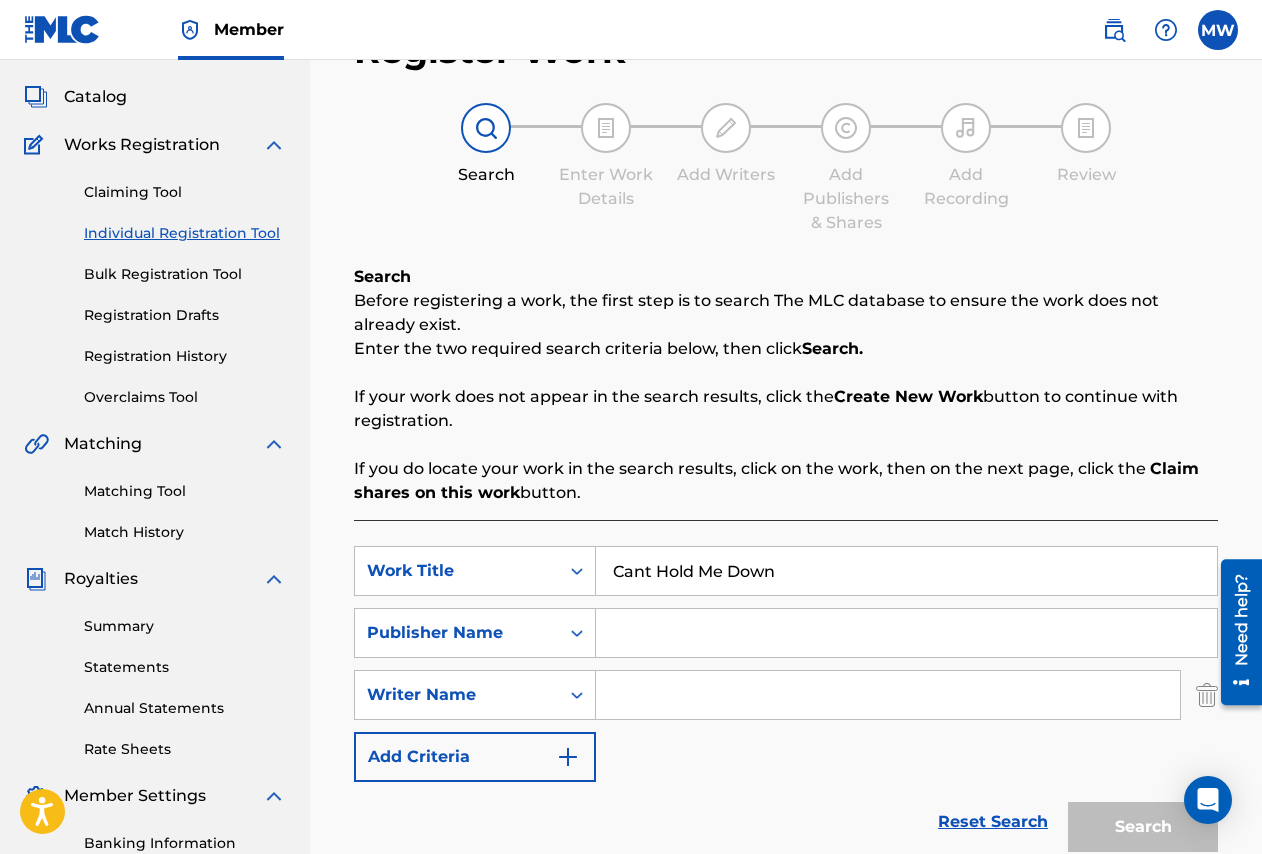 click at bounding box center (906, 633) 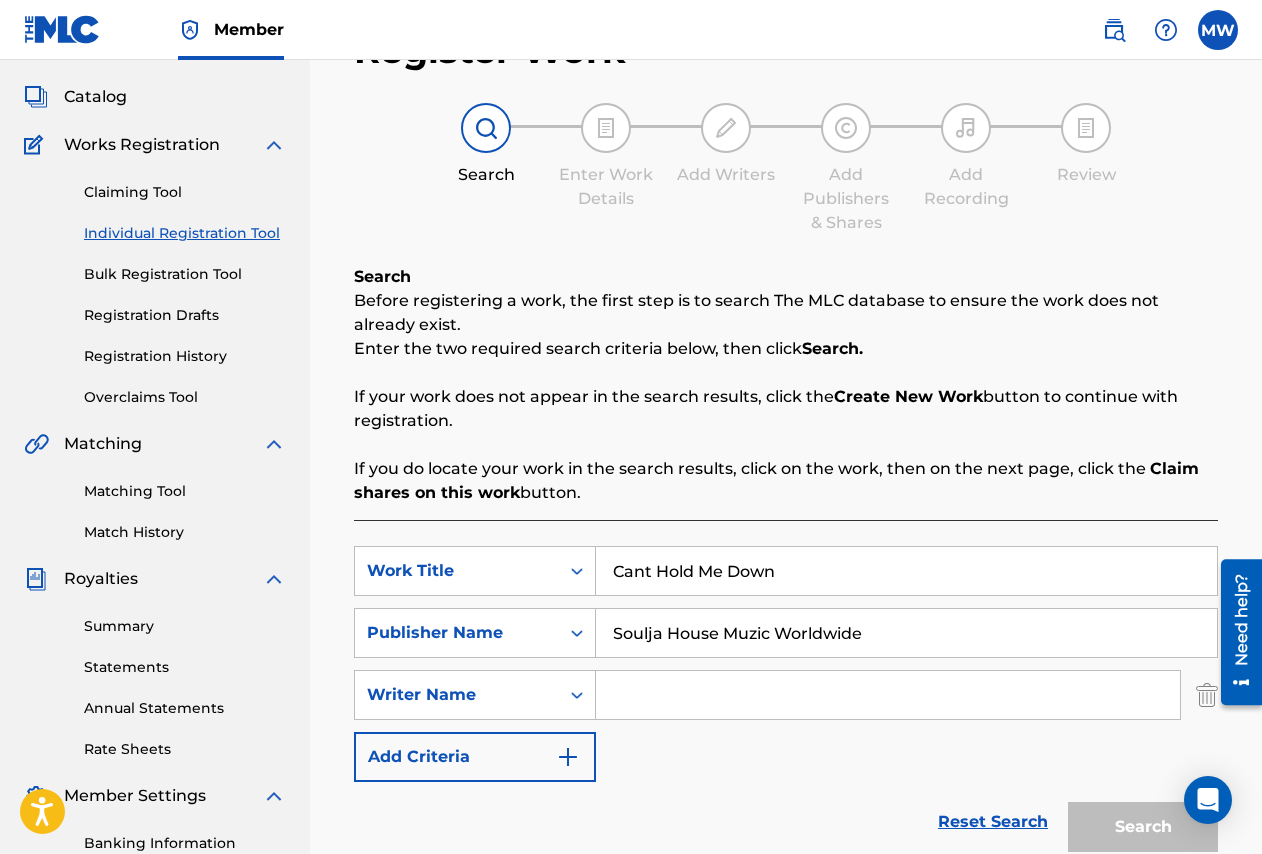 type on "Soulja House Muzic Worldwide" 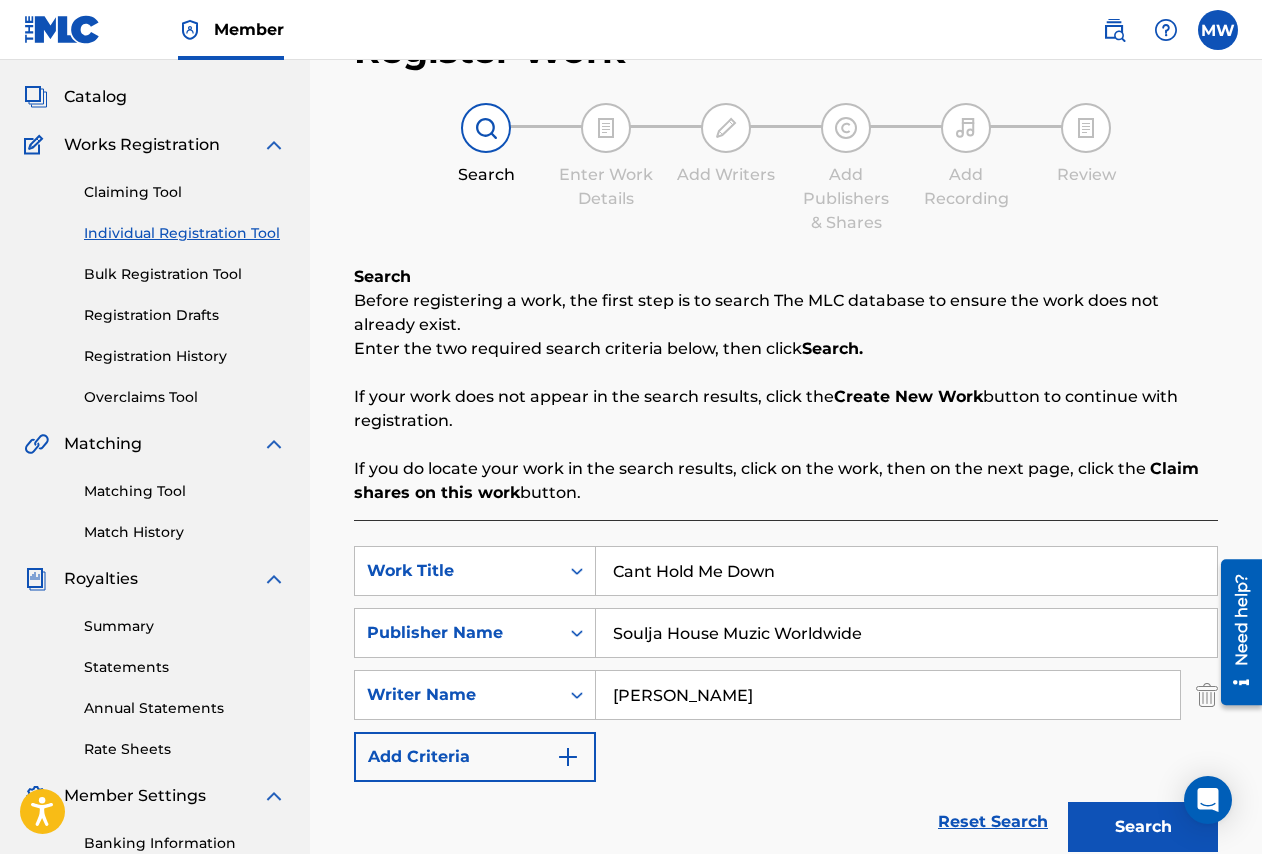 type on "[PERSON_NAME]" 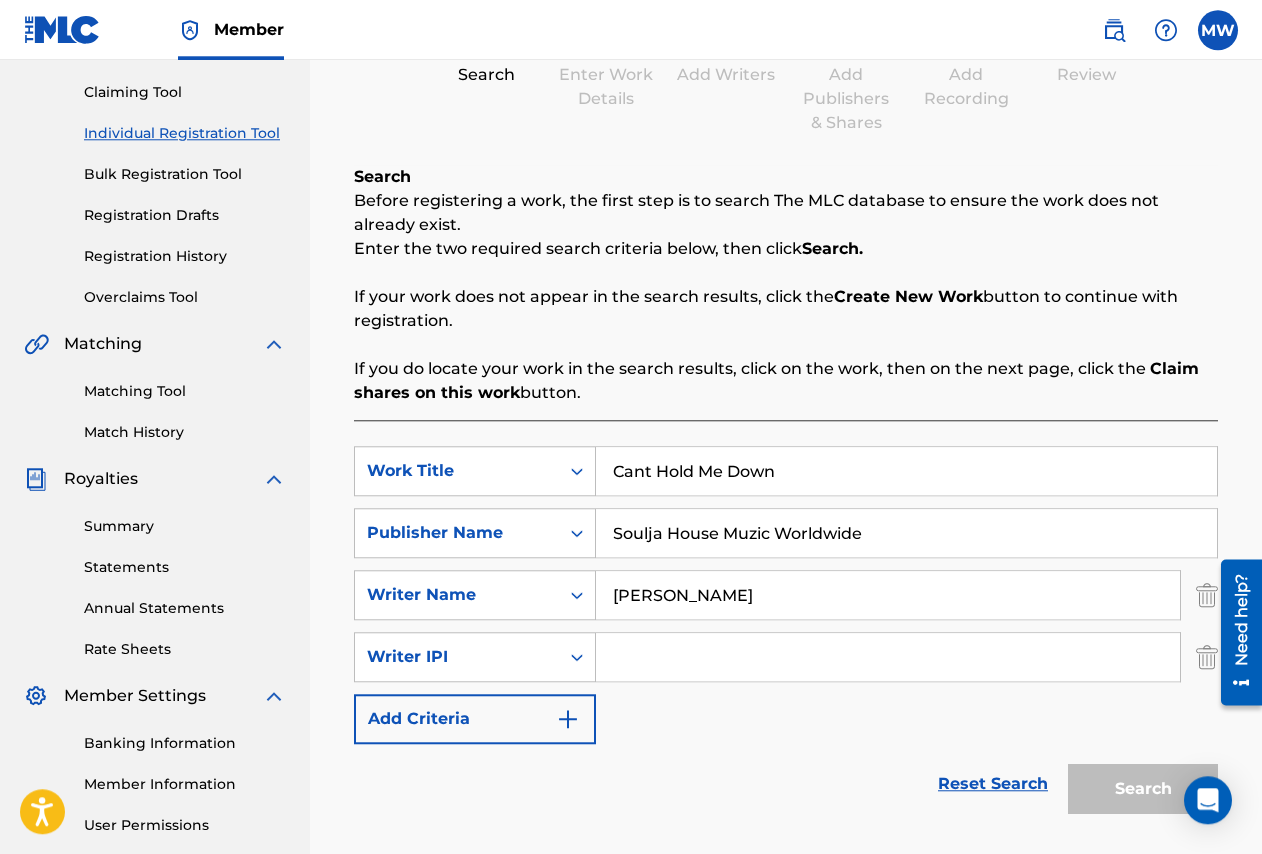 scroll, scrollTop: 204, scrollLeft: 0, axis: vertical 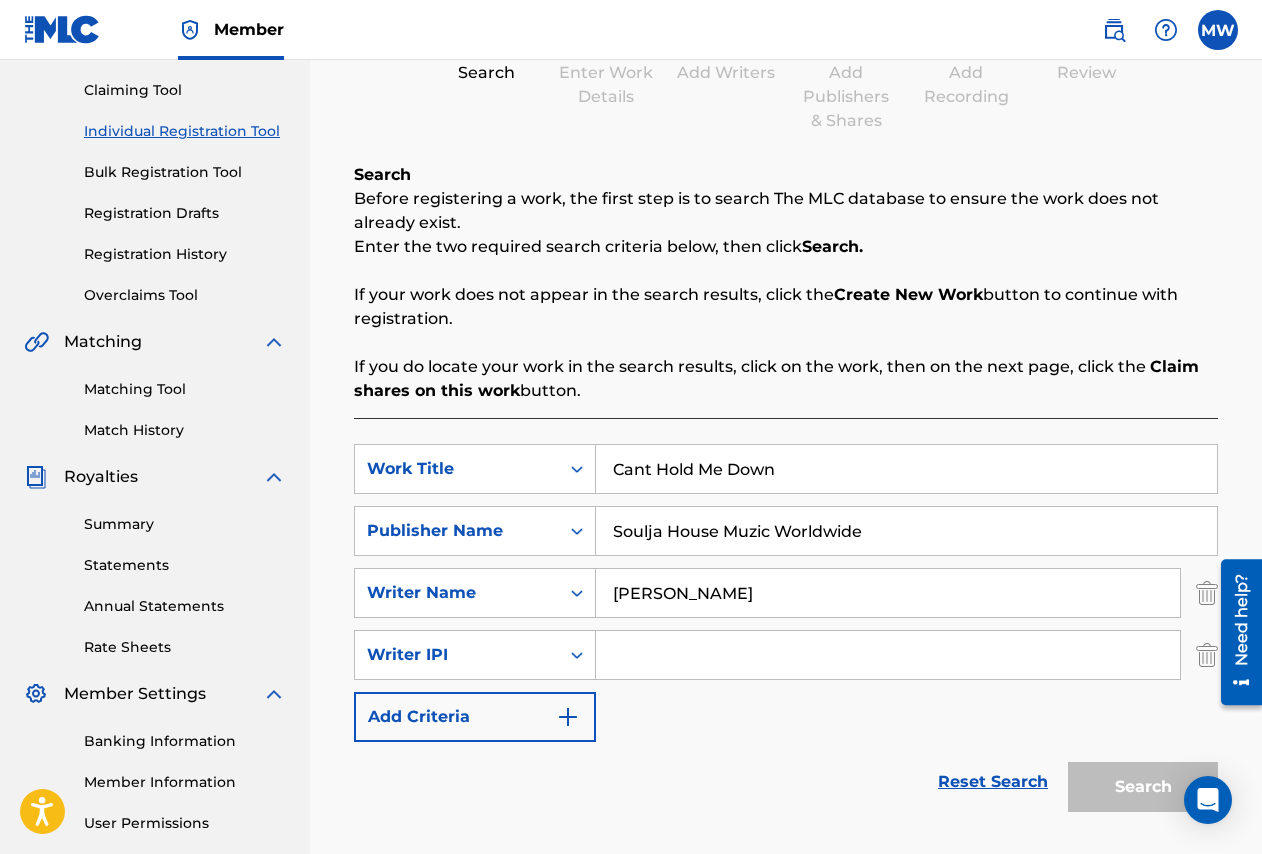 click at bounding box center (888, 655) 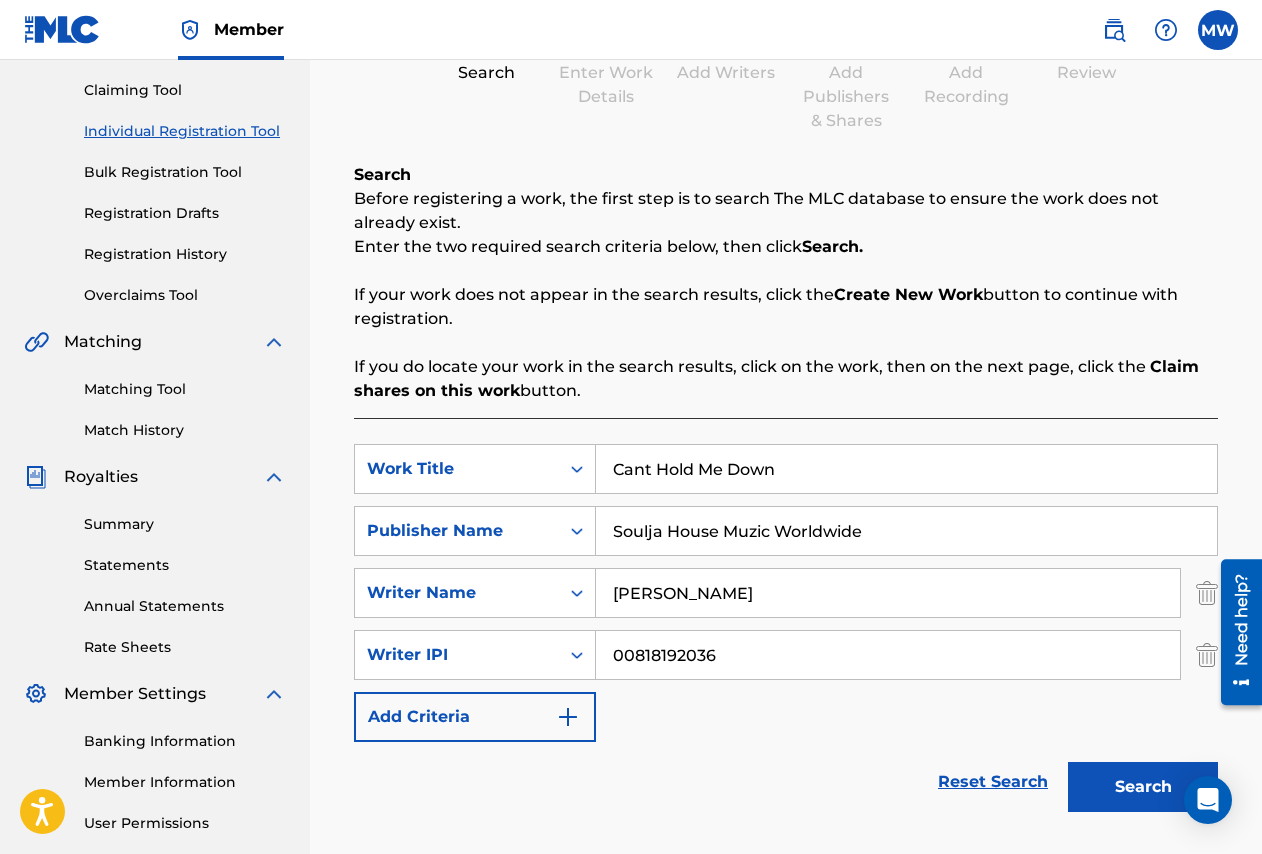 type on "00818192036" 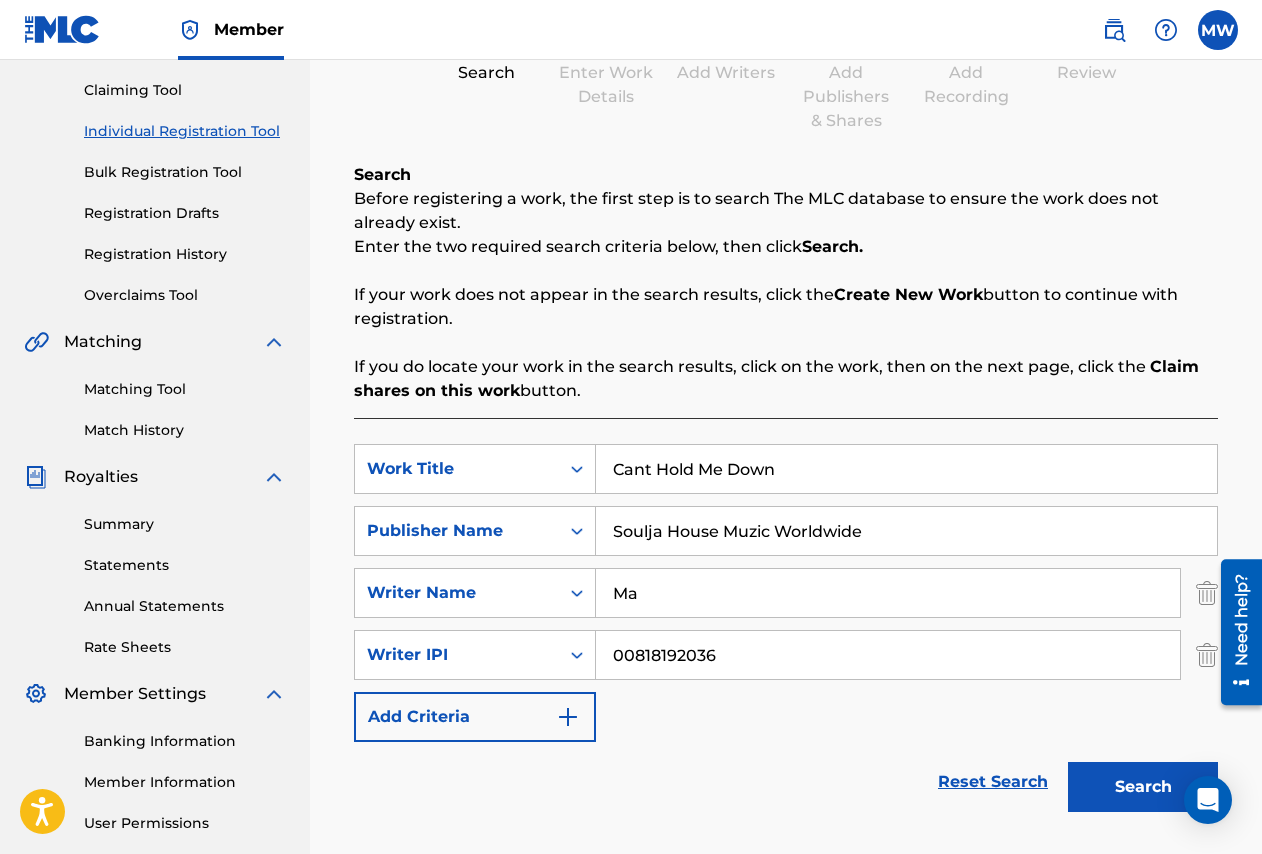 type on "M" 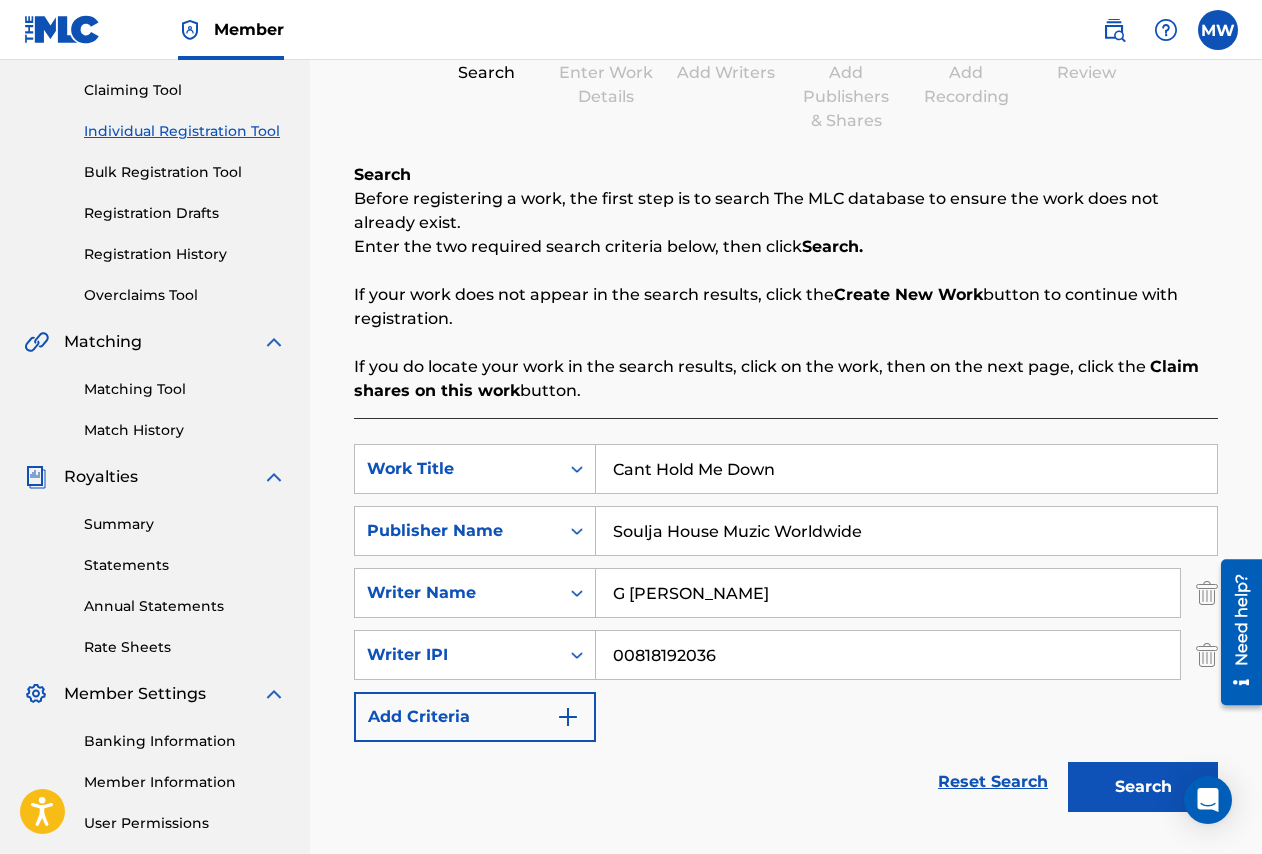 type on "G [PERSON_NAME]" 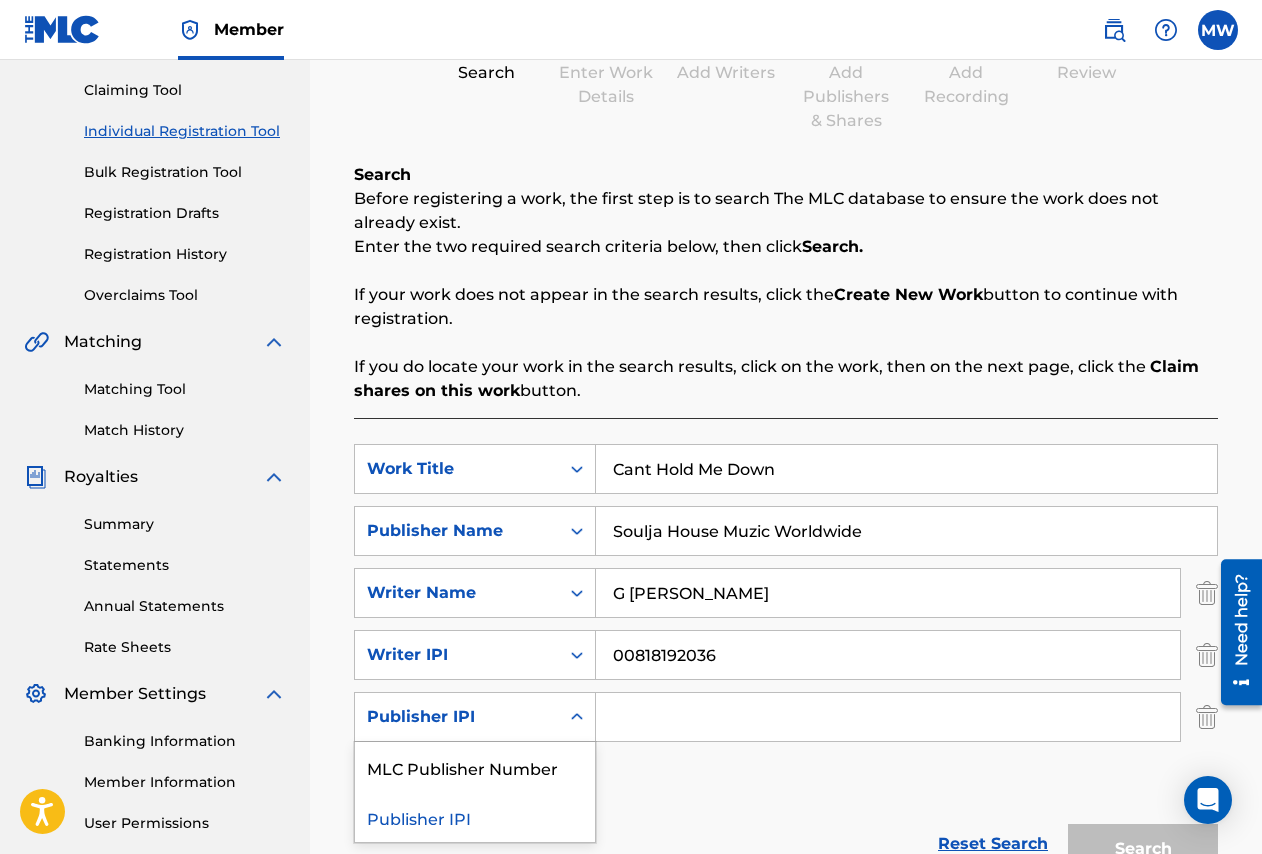 click 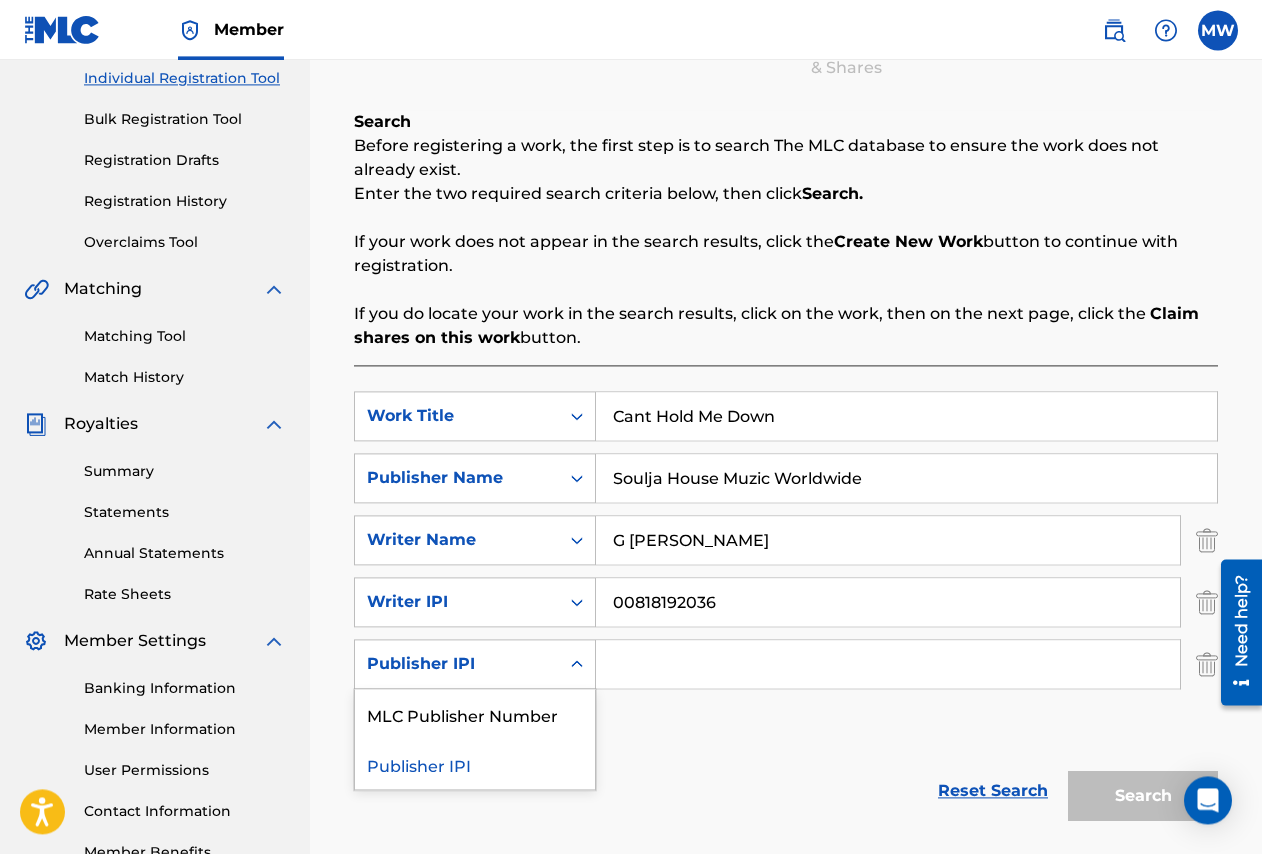 scroll, scrollTop: 306, scrollLeft: 0, axis: vertical 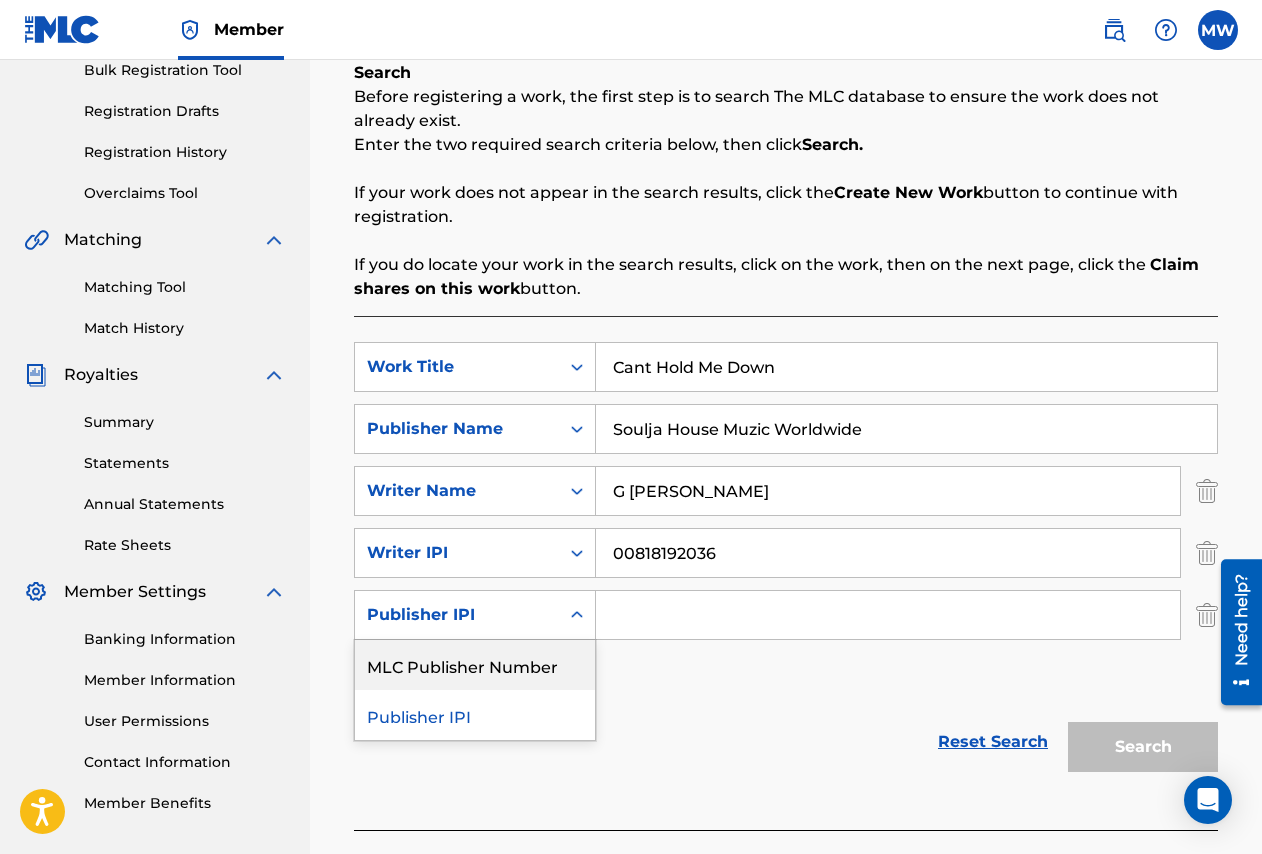 click on "MLC Publisher Number" at bounding box center (475, 665) 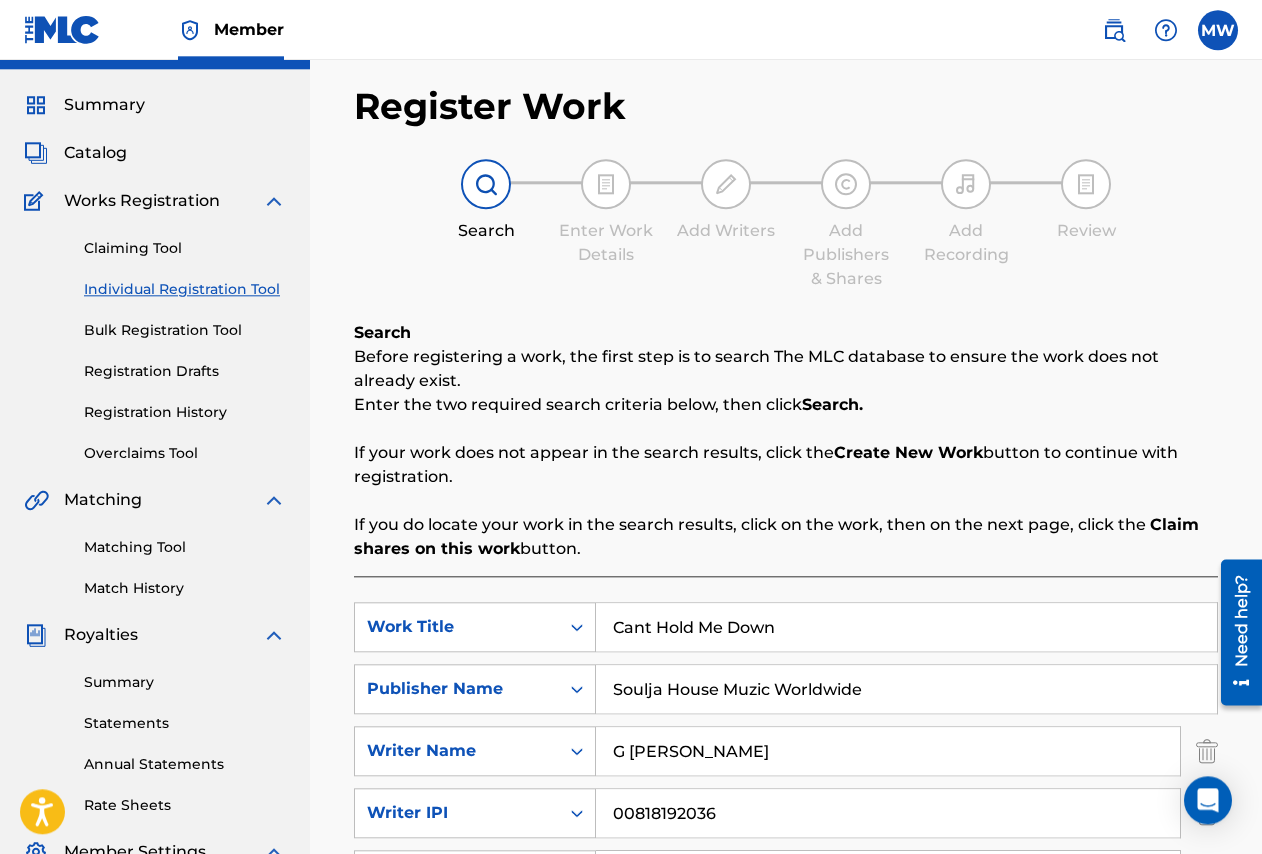 scroll, scrollTop: 0, scrollLeft: 0, axis: both 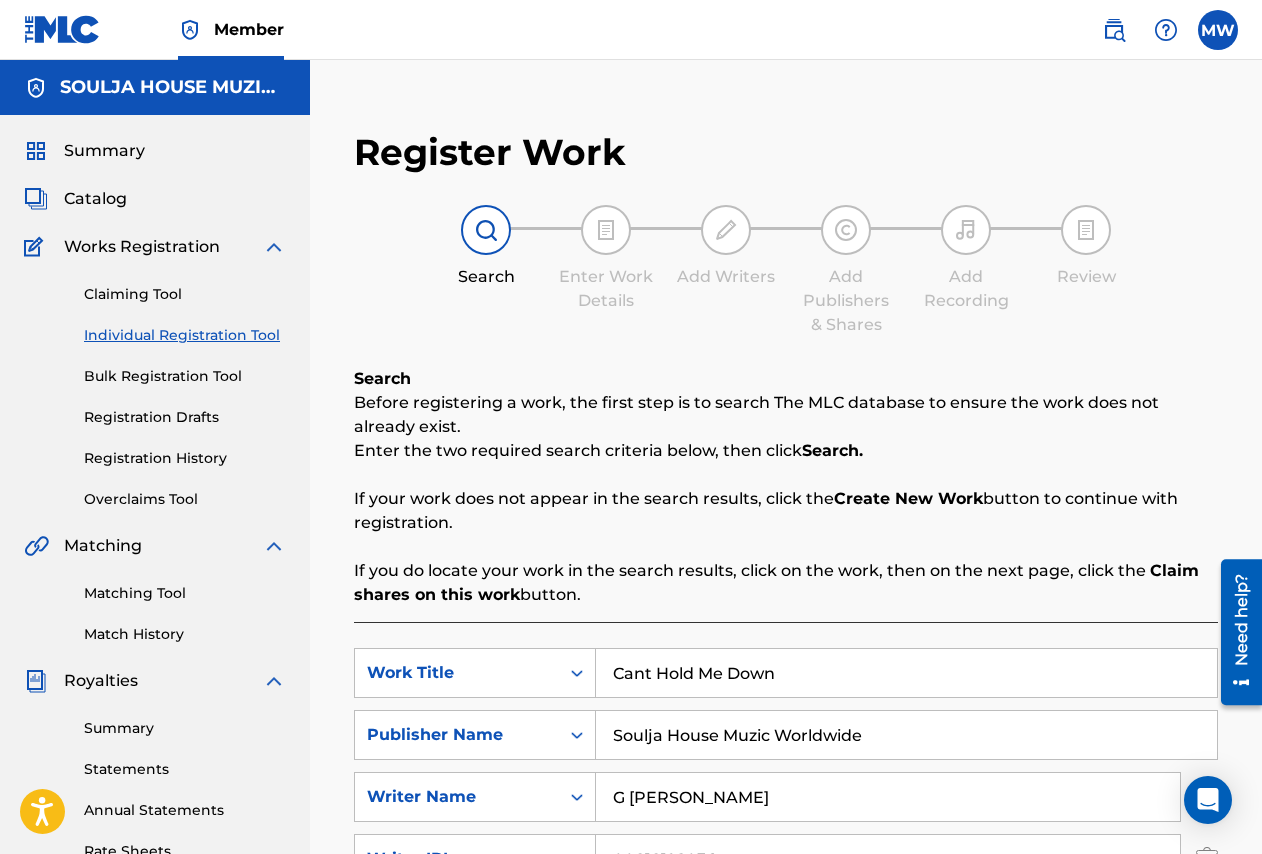 click at bounding box center [1218, 30] 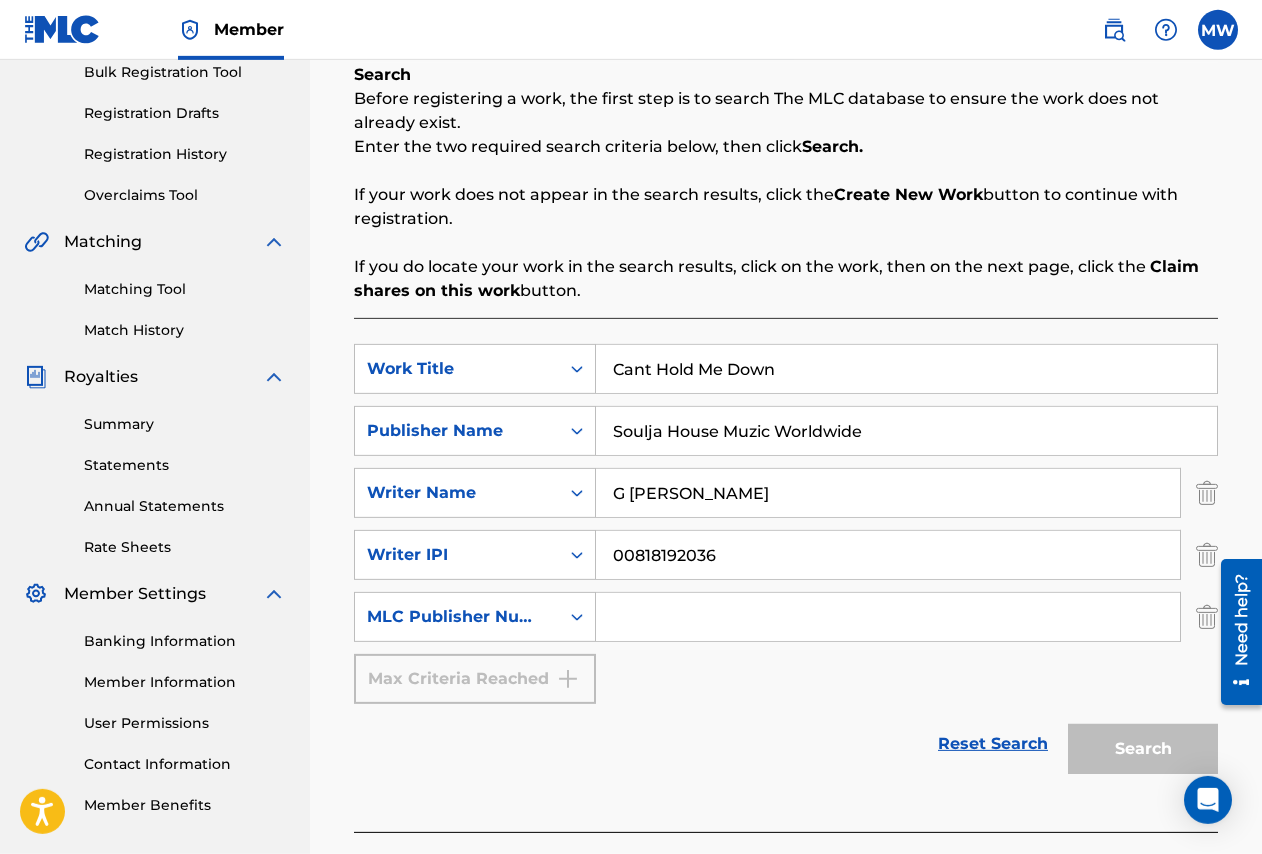 scroll, scrollTop: 306, scrollLeft: 0, axis: vertical 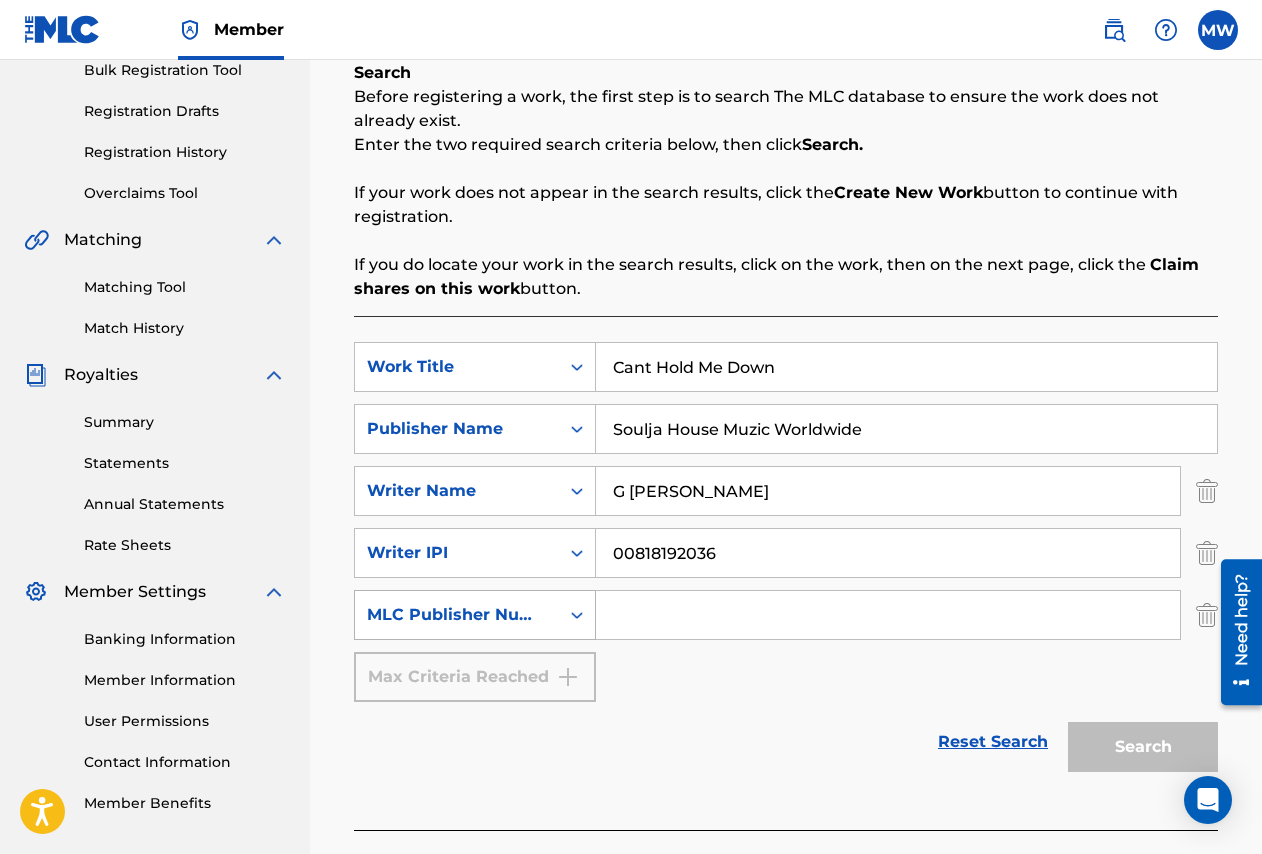 click 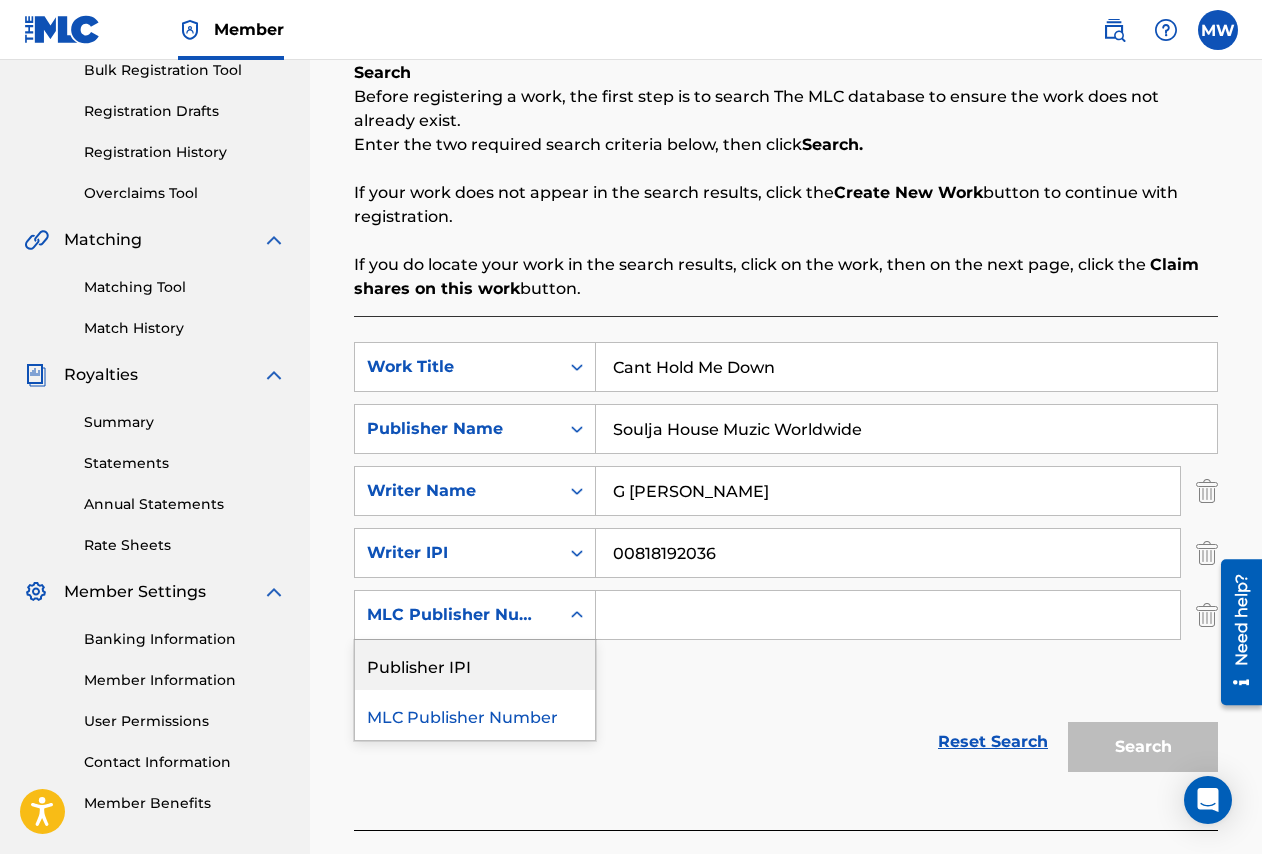 click on "Publisher IPI" at bounding box center (475, 665) 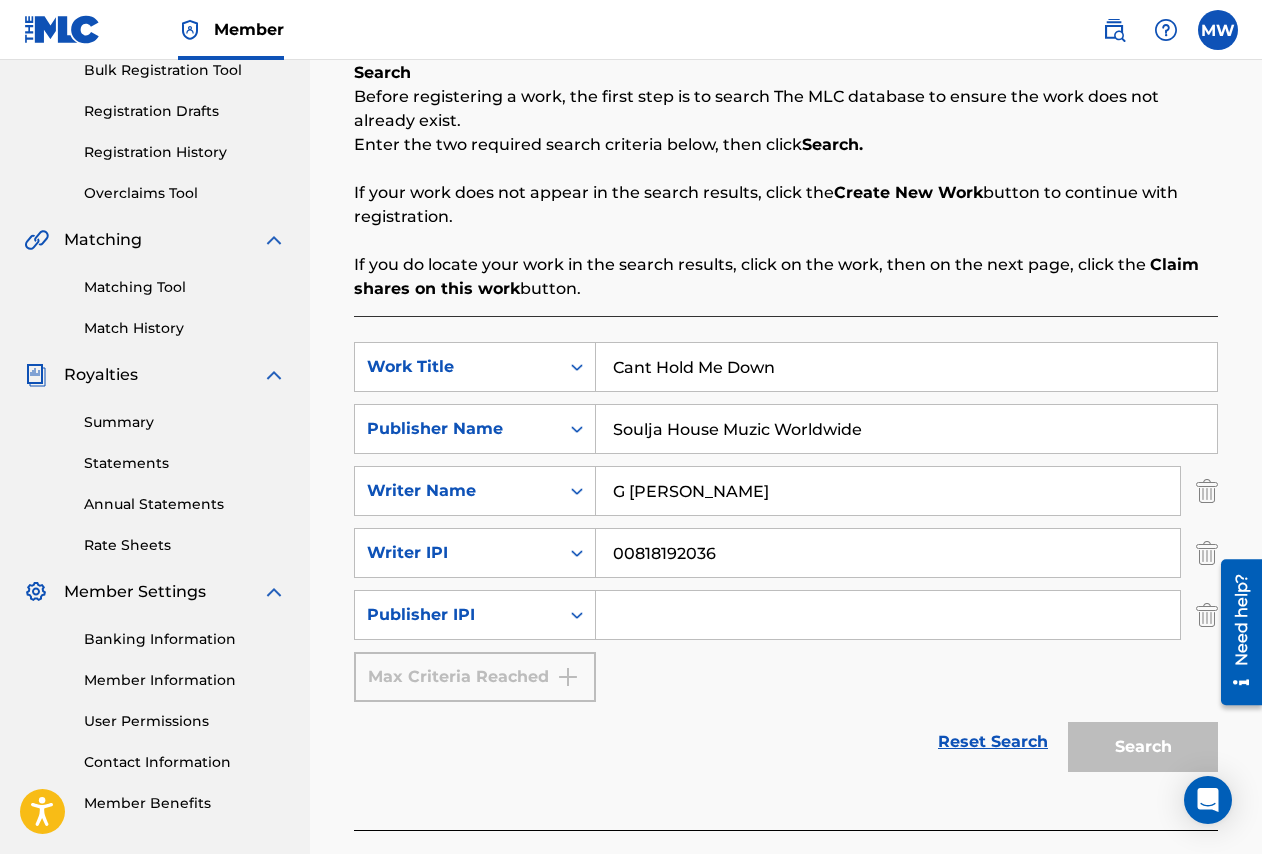 click at bounding box center (888, 615) 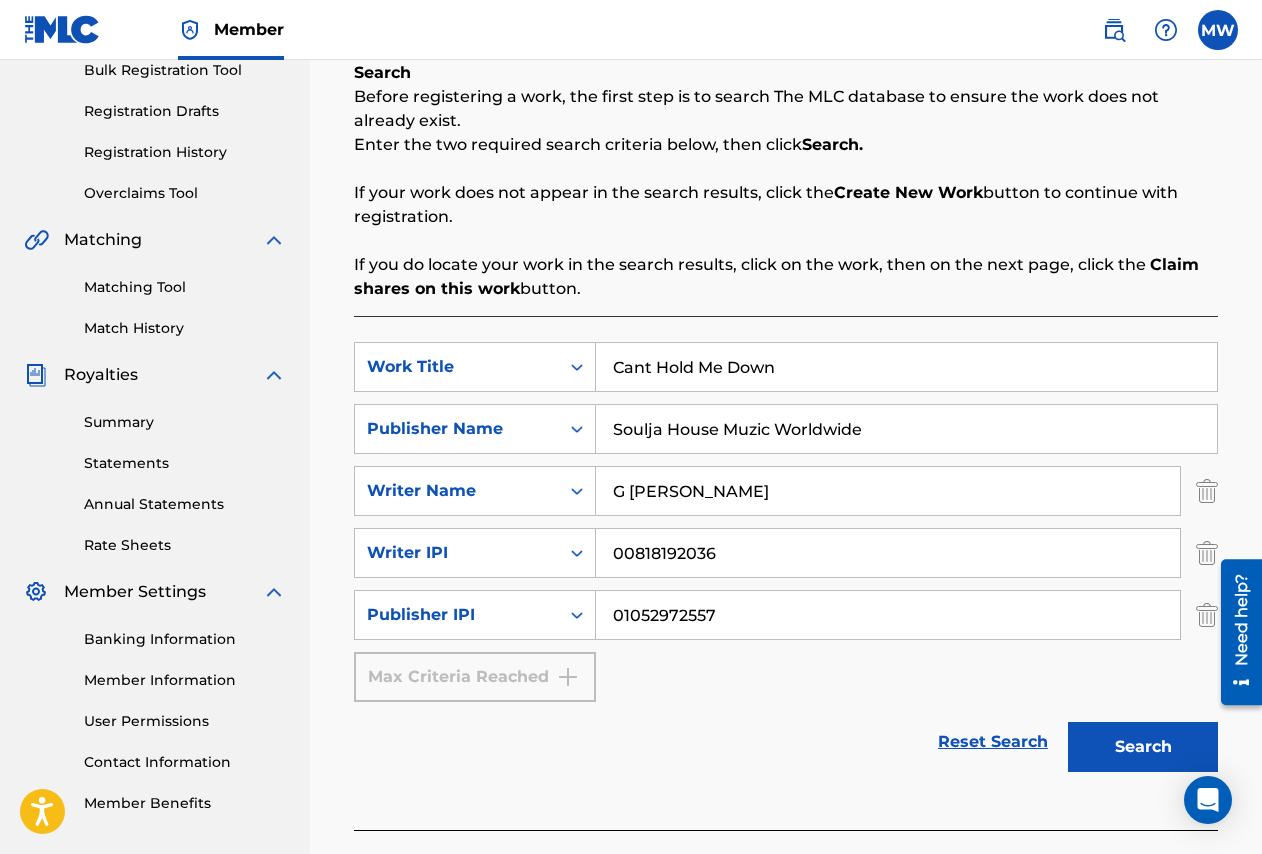 type on "01052972557" 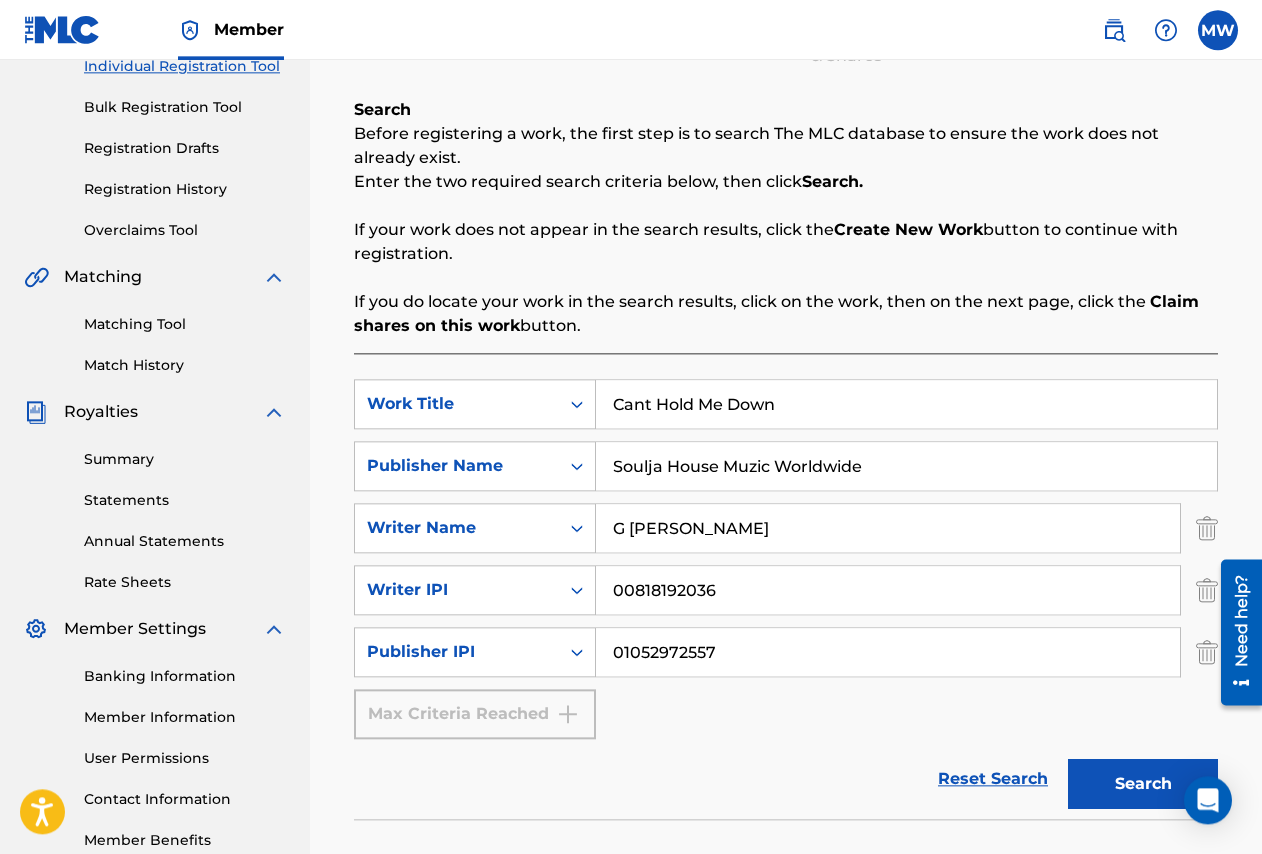 scroll, scrollTop: 306, scrollLeft: 0, axis: vertical 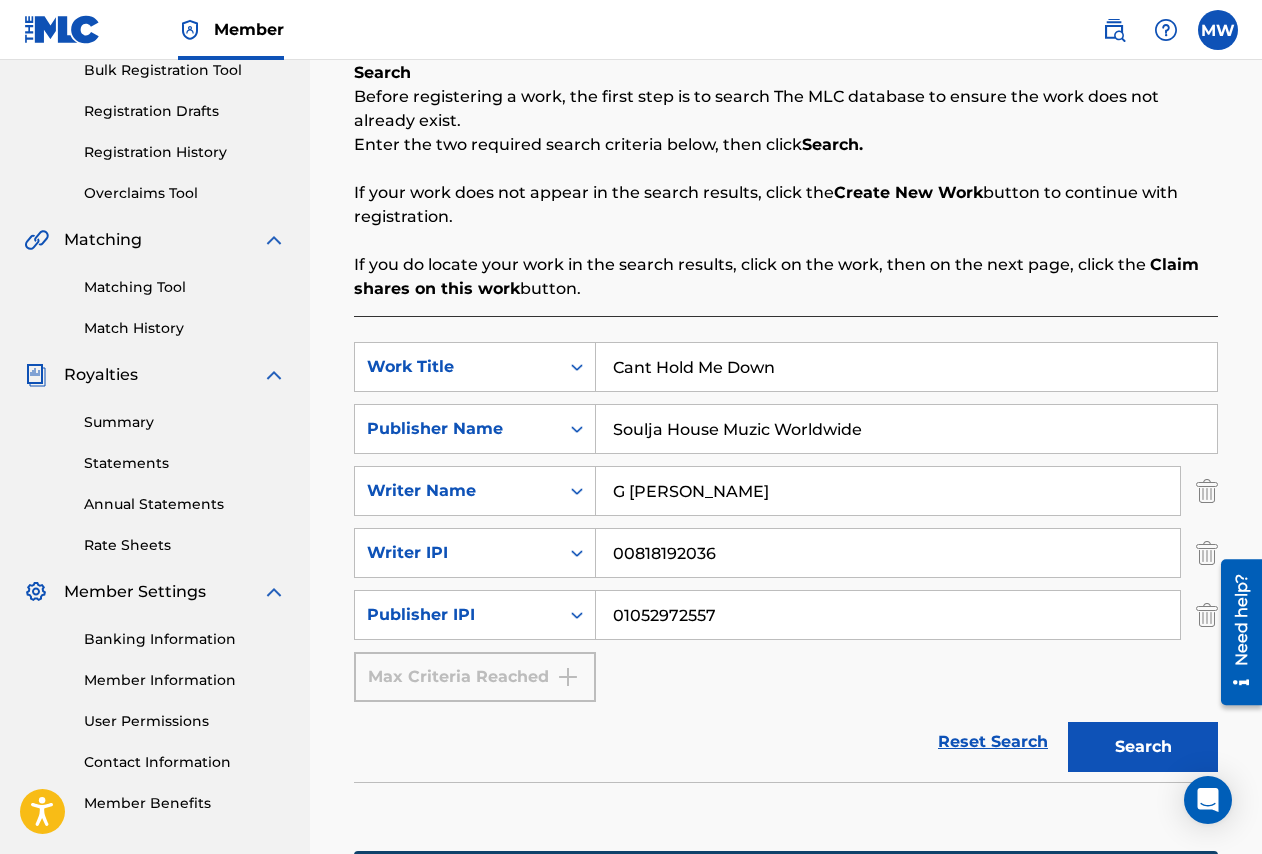 click on "Search" at bounding box center (1138, 742) 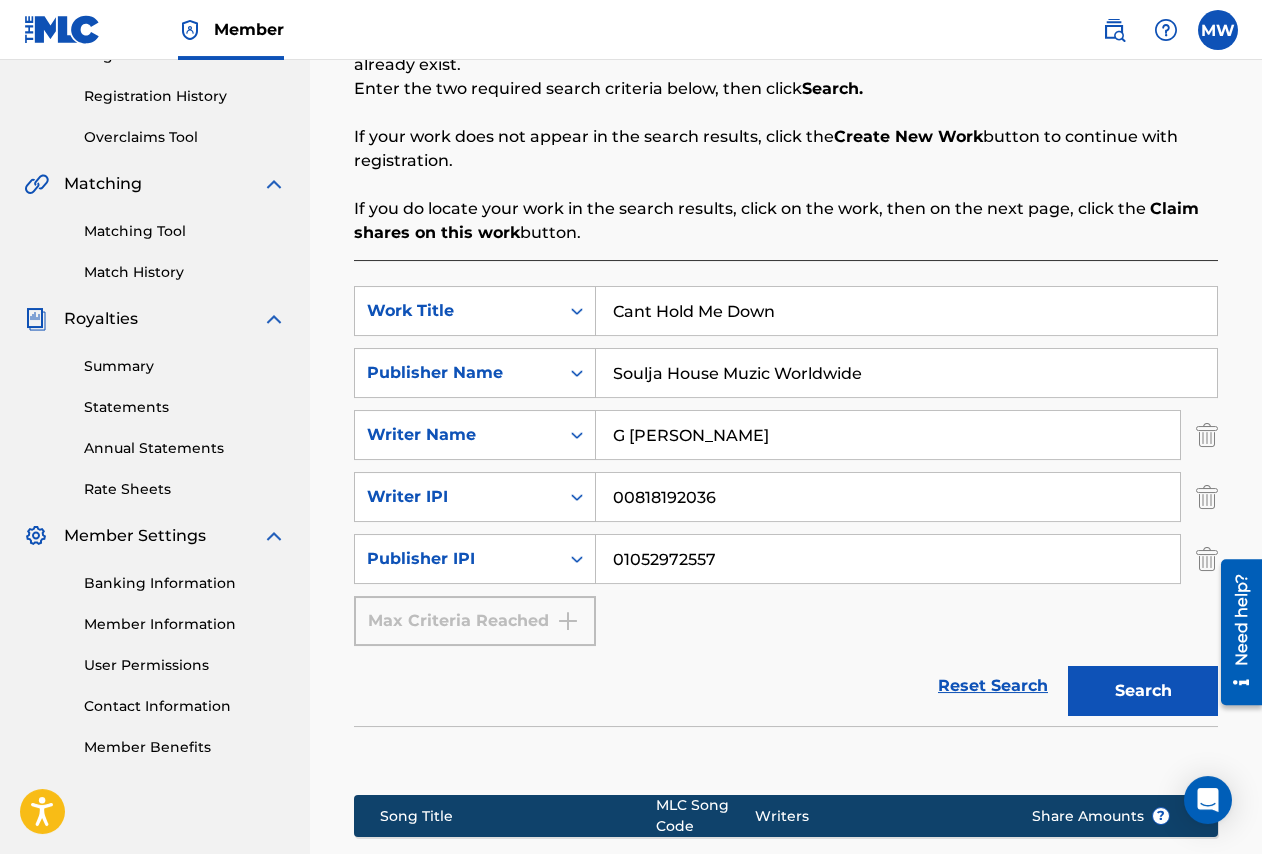 scroll, scrollTop: 355, scrollLeft: 0, axis: vertical 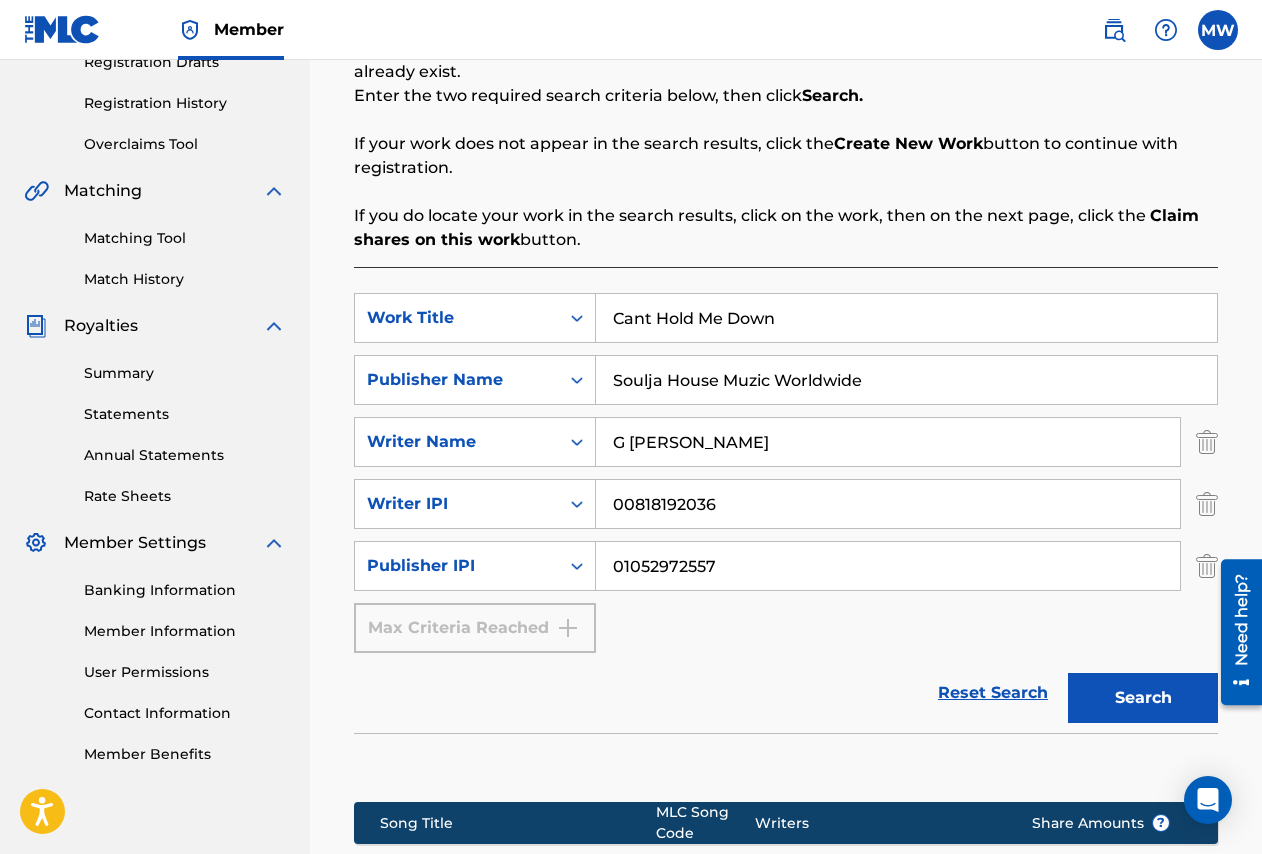click on "Cant Hold Me Down" at bounding box center (906, 318) 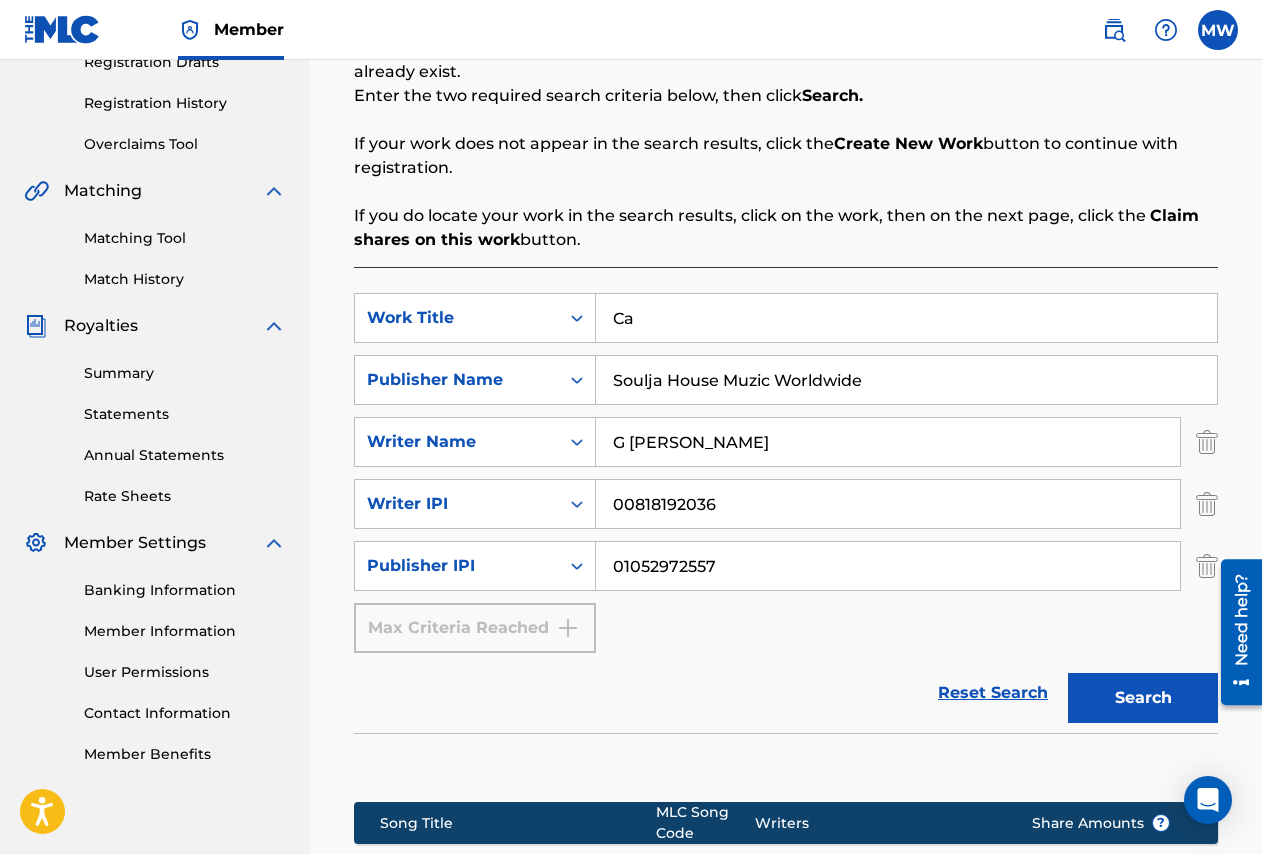 type on "C" 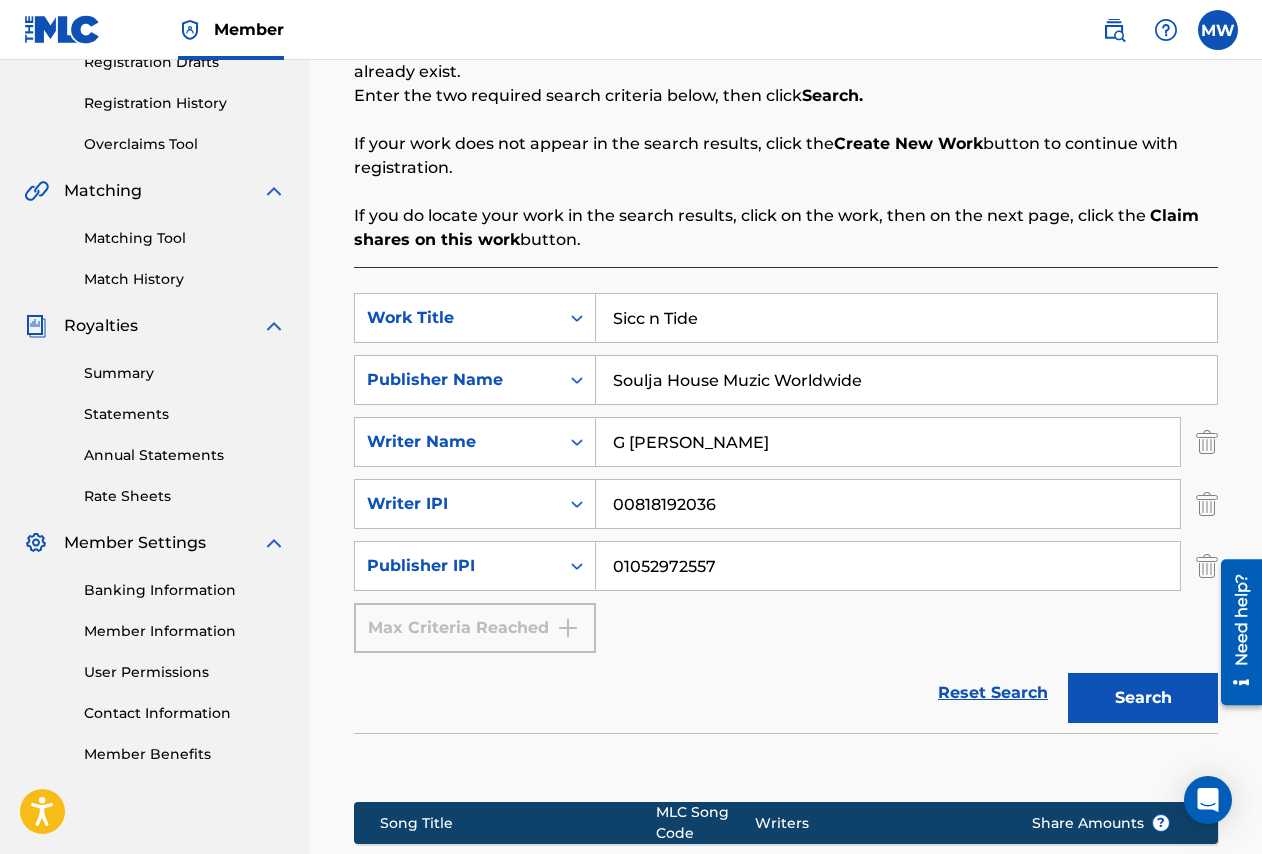 type on "Sicc n Tide" 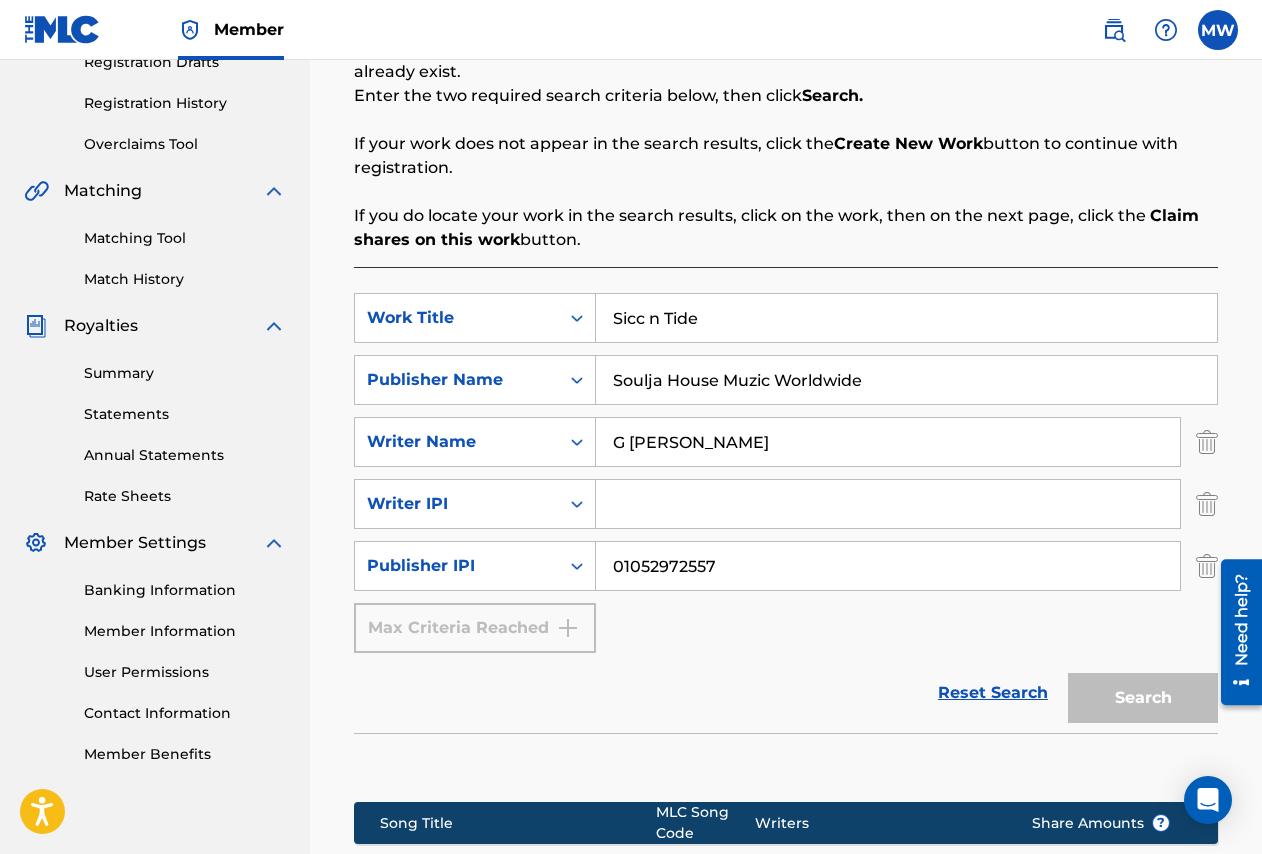 type 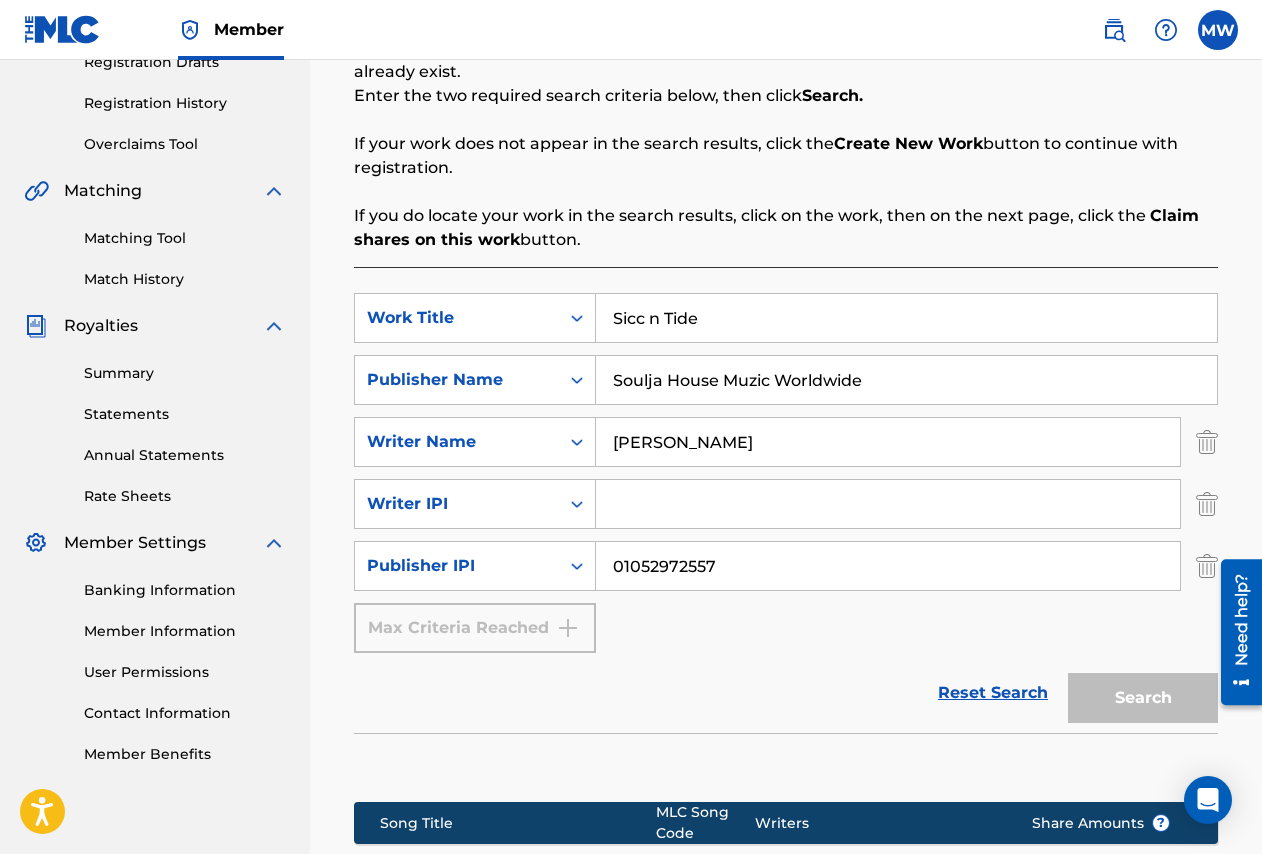 type on "[PERSON_NAME]" 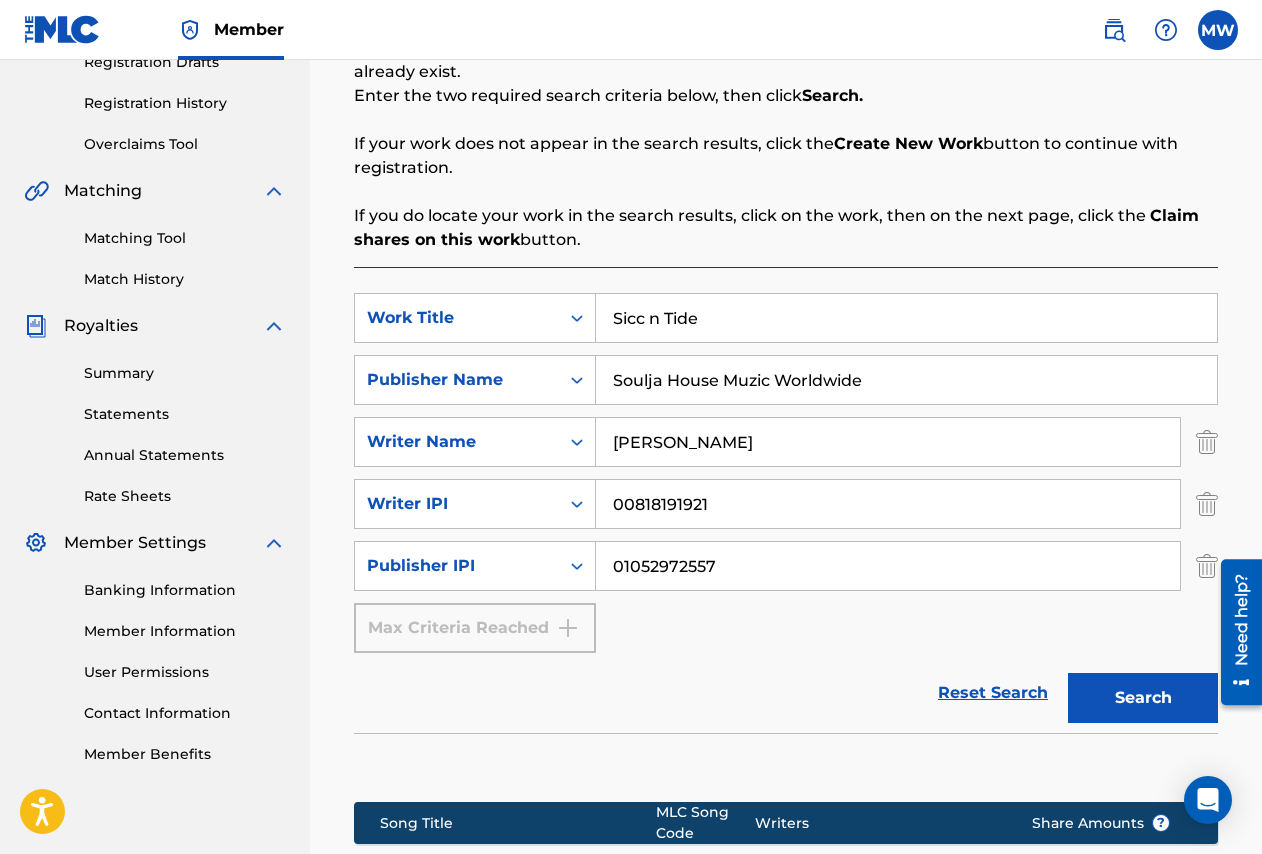 type on "00818191921" 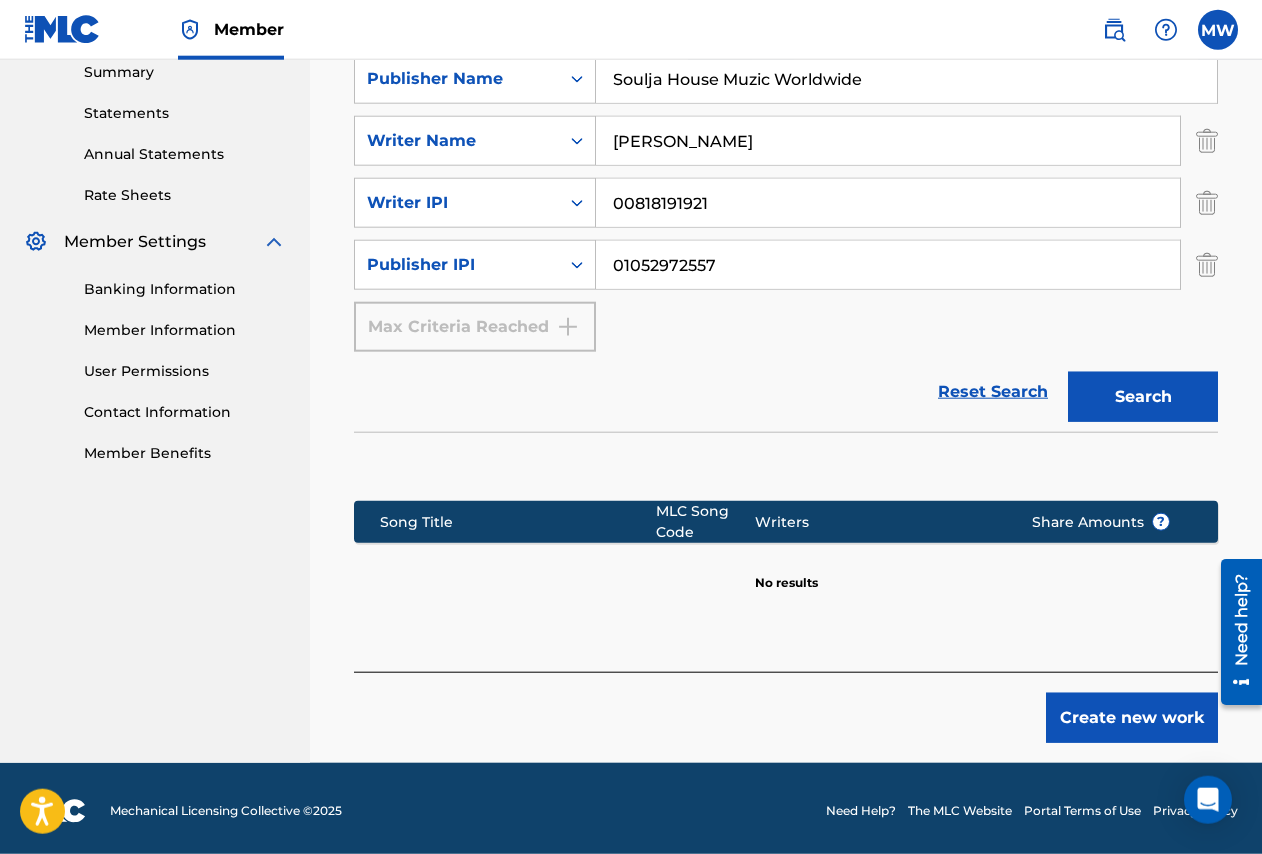 scroll, scrollTop: 661, scrollLeft: 0, axis: vertical 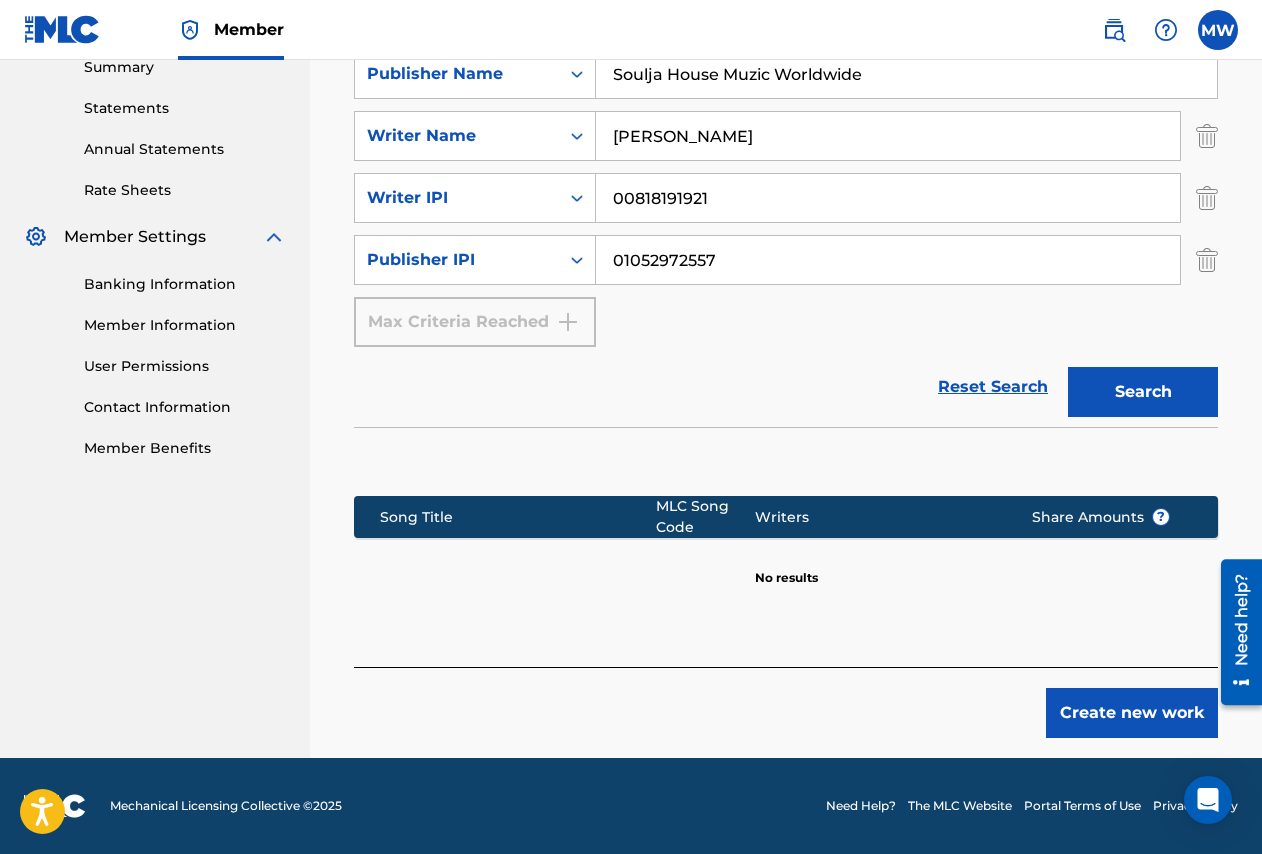click on "Create new work" at bounding box center [1132, 713] 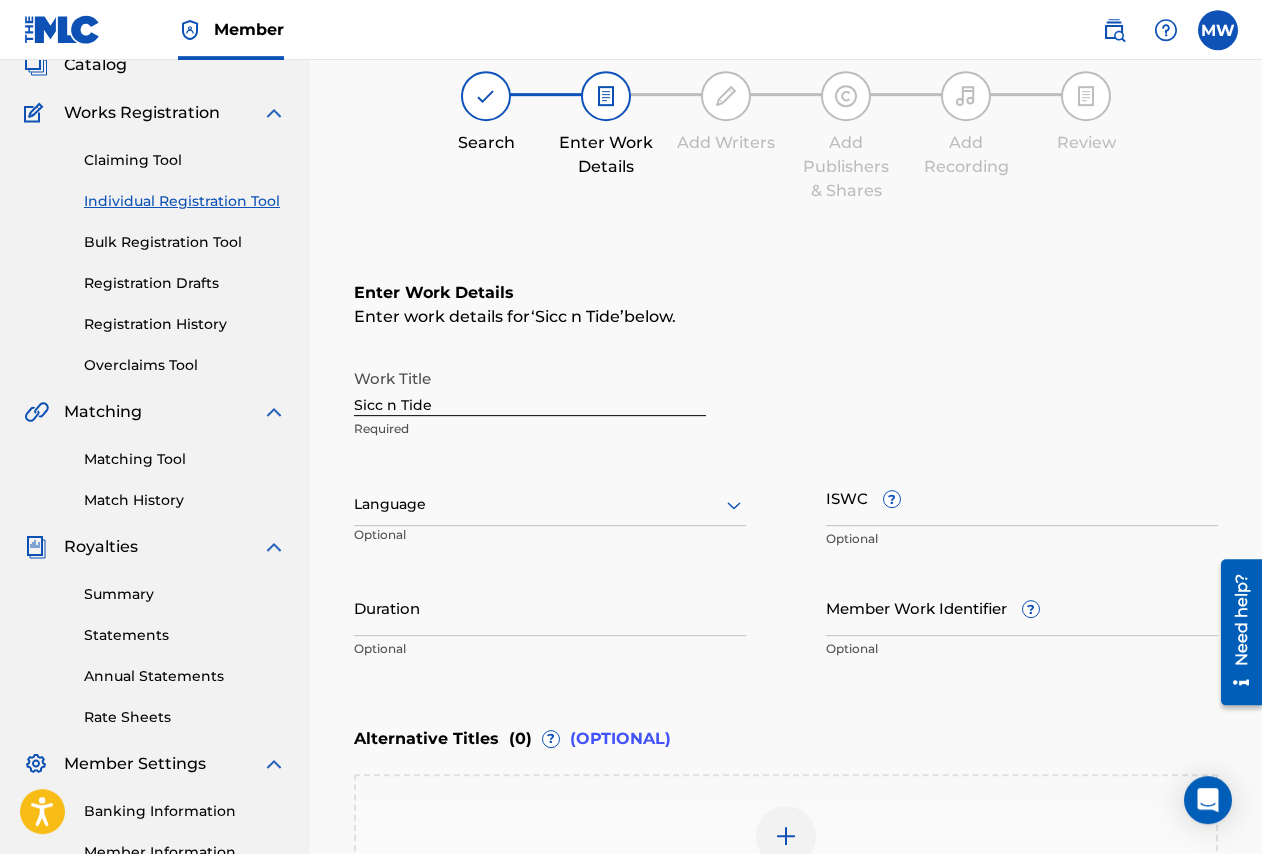 scroll, scrollTop: 133, scrollLeft: 0, axis: vertical 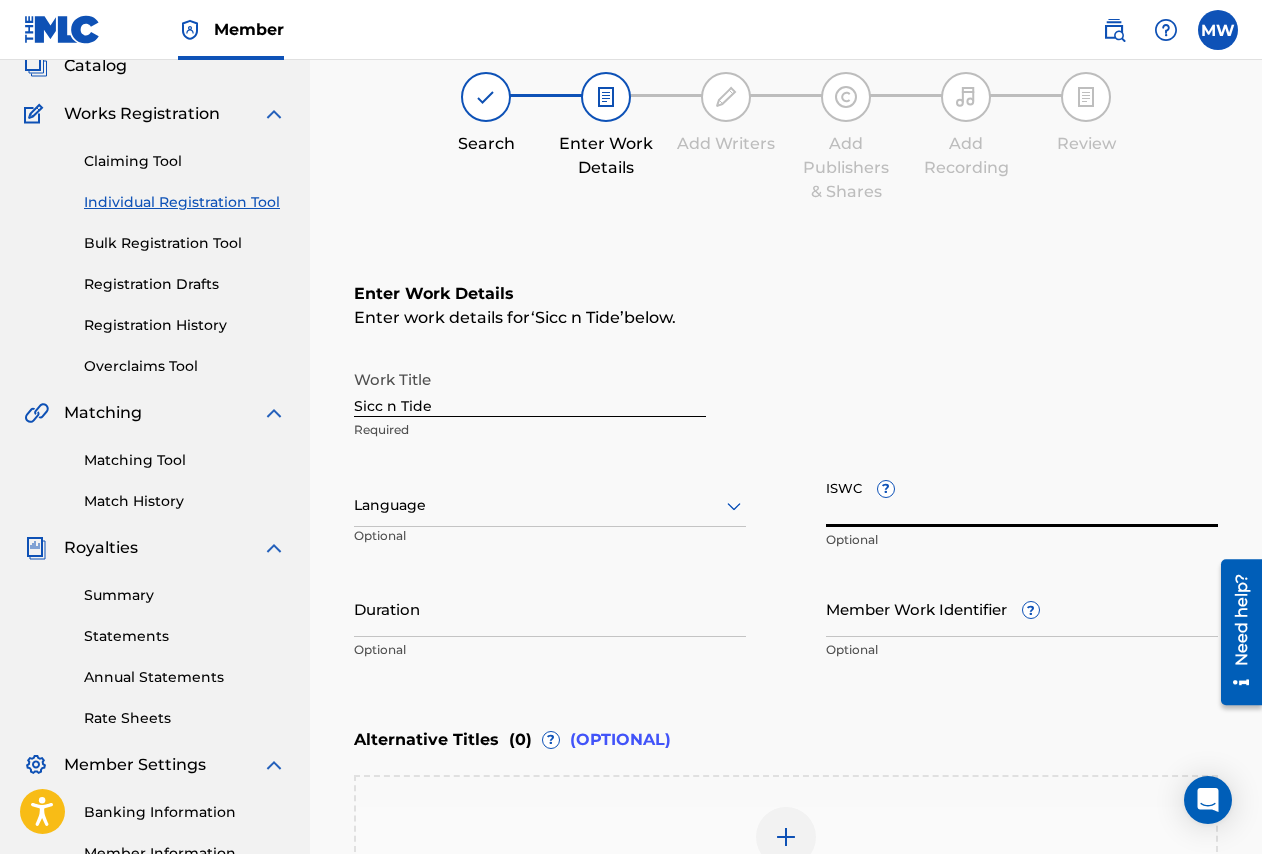 click on "ISWC   ?" at bounding box center (1022, 498) 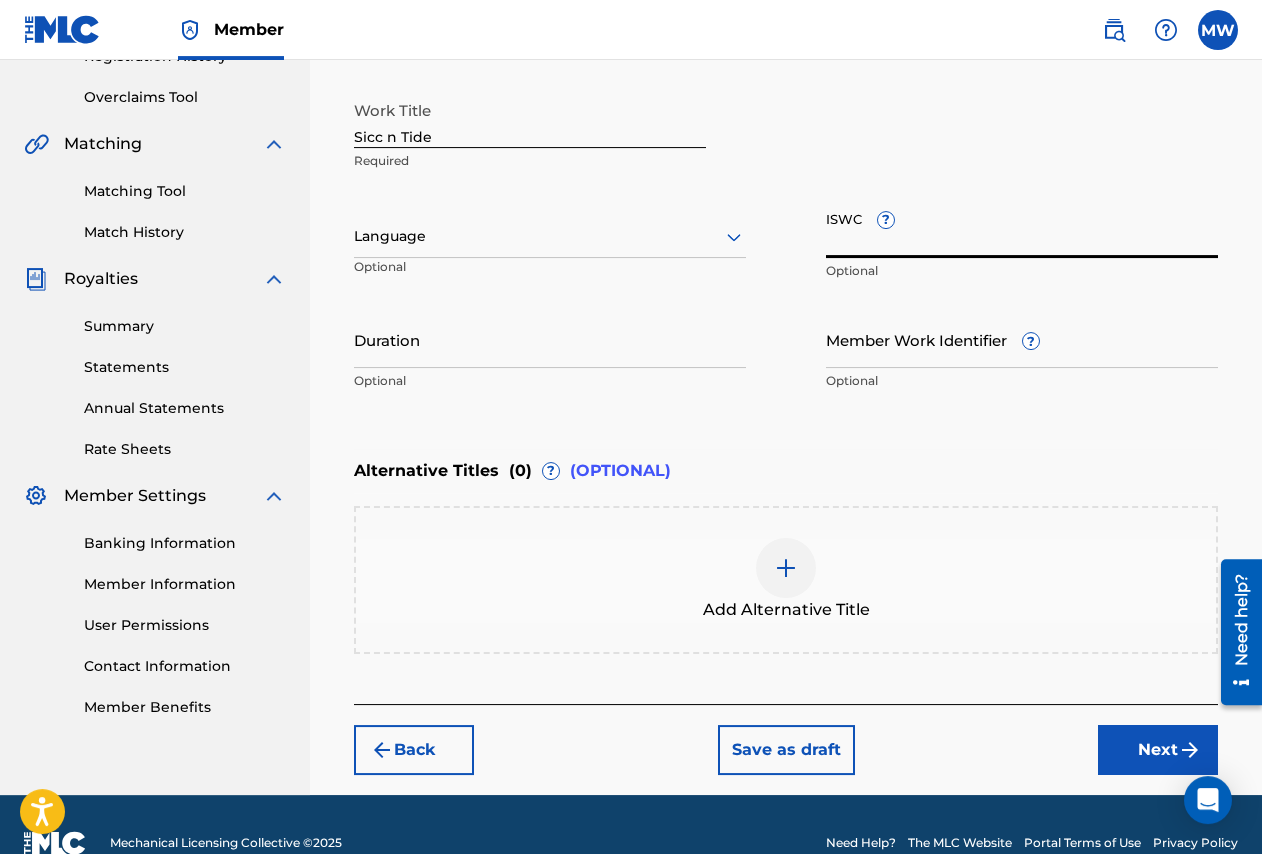 scroll, scrollTop: 439, scrollLeft: 0, axis: vertical 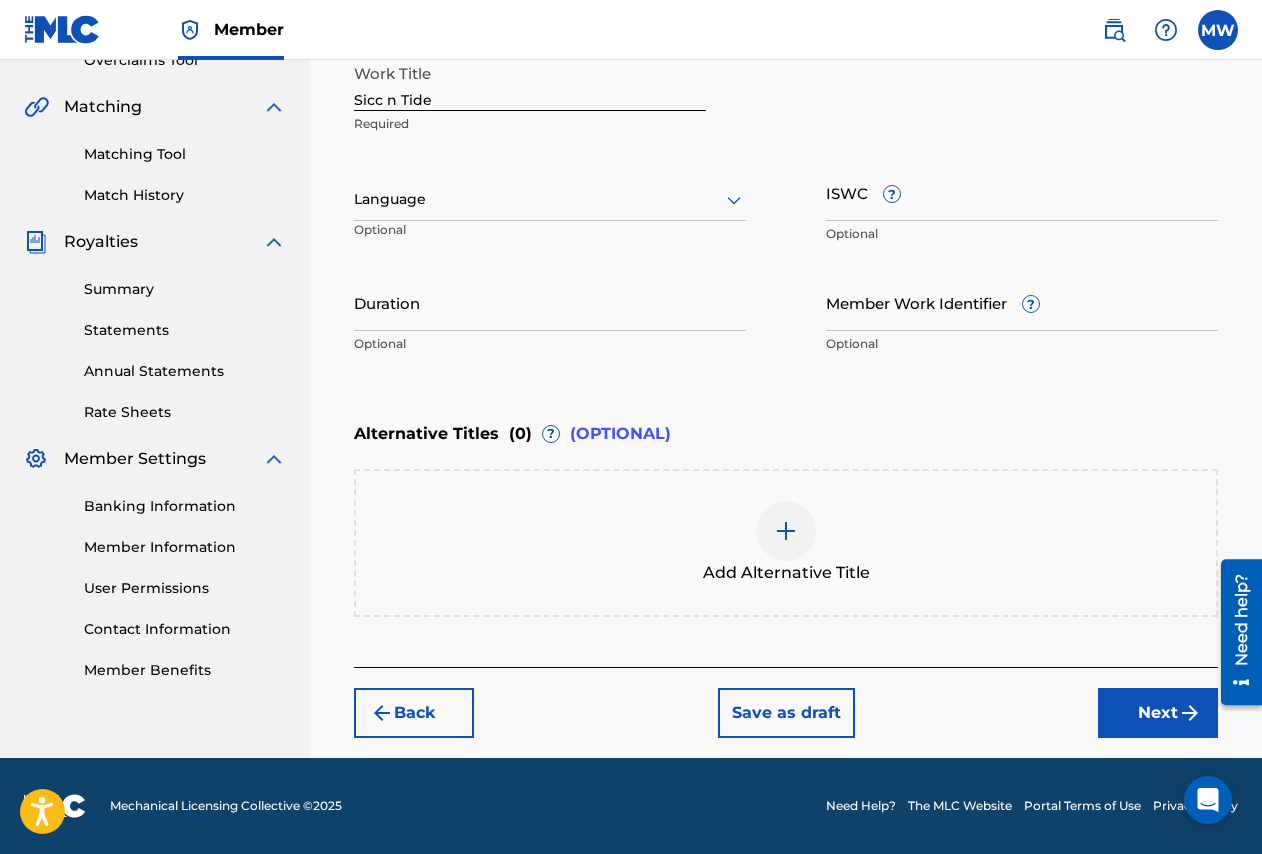 click on "Next" at bounding box center [1158, 713] 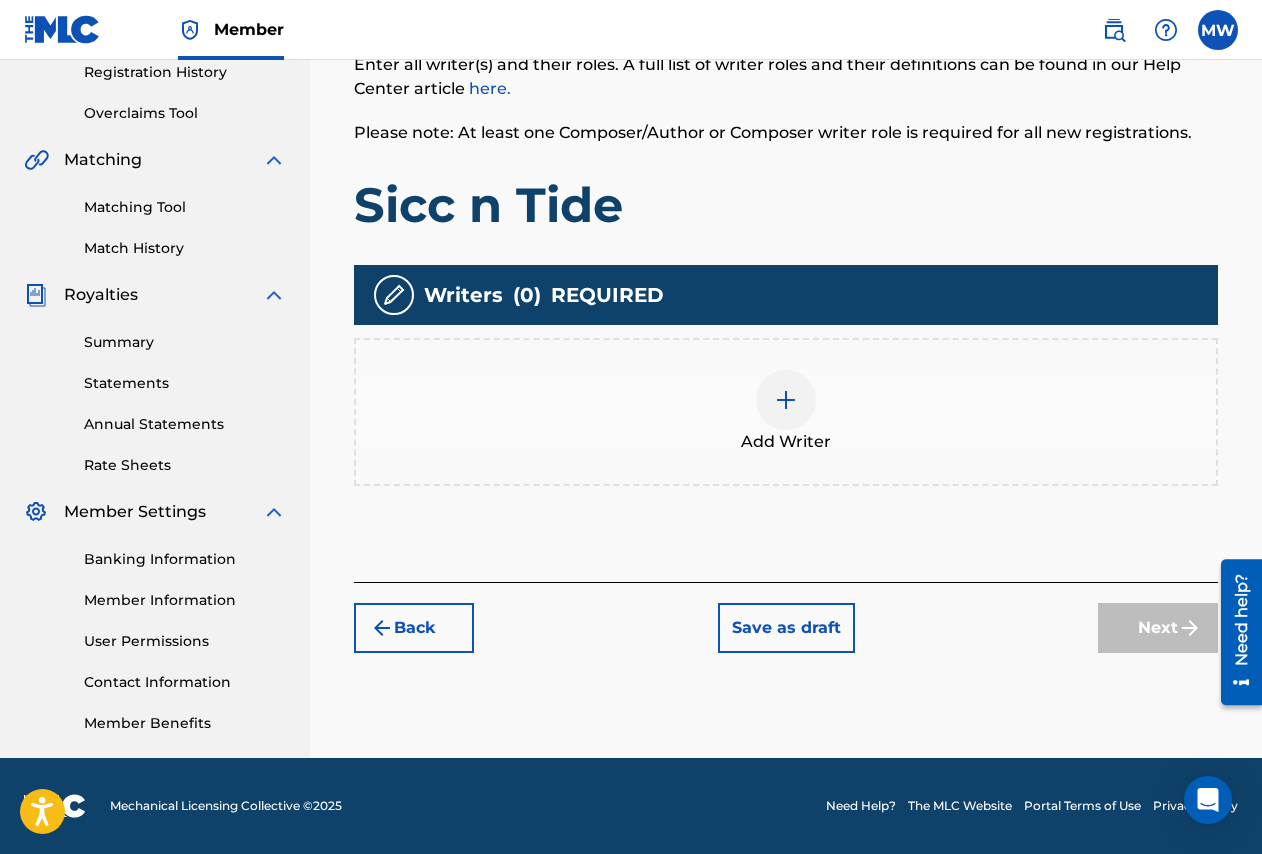 click at bounding box center (786, 400) 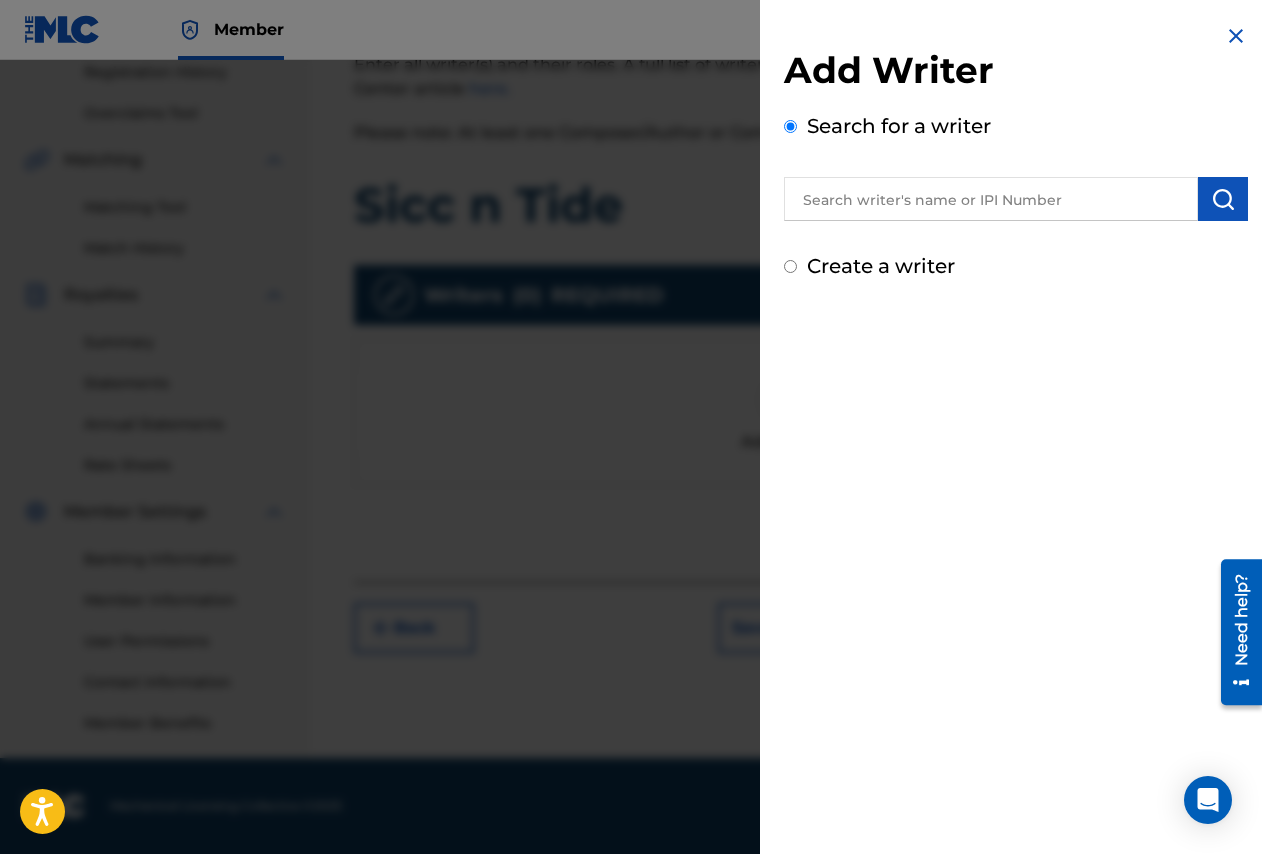 click at bounding box center [991, 199] 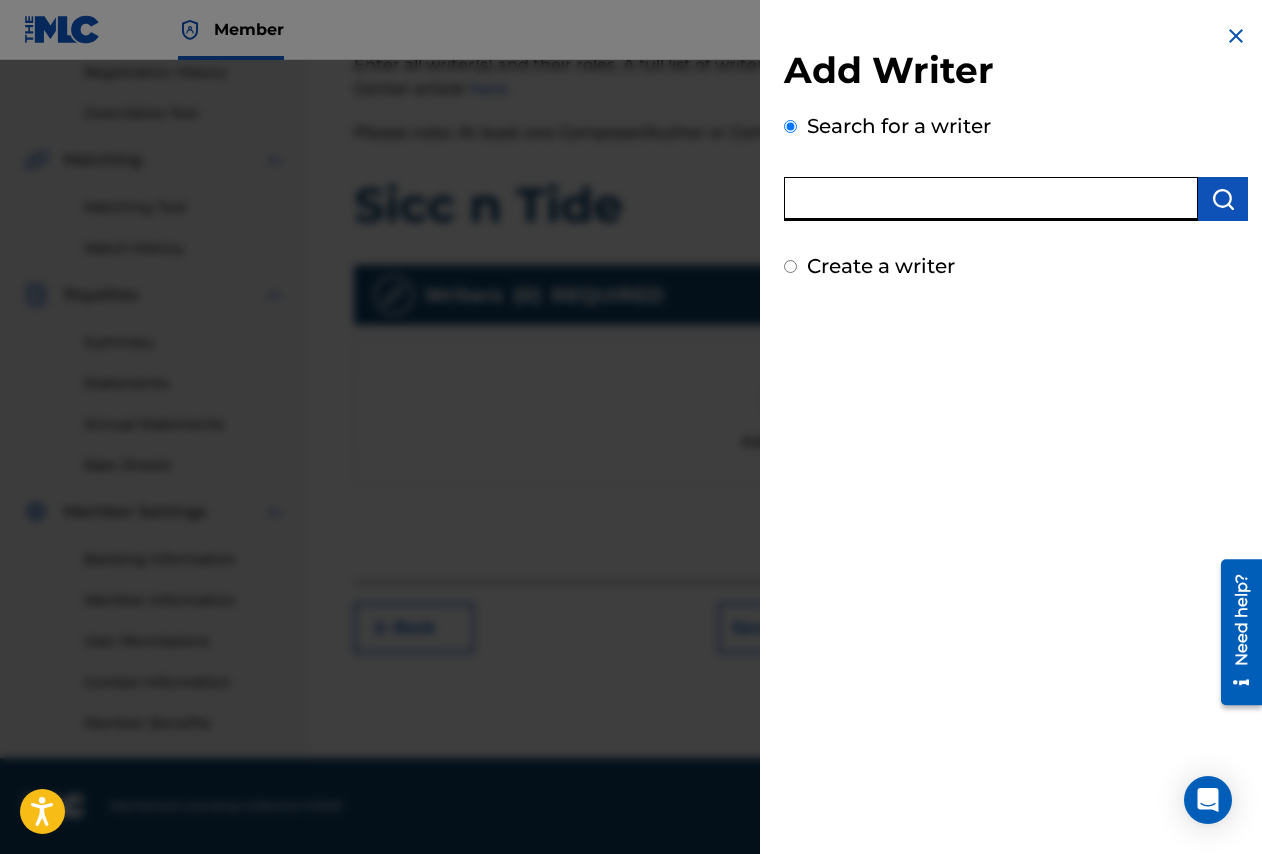paste on "00818191921" 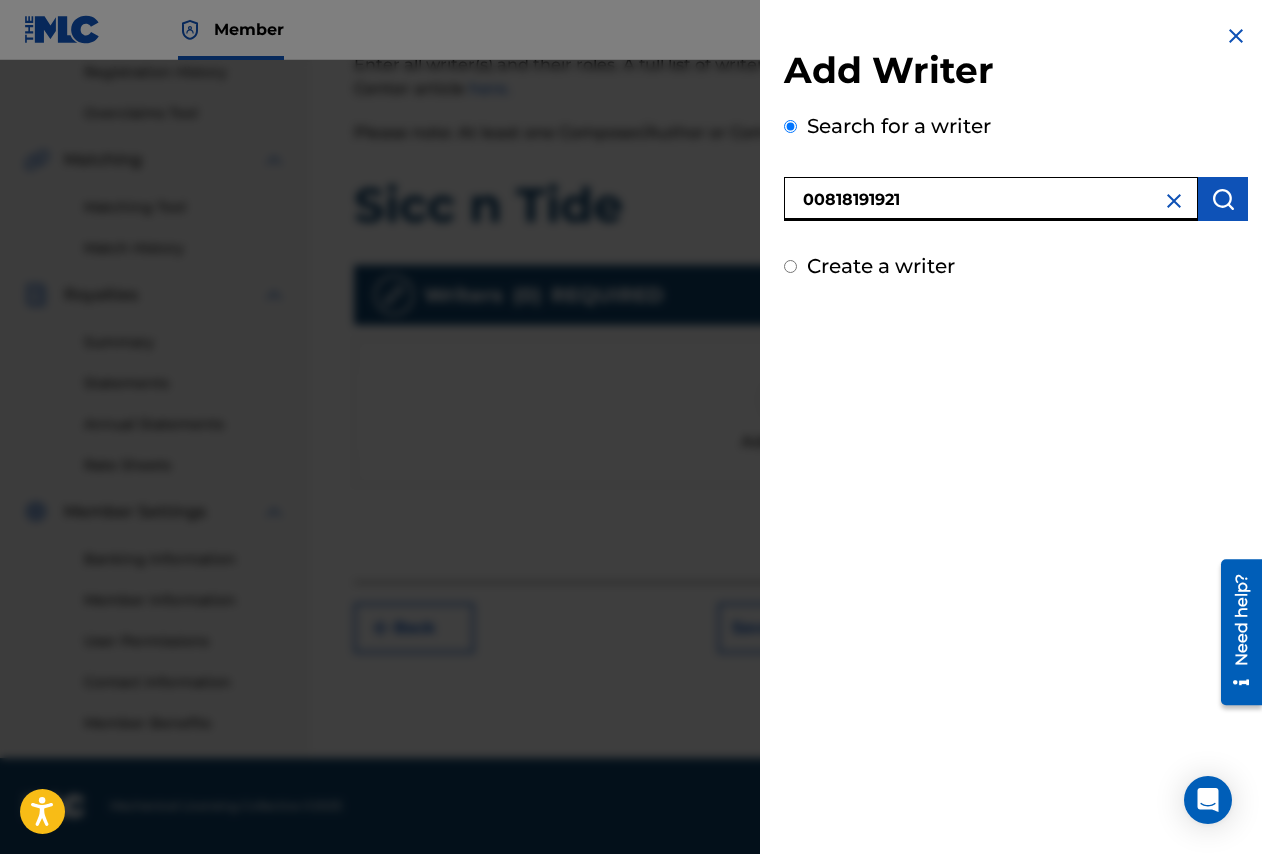 click at bounding box center [1223, 199] 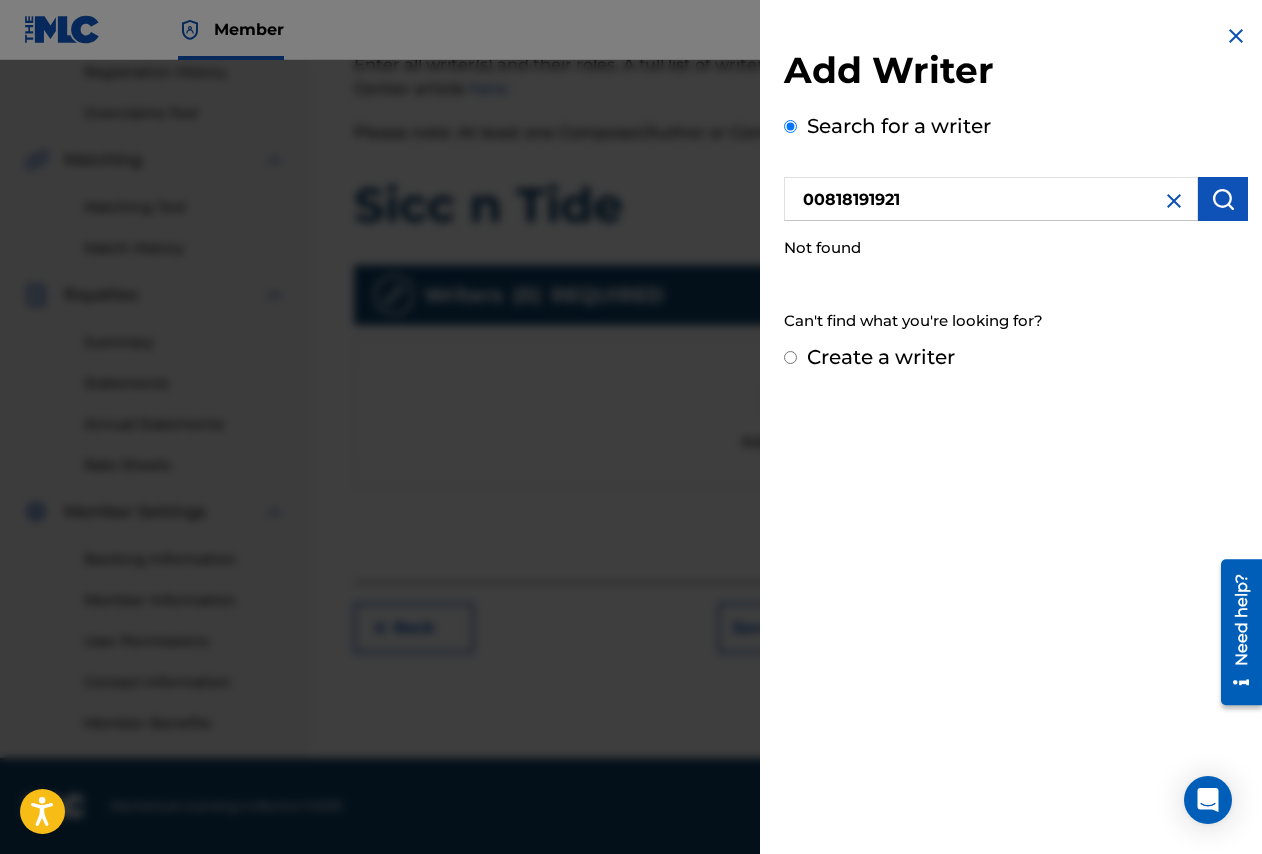 click on "00818191921" at bounding box center (991, 199) 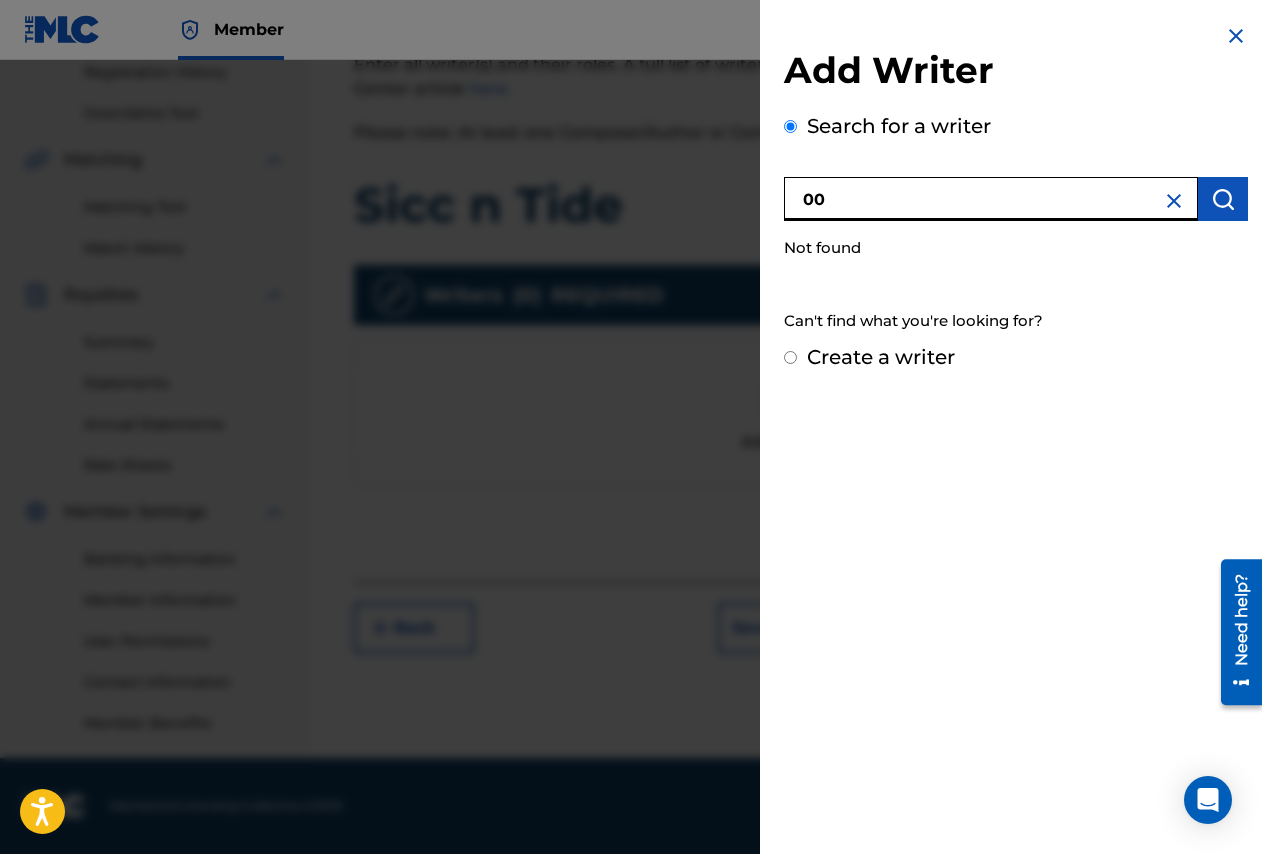 type on "0" 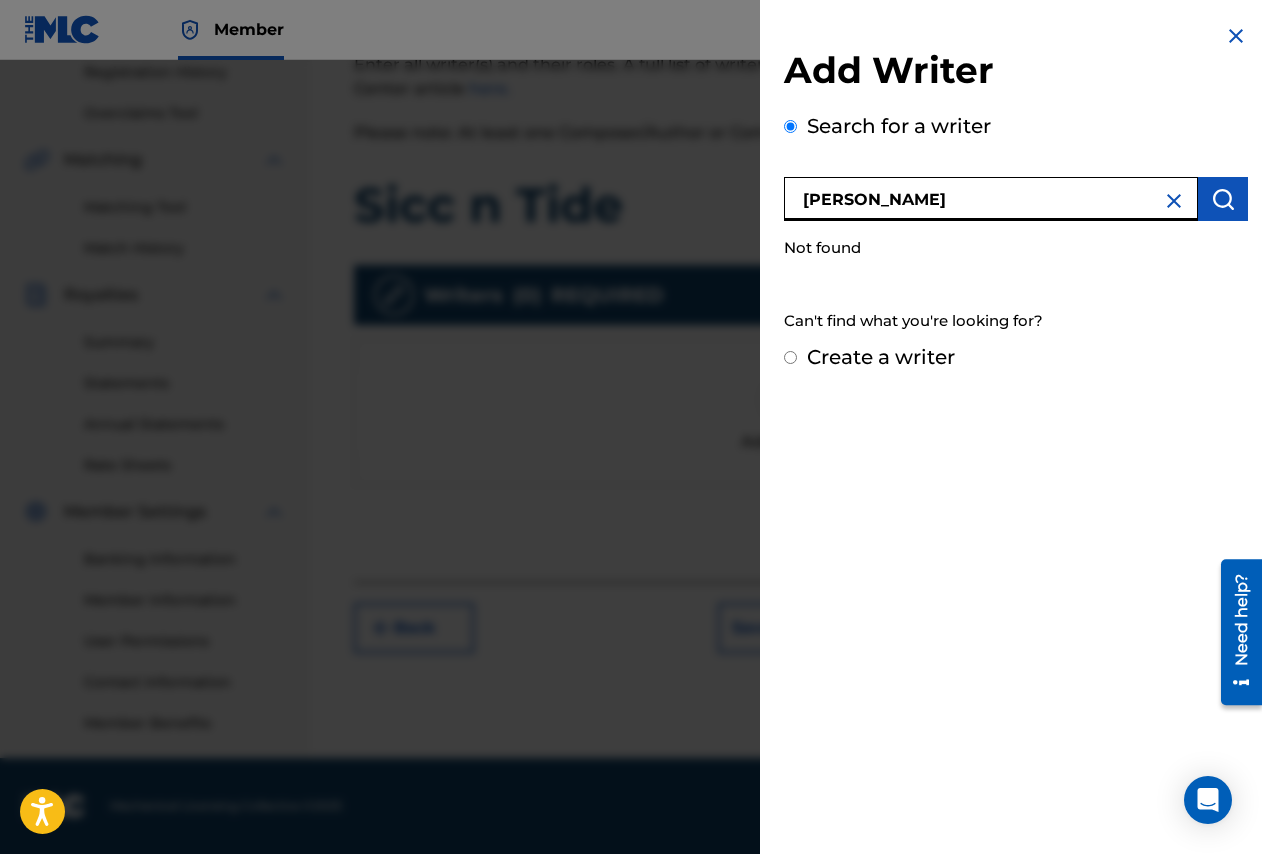 type on "[PERSON_NAME]" 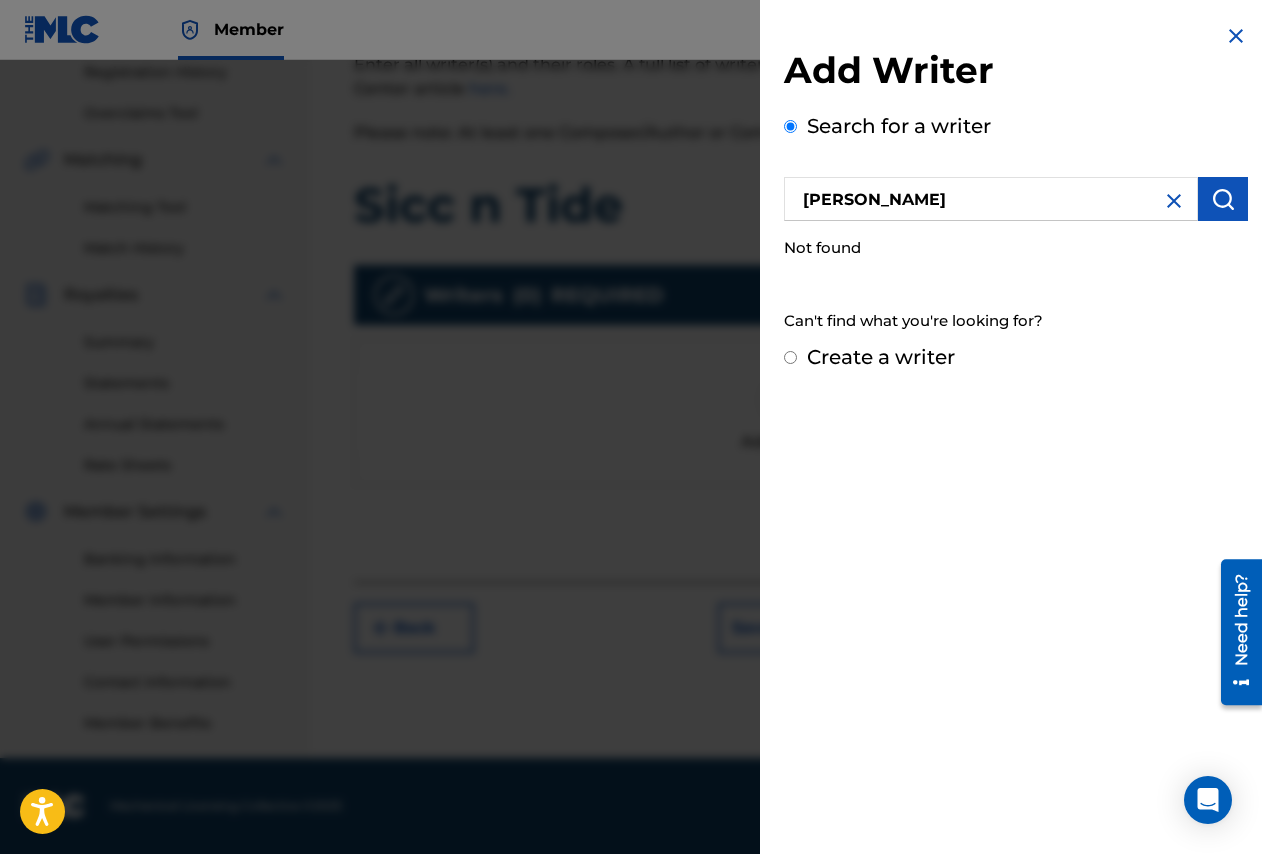 click at bounding box center [1223, 199] 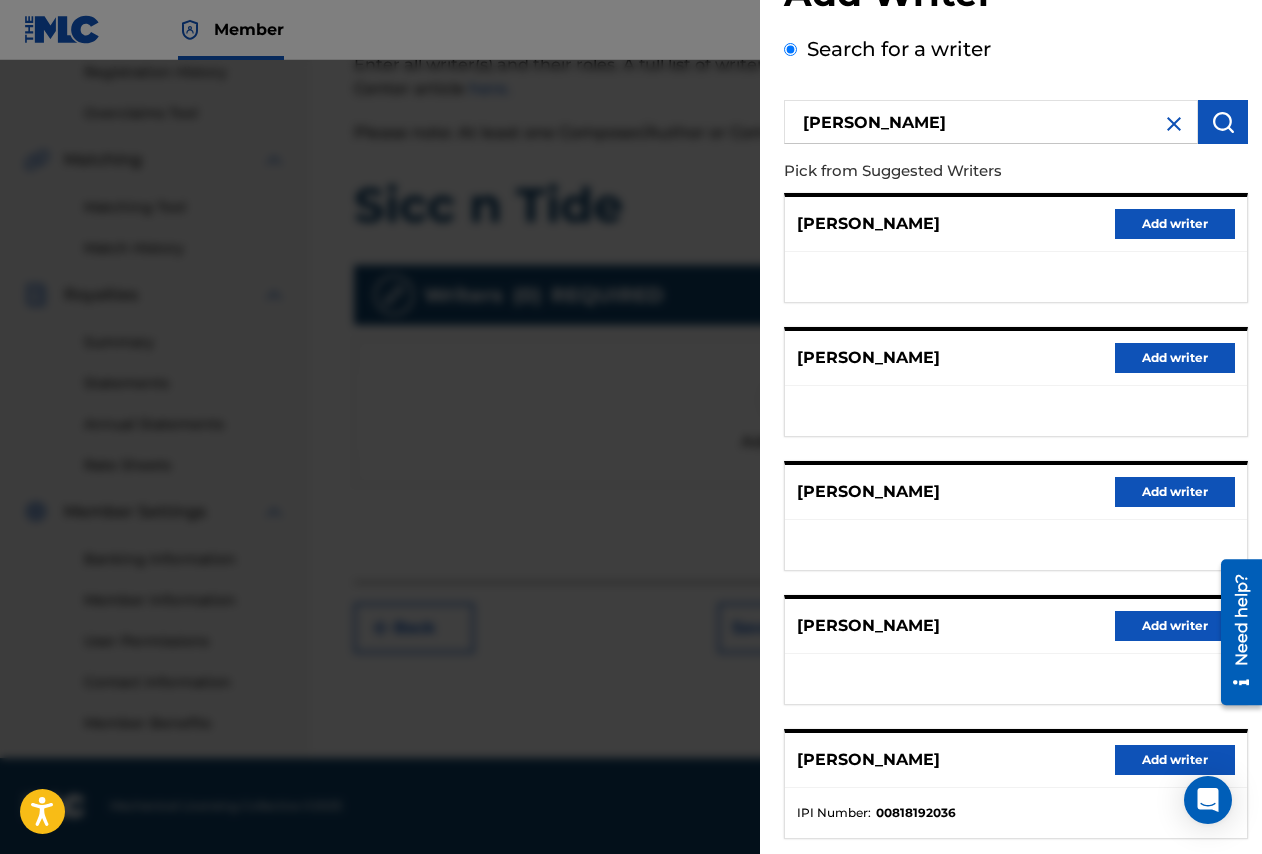 scroll, scrollTop: 114, scrollLeft: 0, axis: vertical 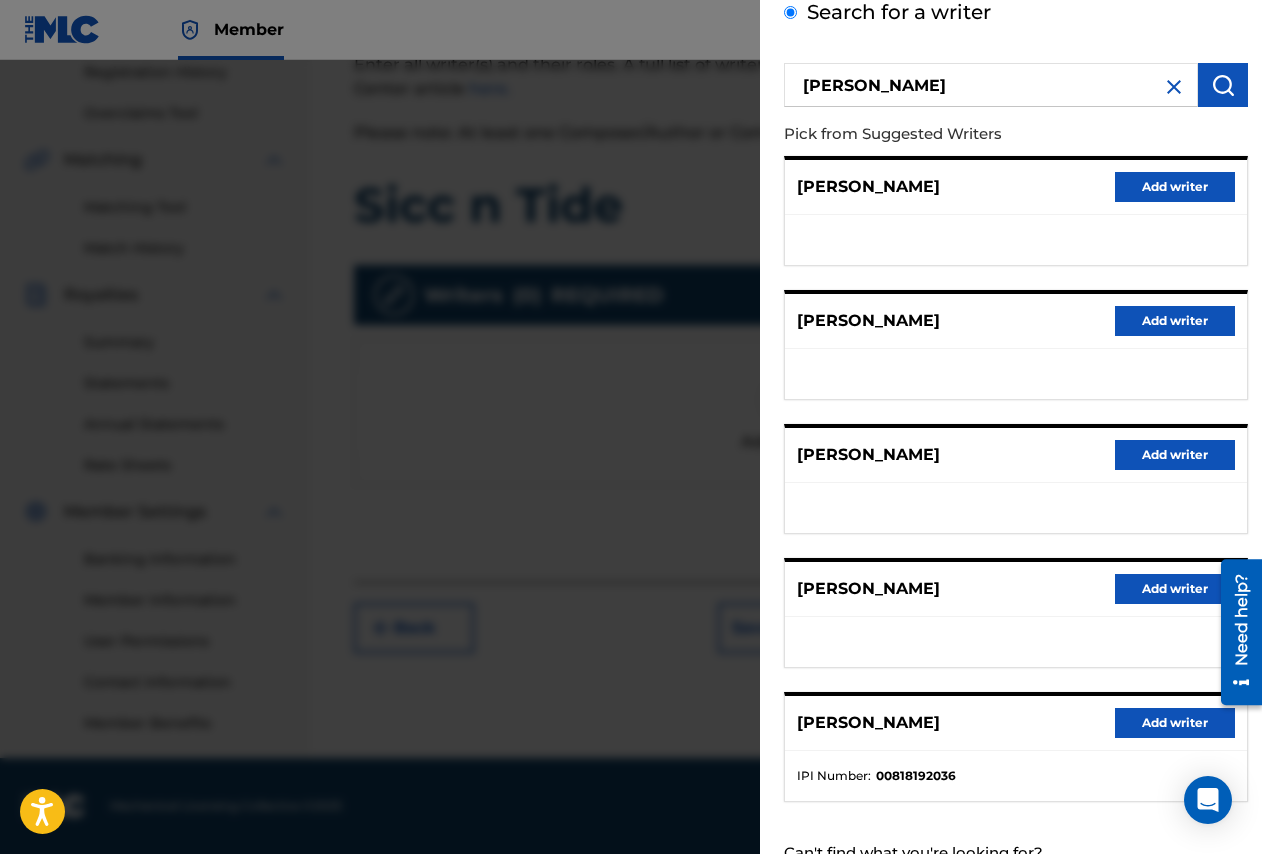 click on "Add writer" at bounding box center [1175, 723] 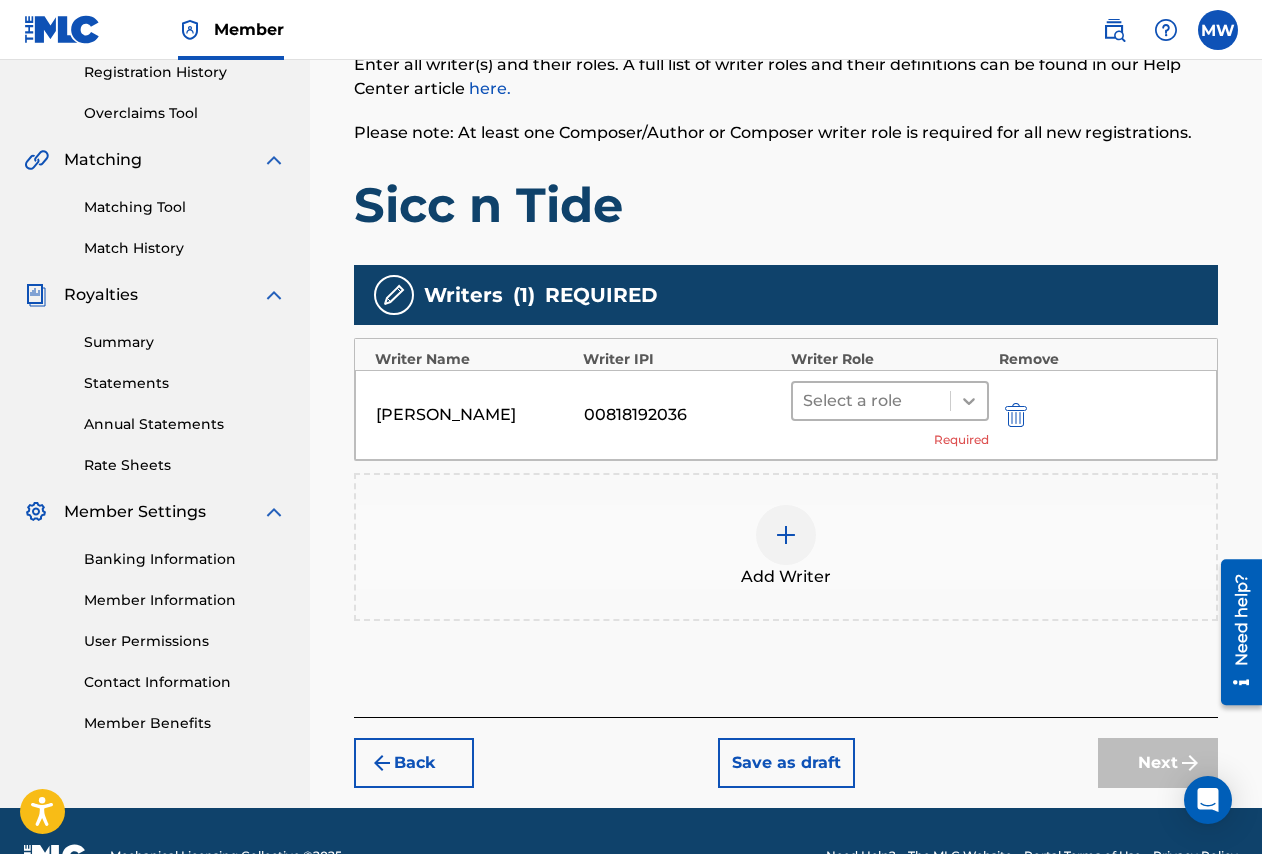 click 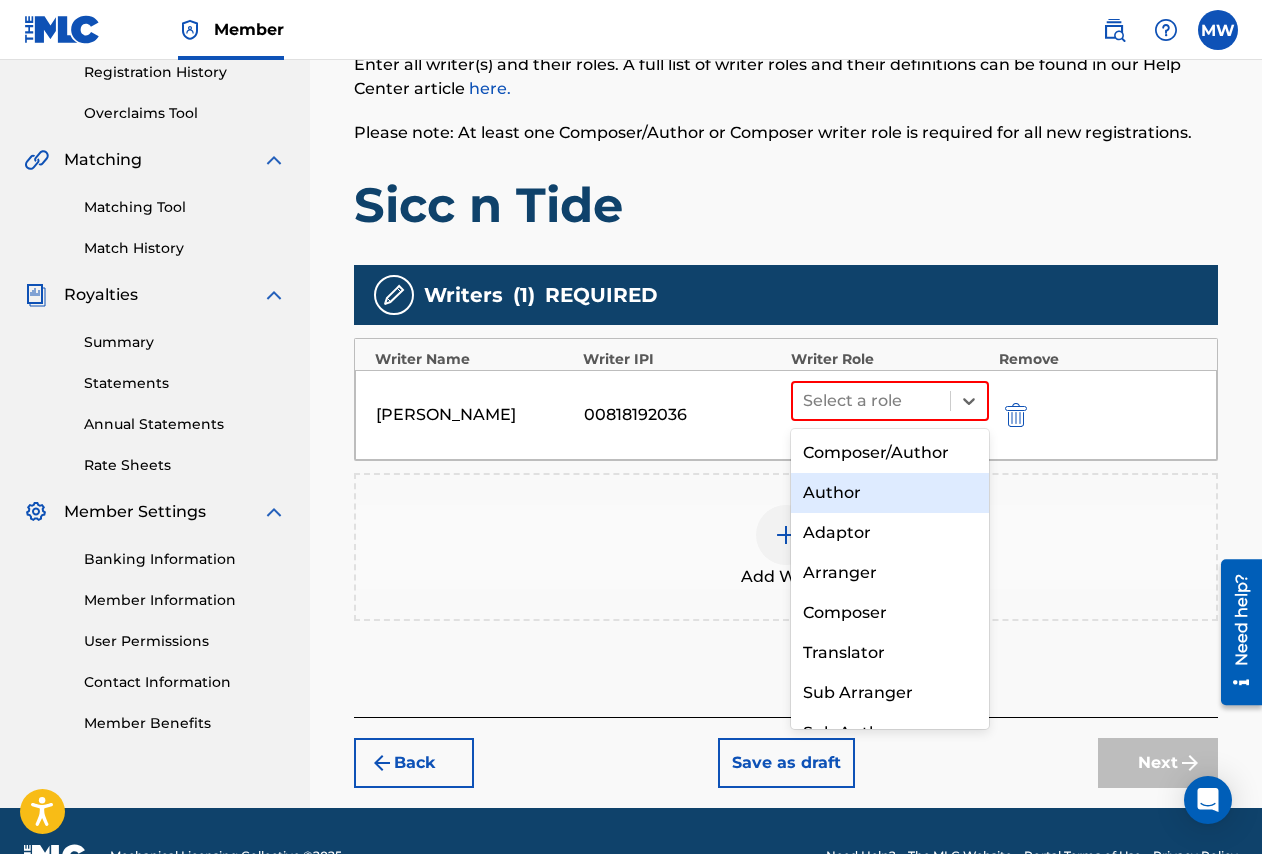 click on "Author" at bounding box center [890, 493] 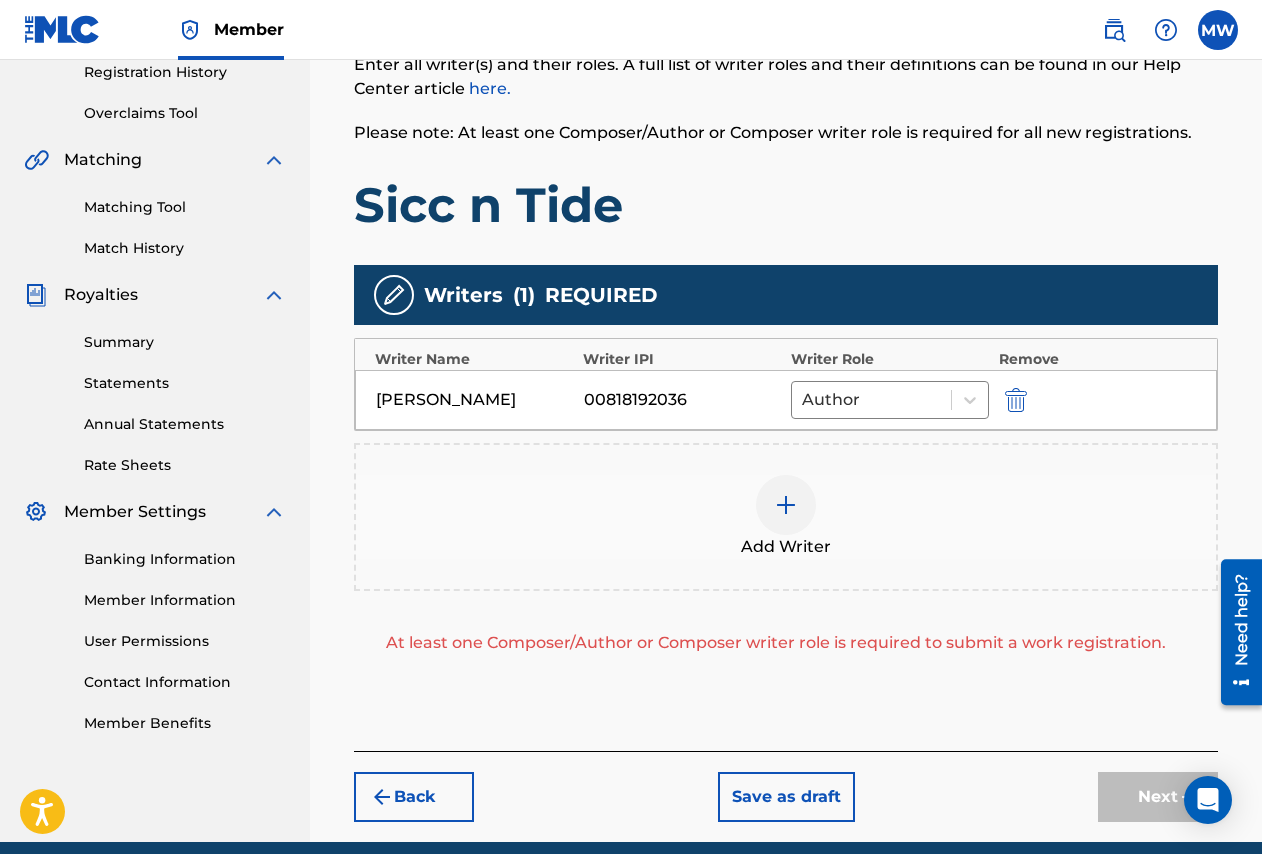 click at bounding box center (786, 505) 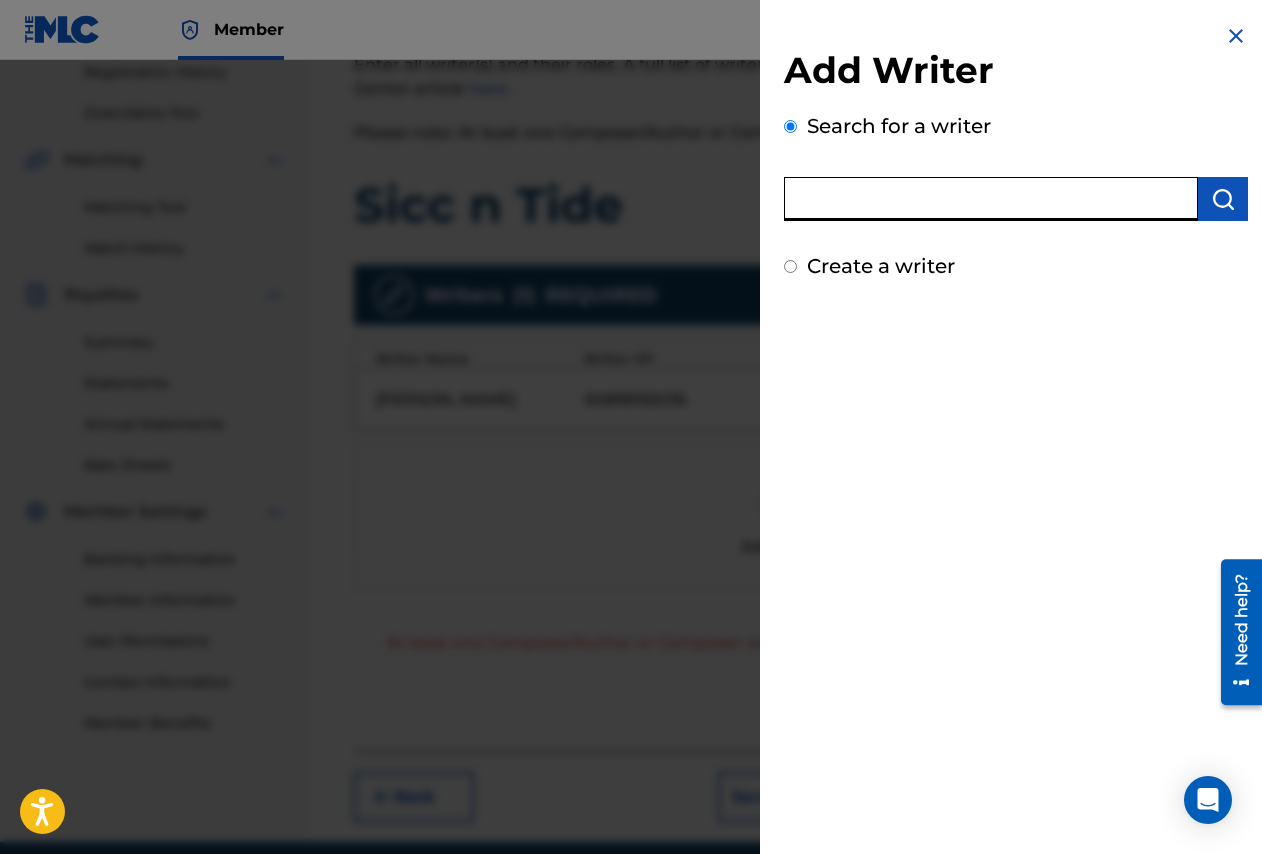 click at bounding box center (991, 199) 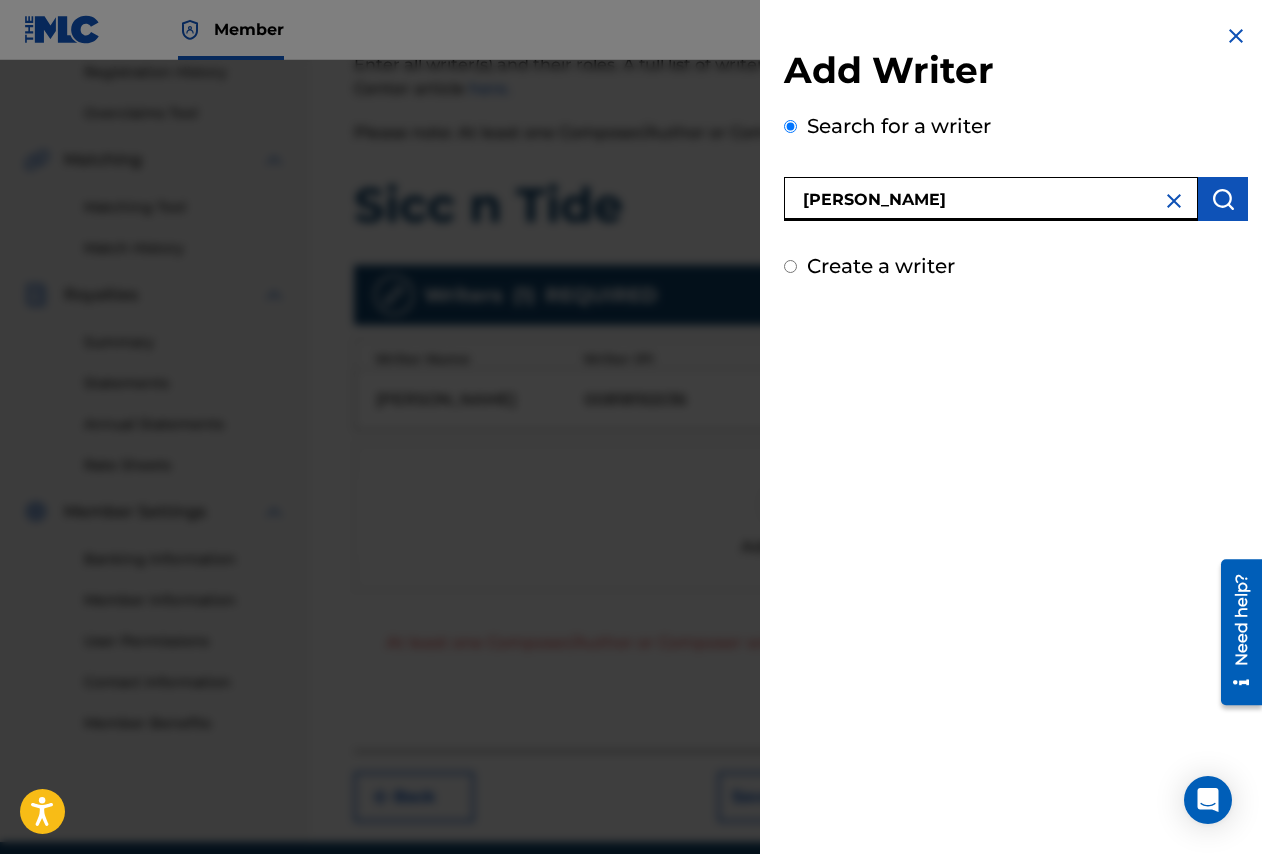 type on "[PERSON_NAME]" 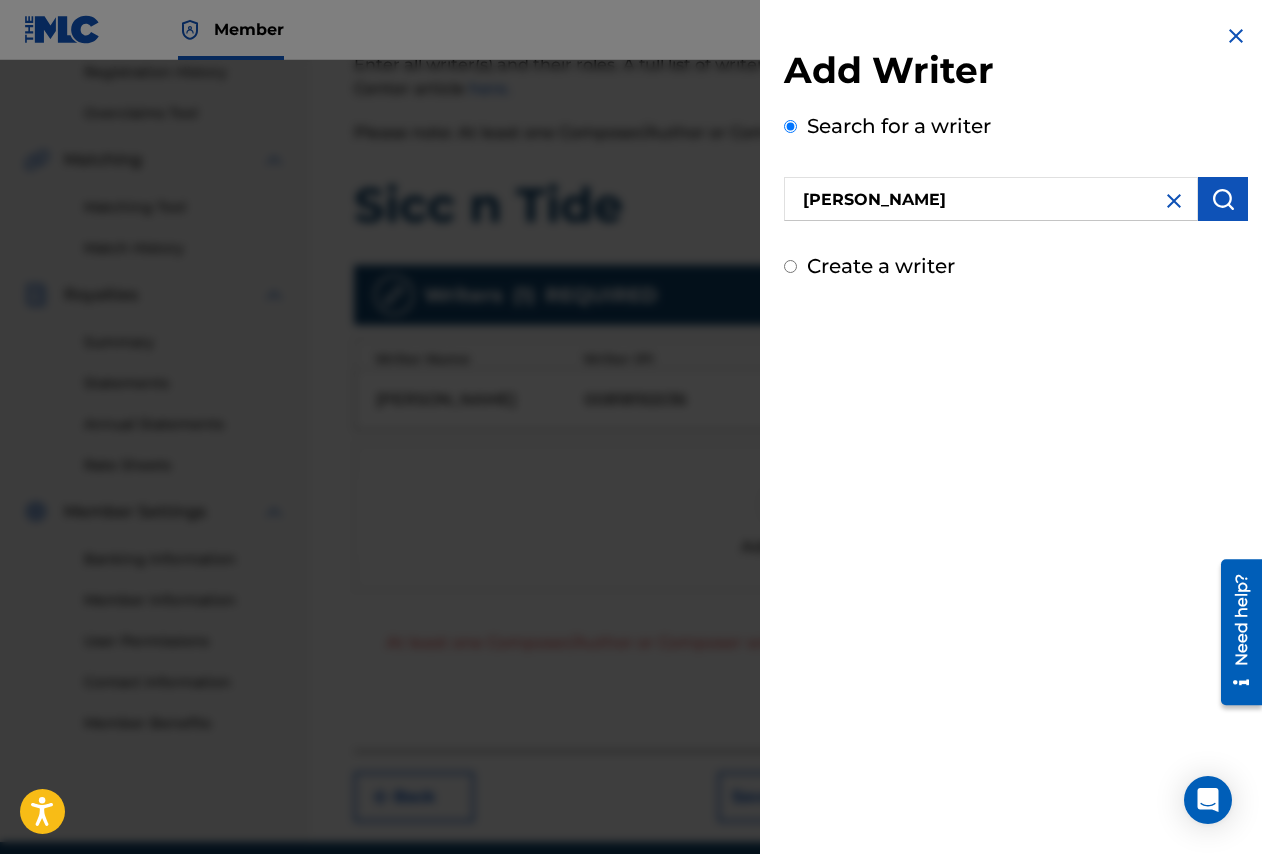 click at bounding box center (1223, 199) 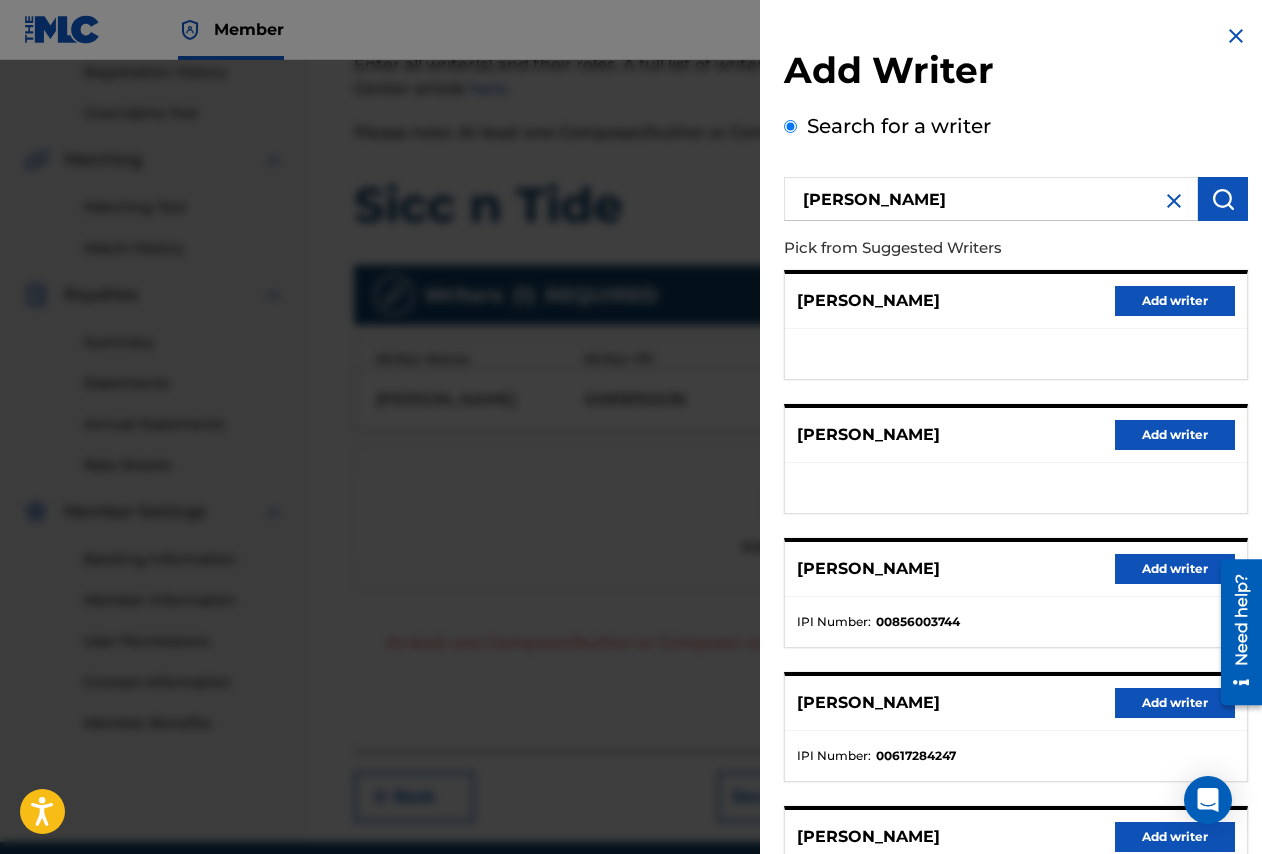 click on "Add writer" at bounding box center [1175, 569] 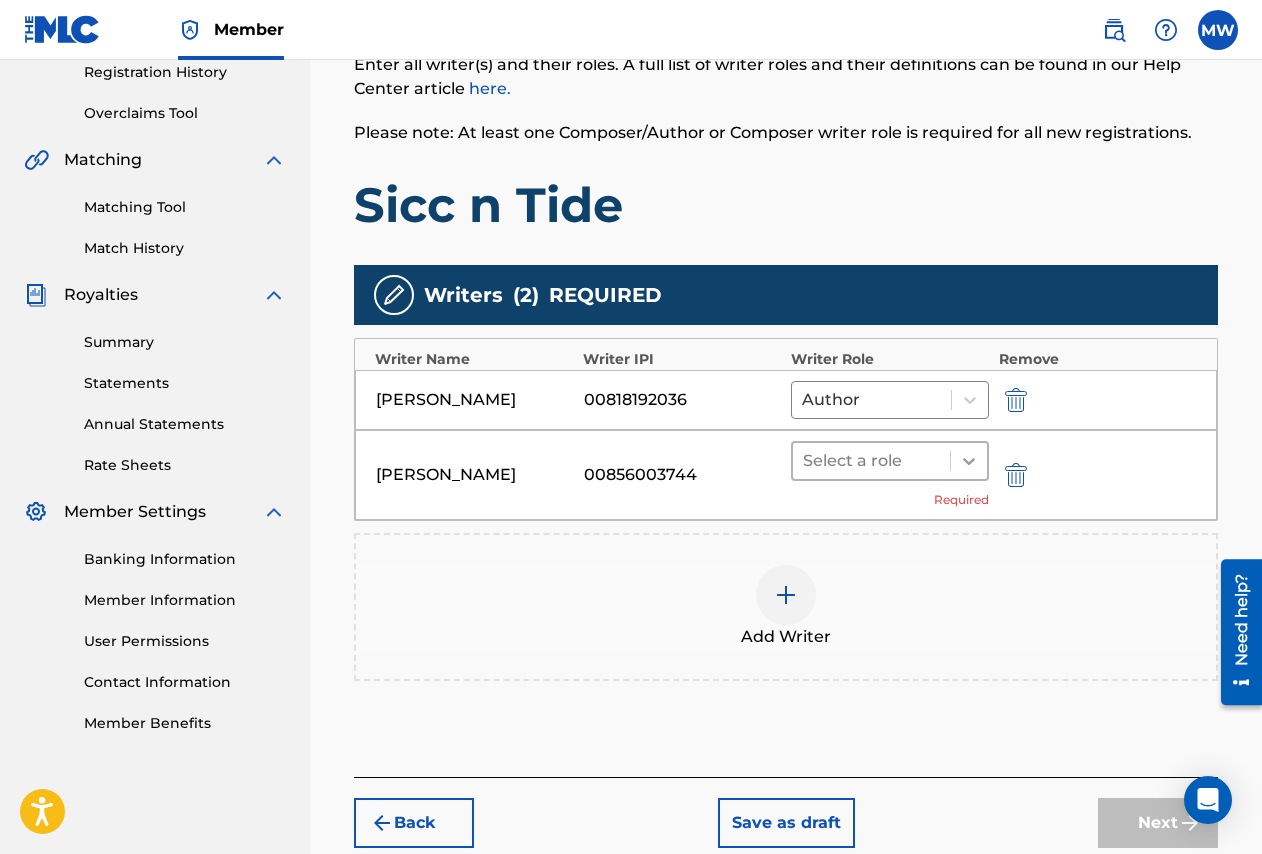 click 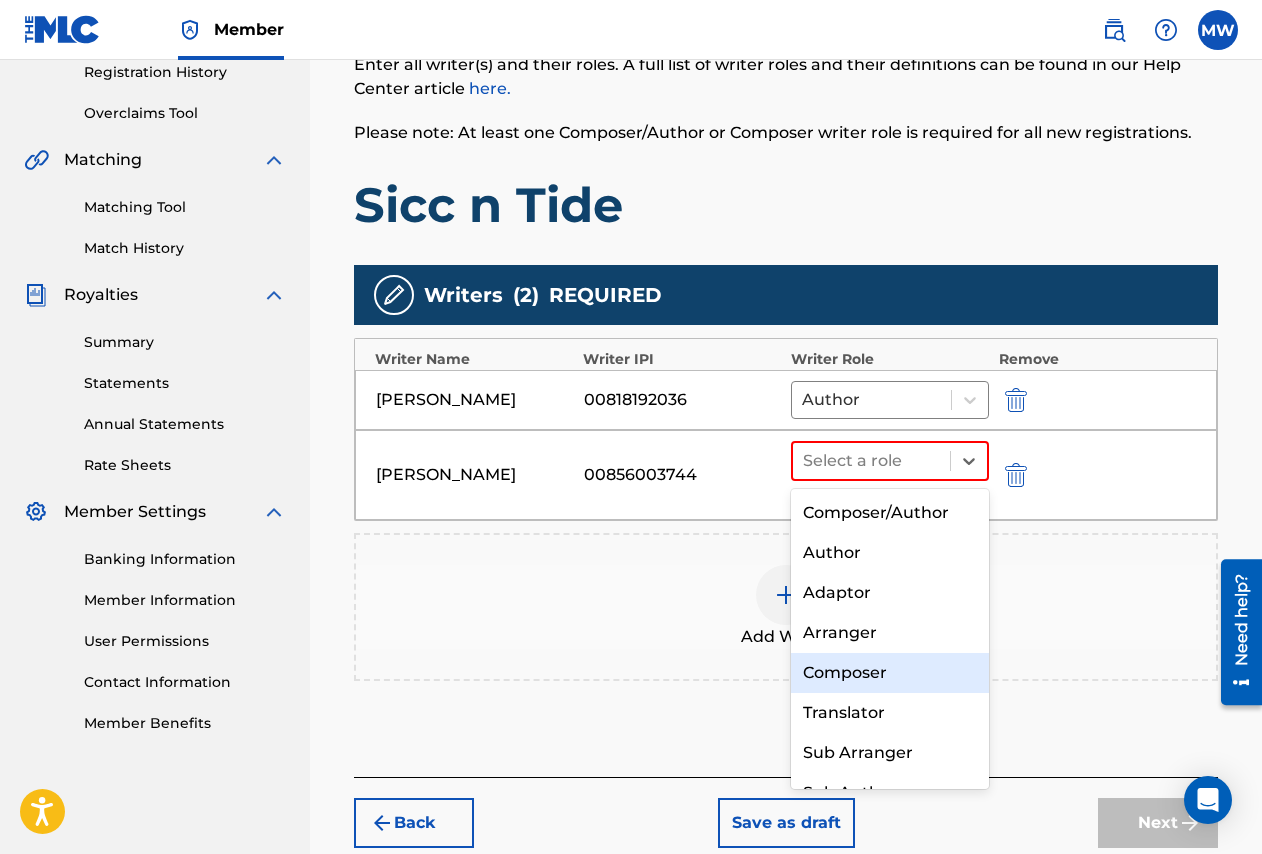 click on "Composer" at bounding box center [890, 673] 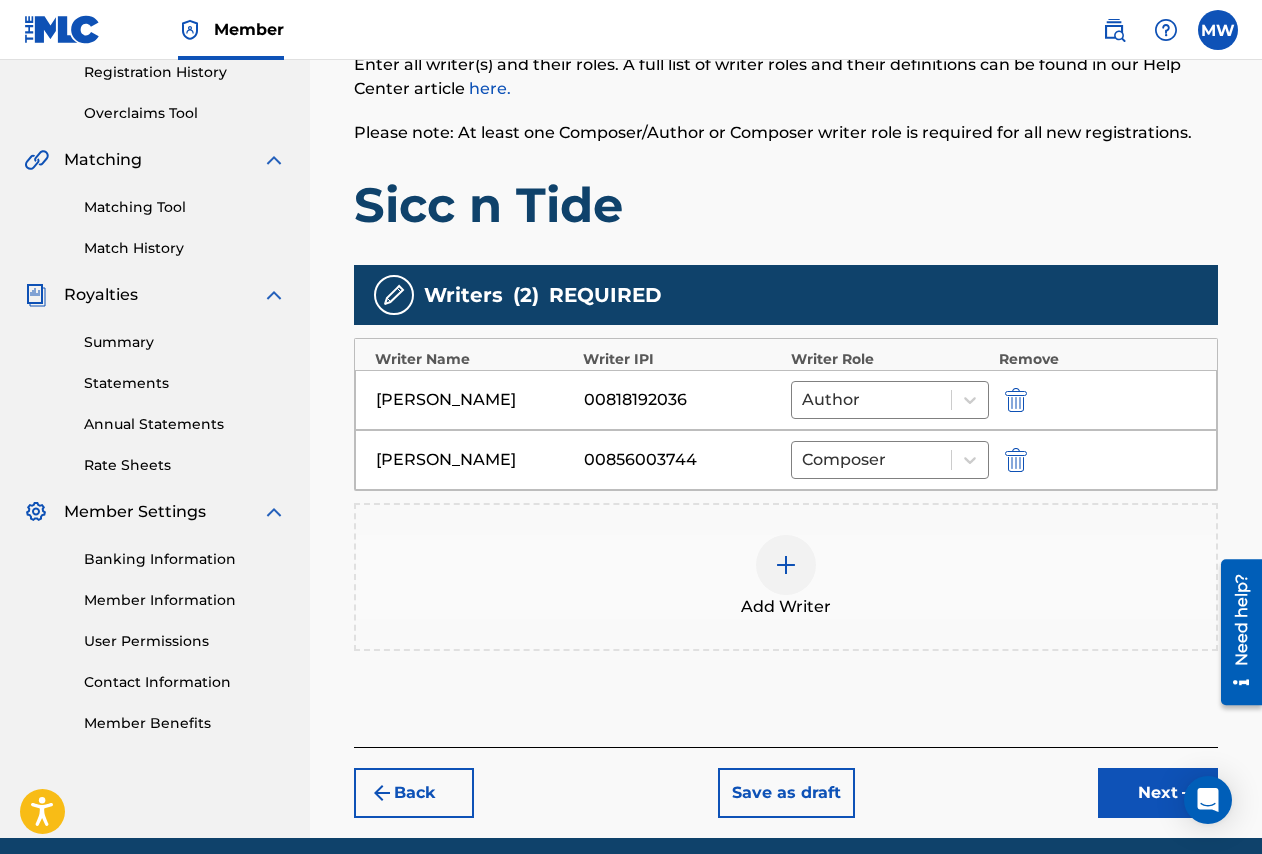 click on "Next" at bounding box center (1158, 793) 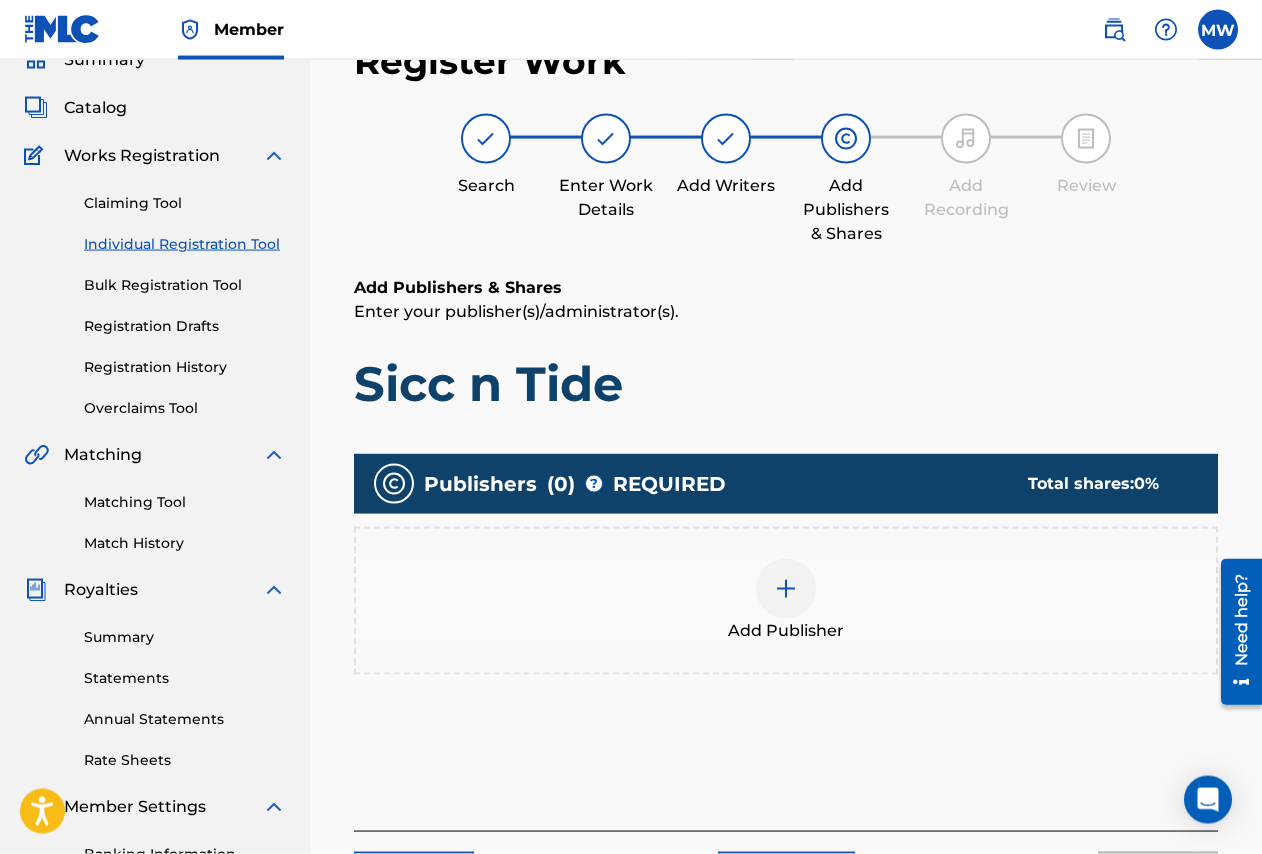 scroll, scrollTop: 90, scrollLeft: 0, axis: vertical 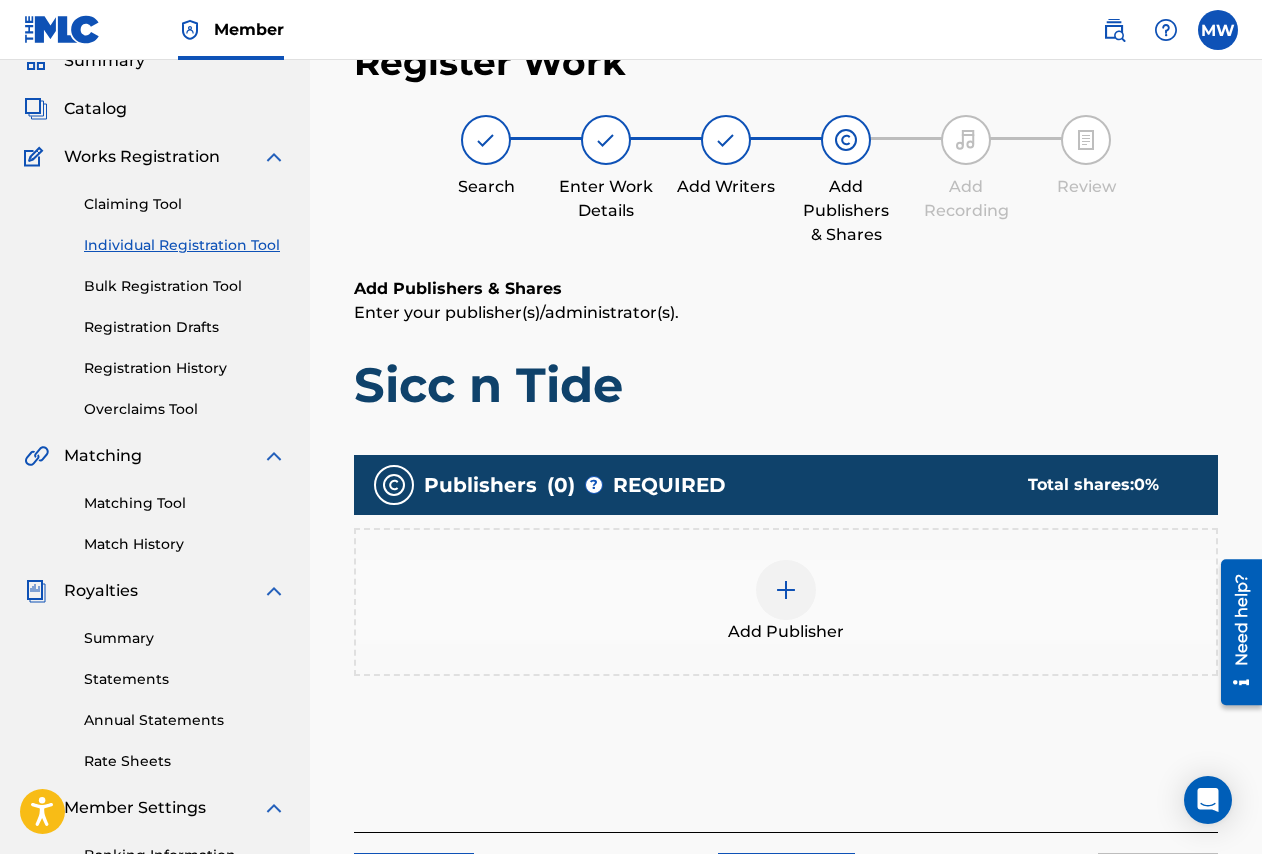 click at bounding box center [786, 590] 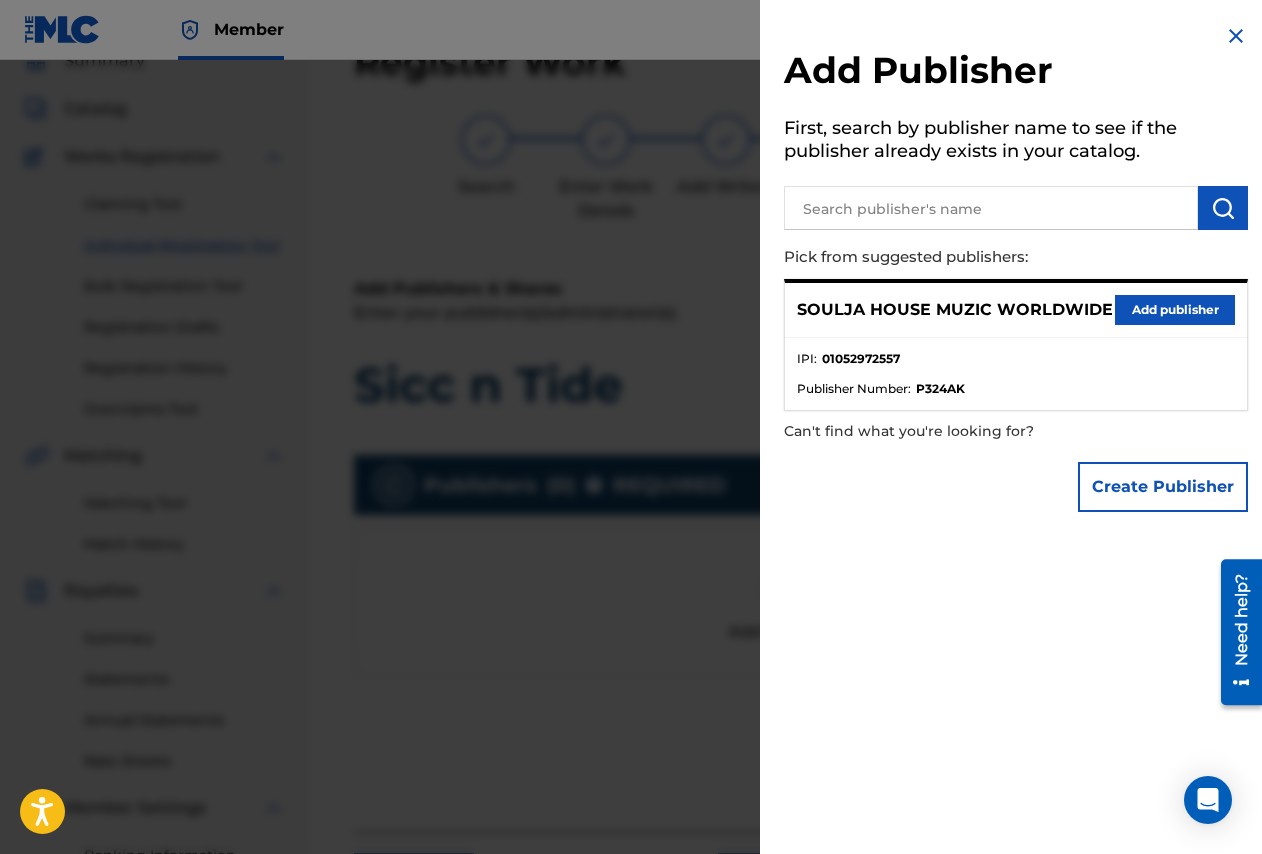 click on "Add publisher" at bounding box center (1175, 310) 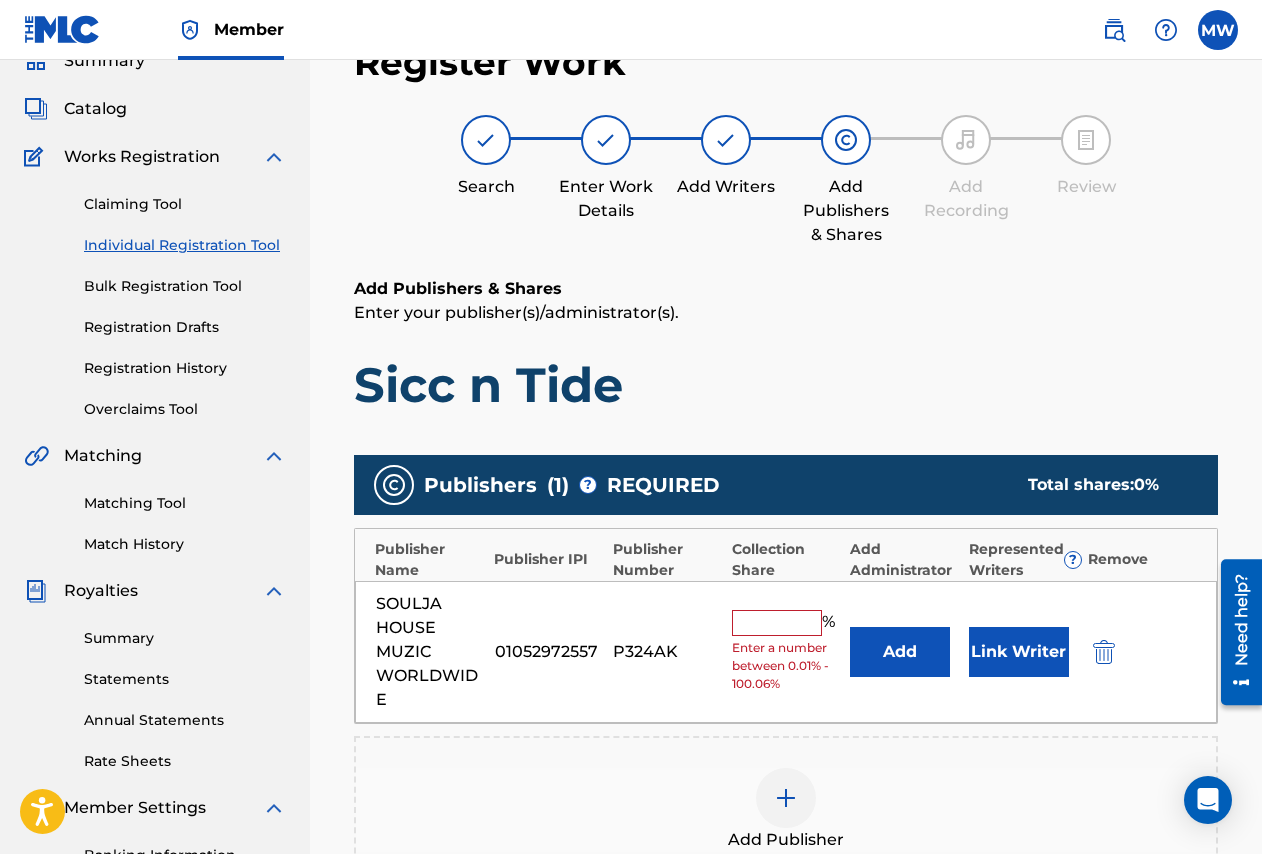 click at bounding box center [777, 623] 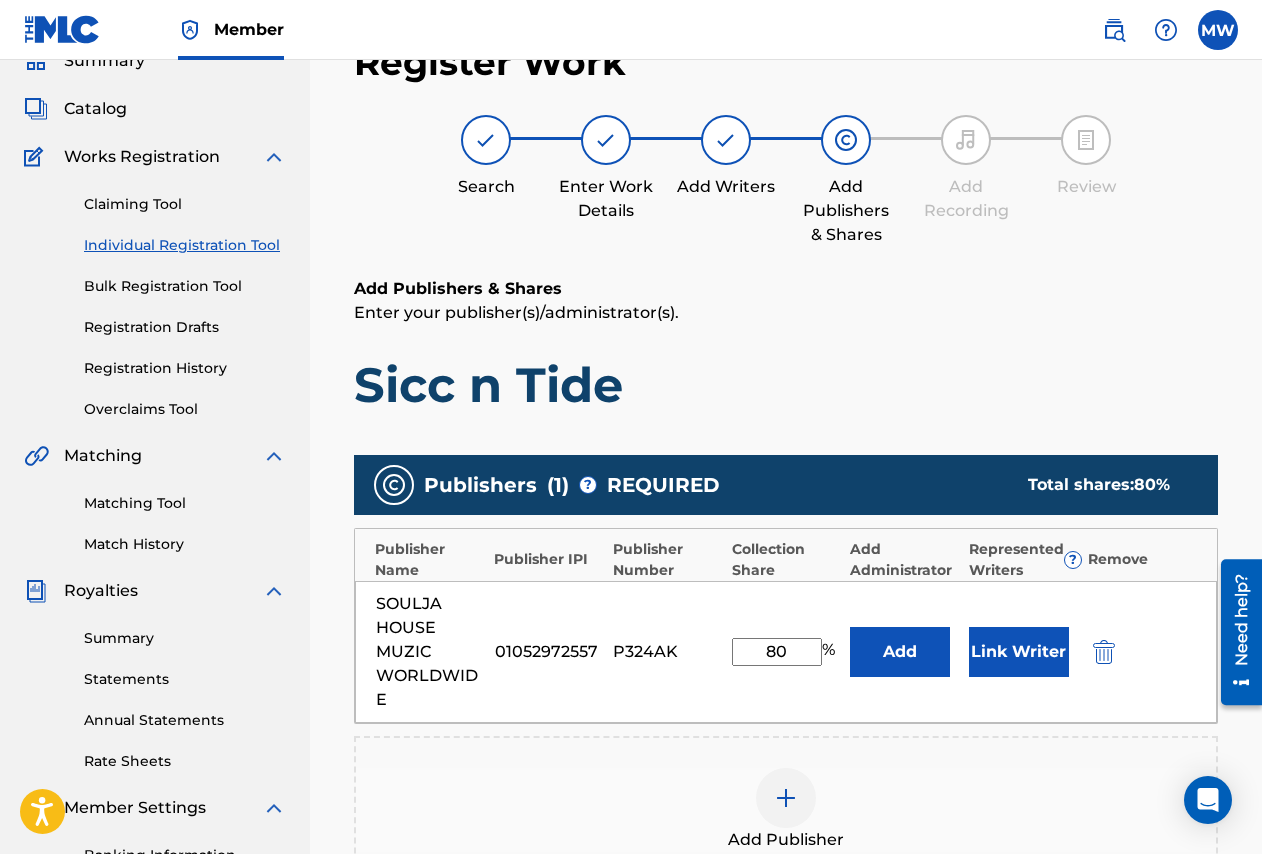 type on "80" 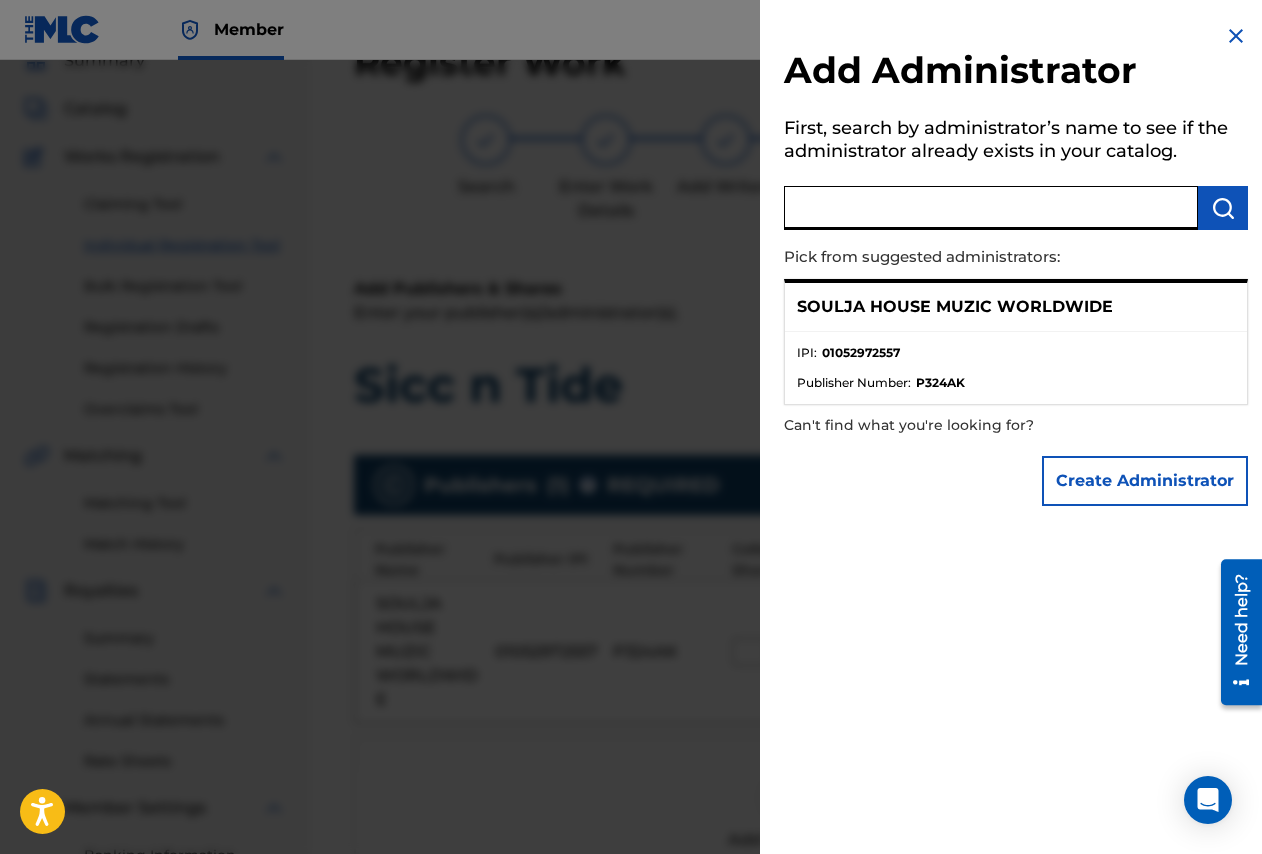click at bounding box center (991, 208) 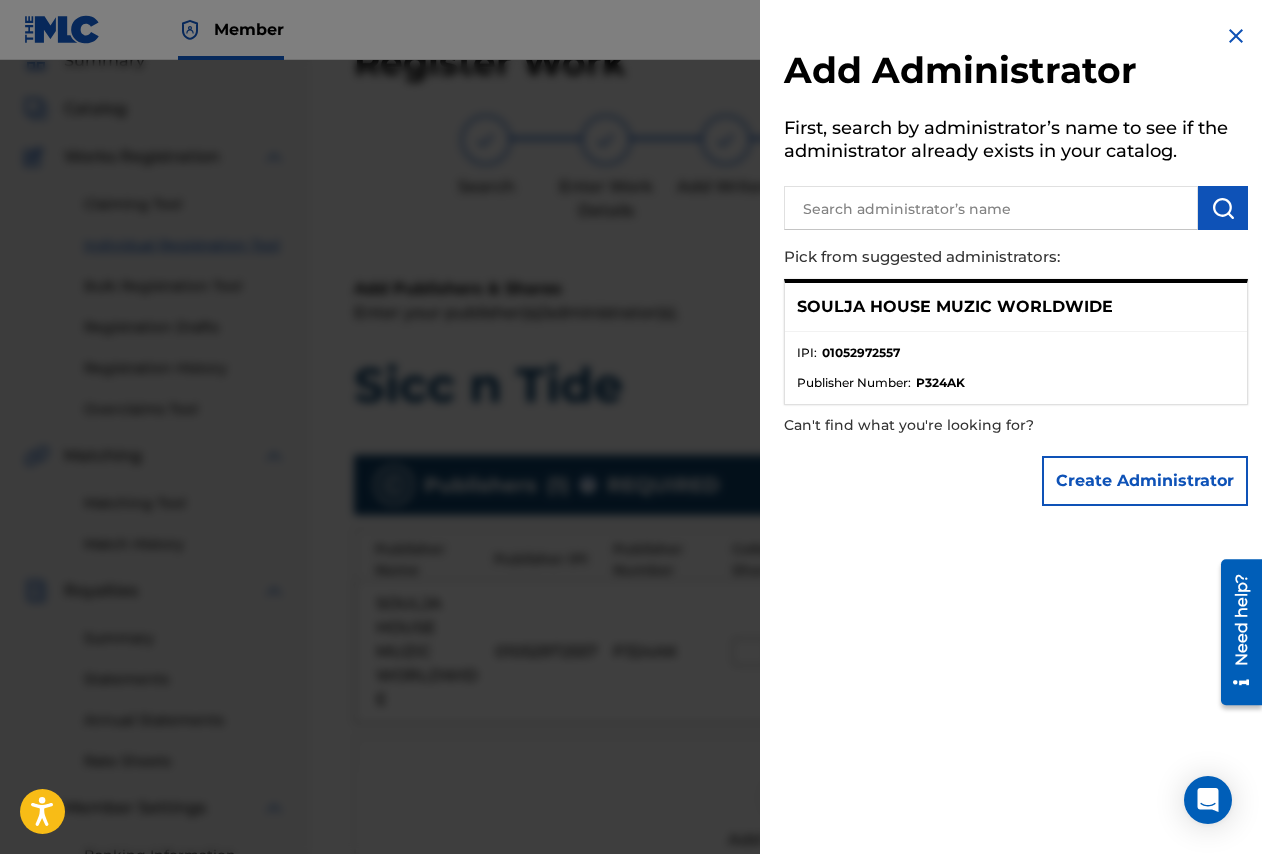click at bounding box center (1236, 36) 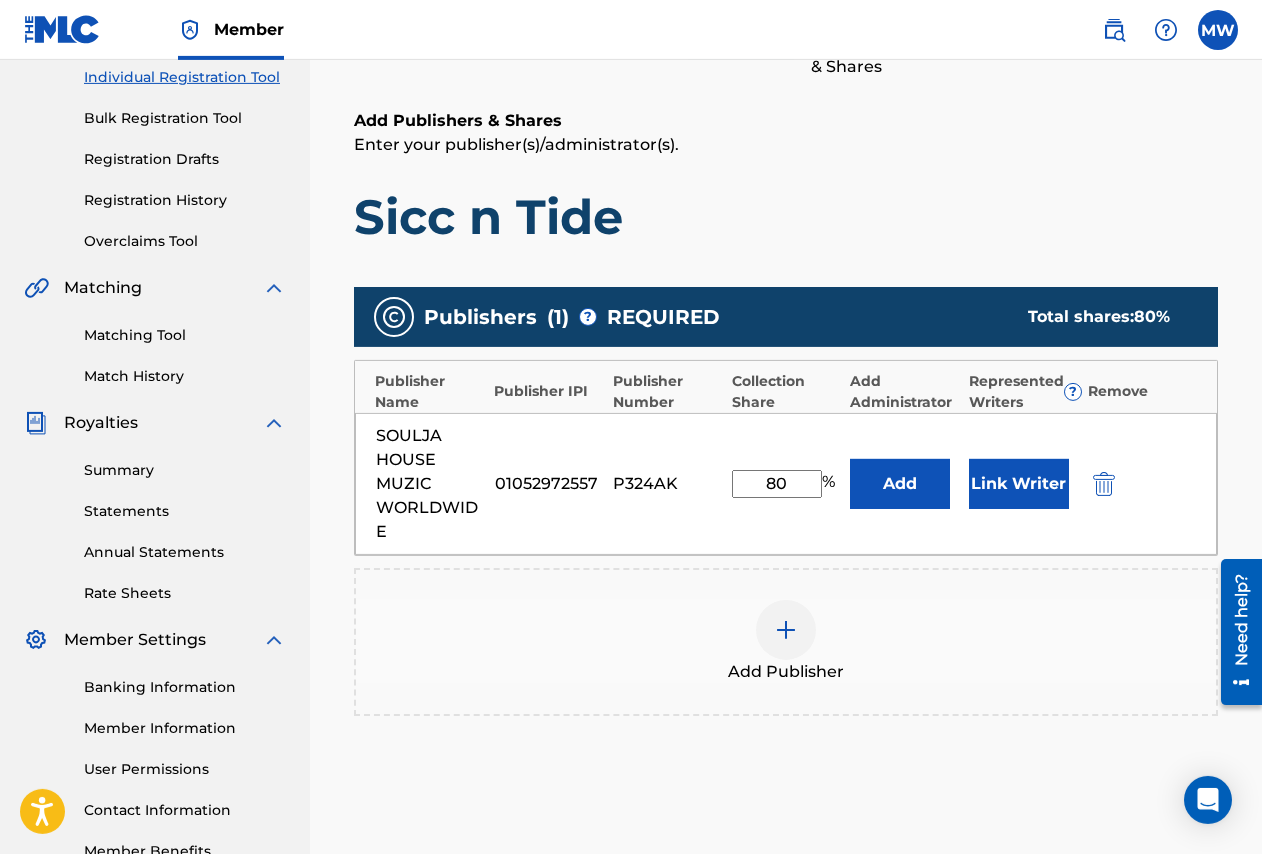 scroll, scrollTop: 294, scrollLeft: 0, axis: vertical 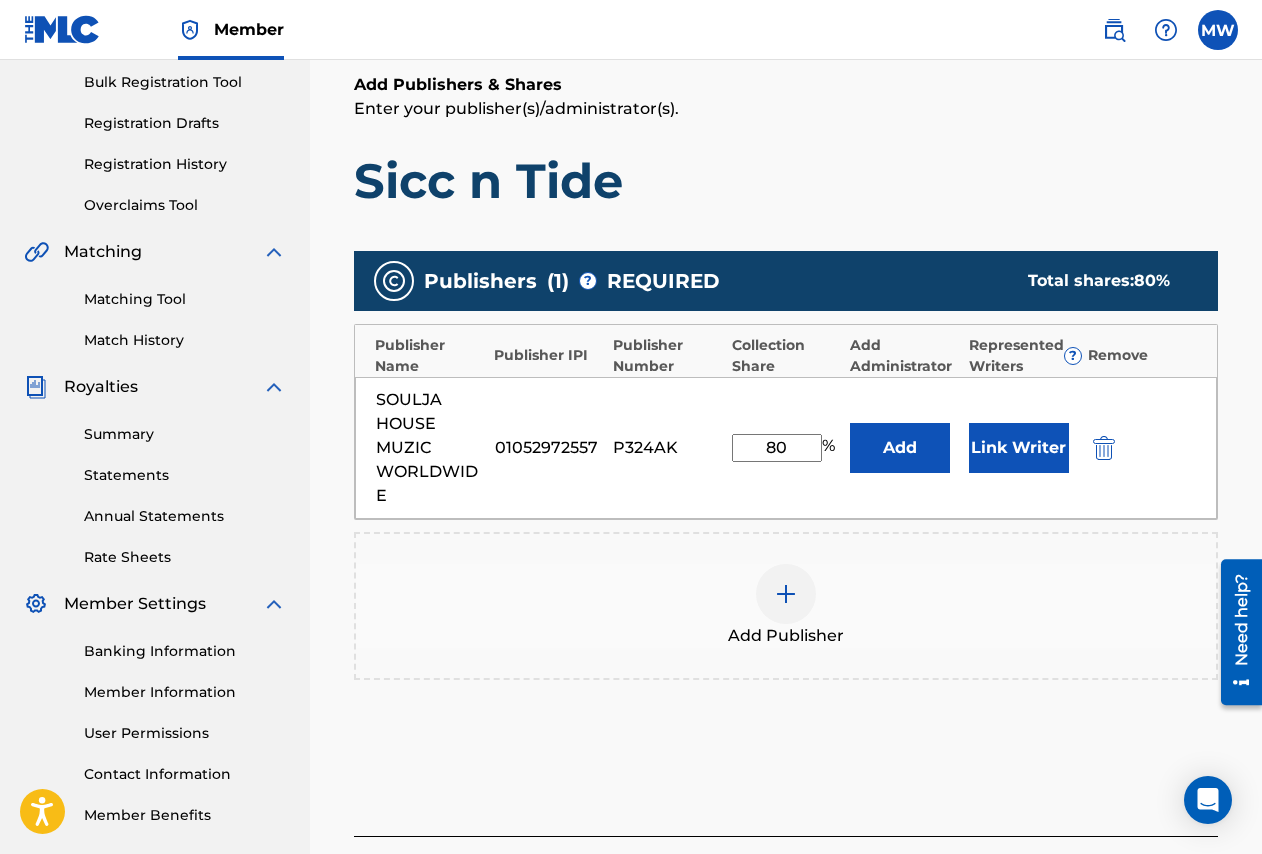 click at bounding box center (786, 594) 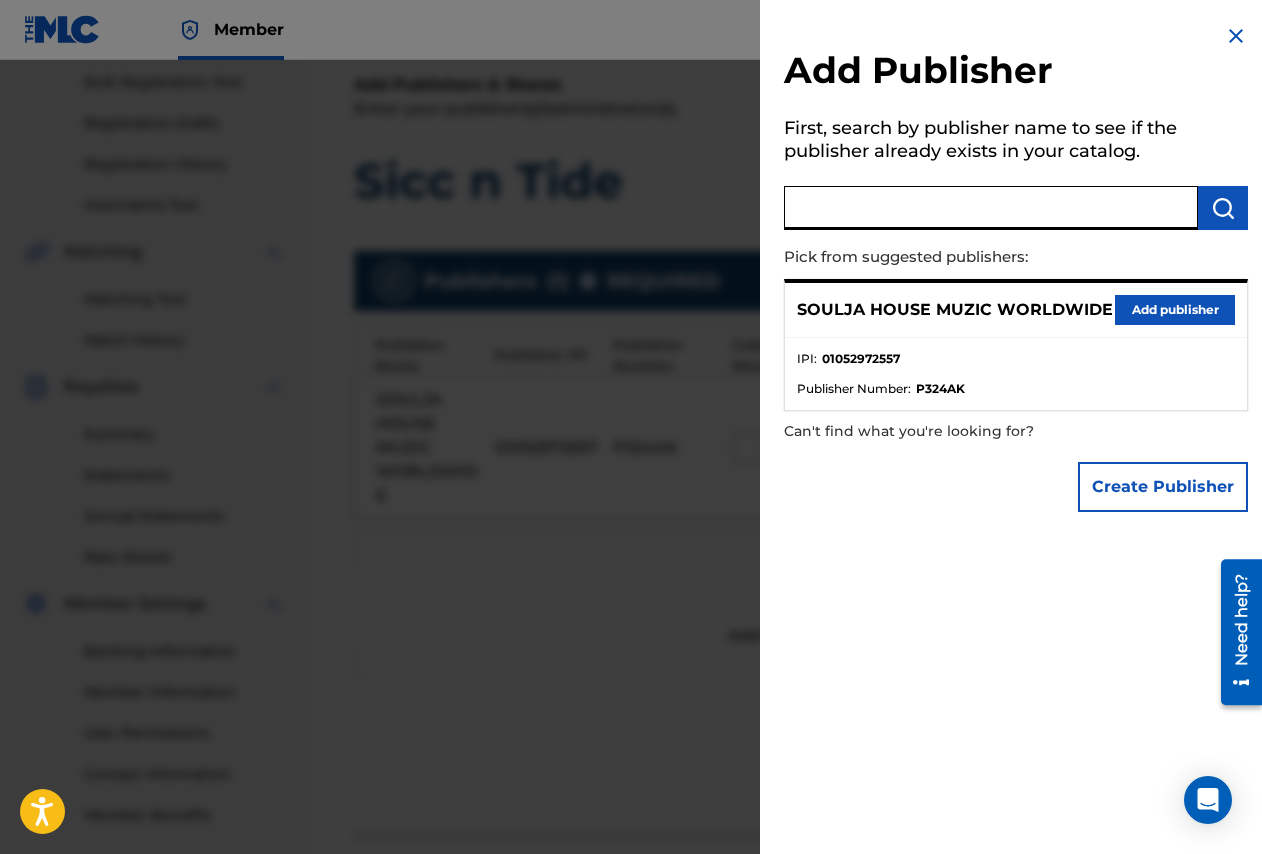 click at bounding box center [991, 208] 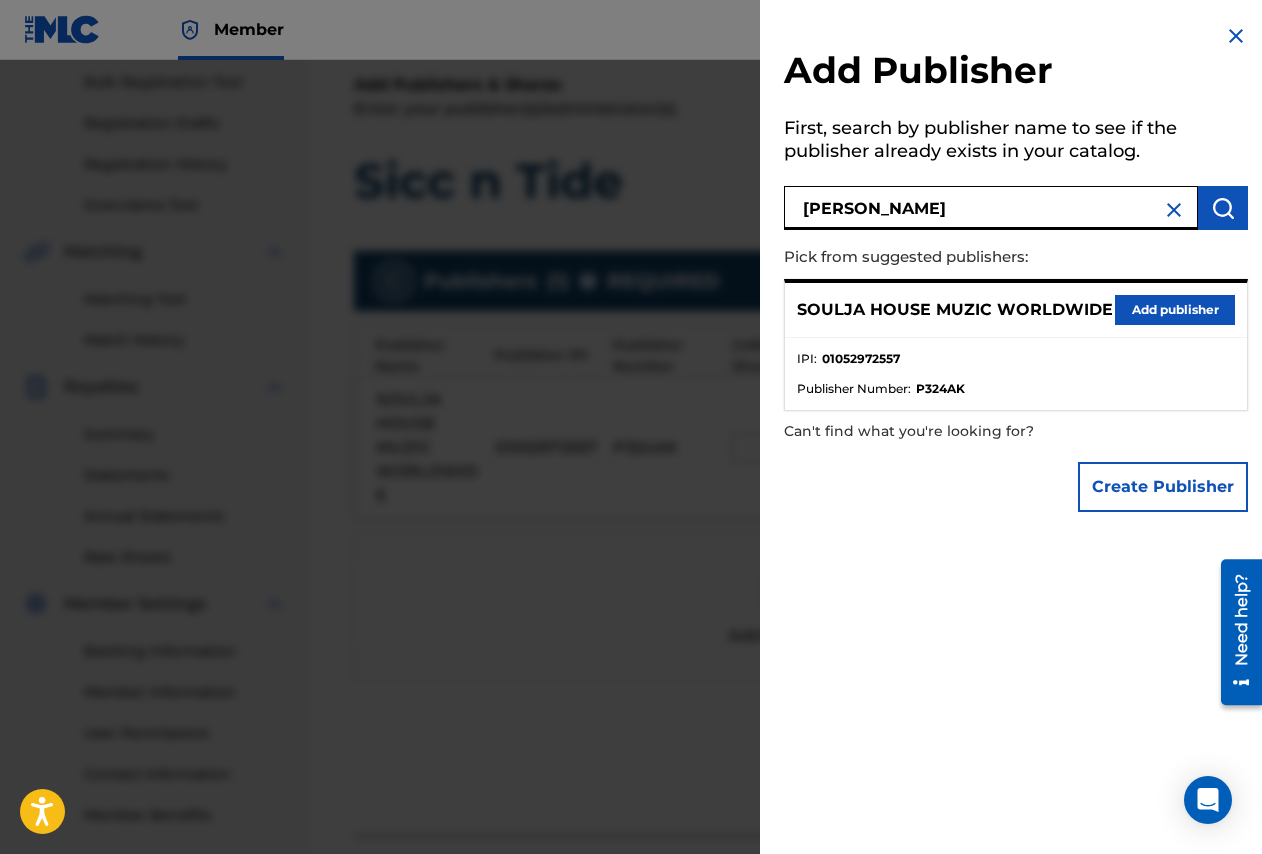 type on "[PERSON_NAME]" 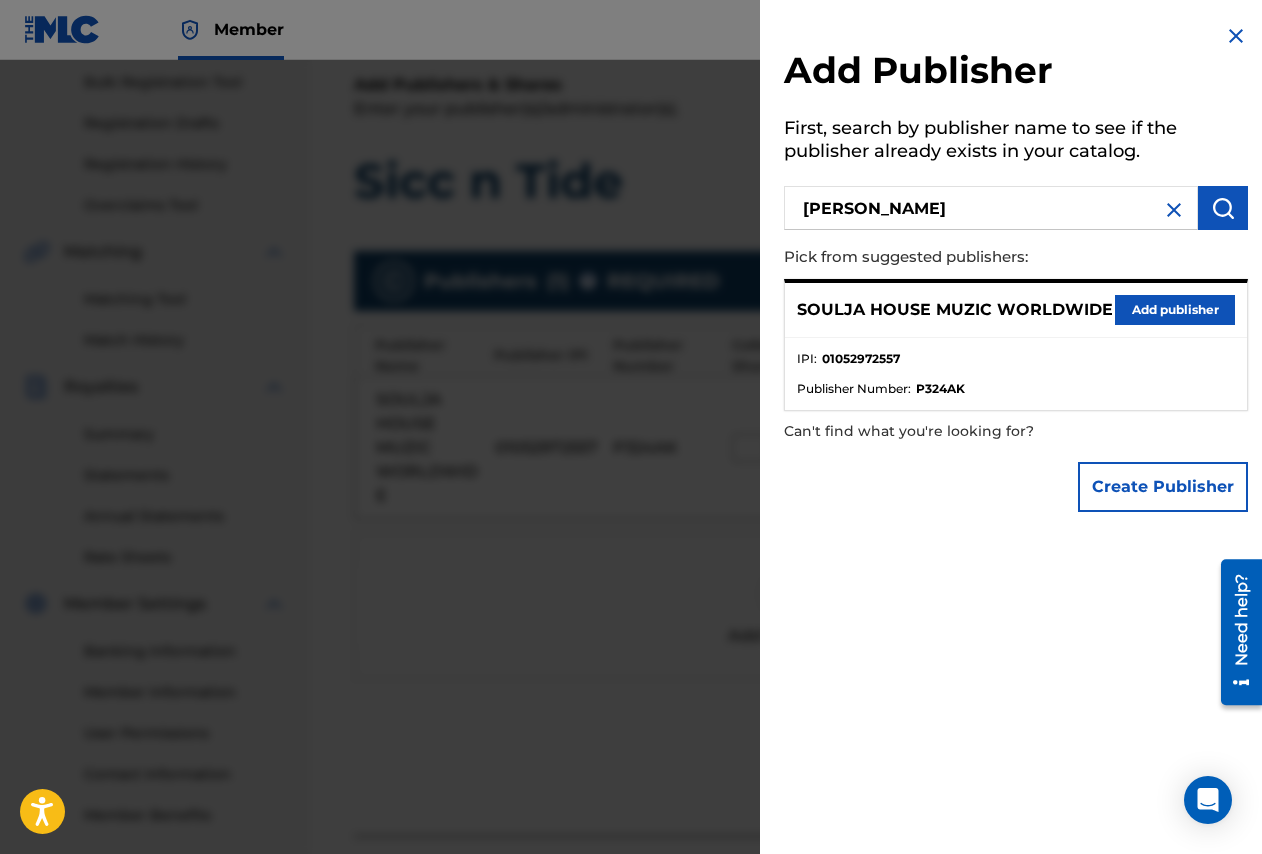 click at bounding box center (1223, 208) 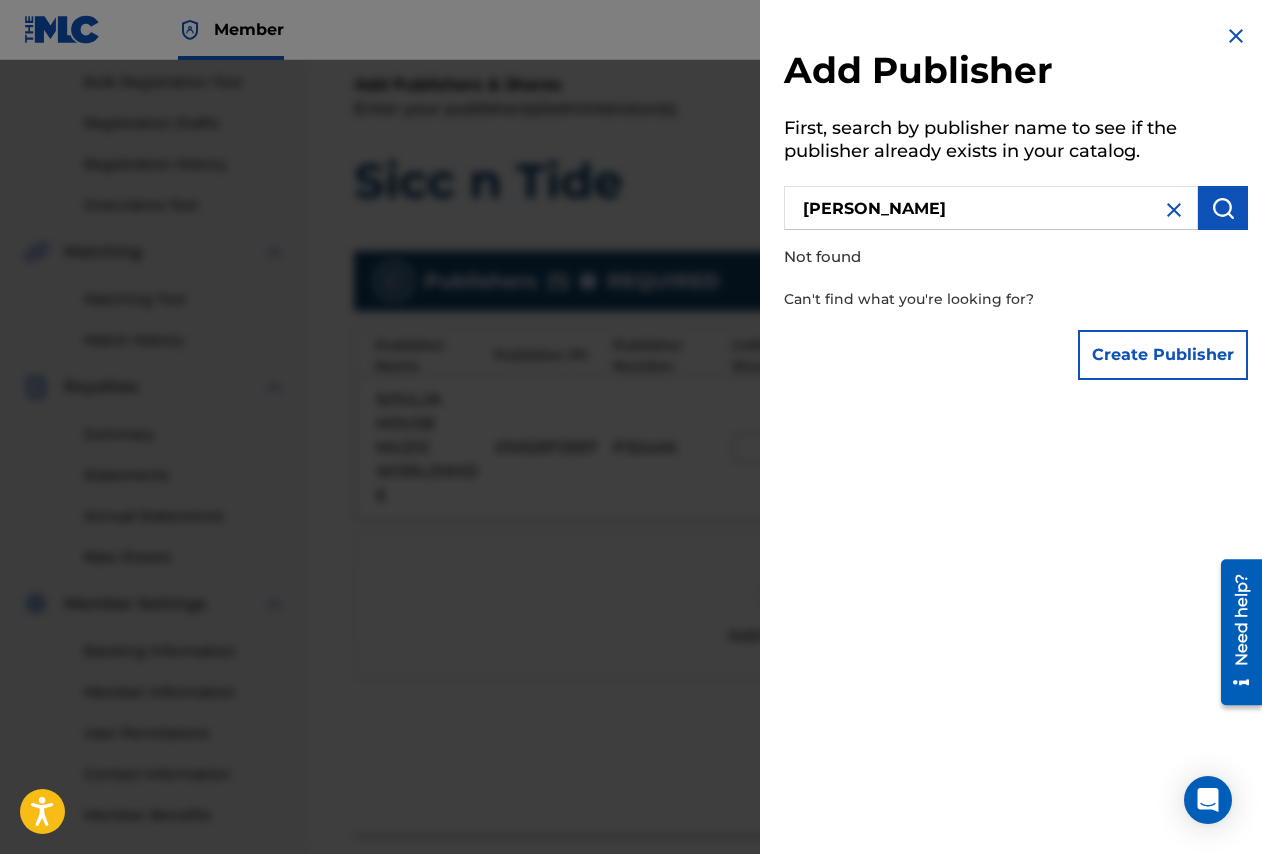 click at bounding box center [1223, 208] 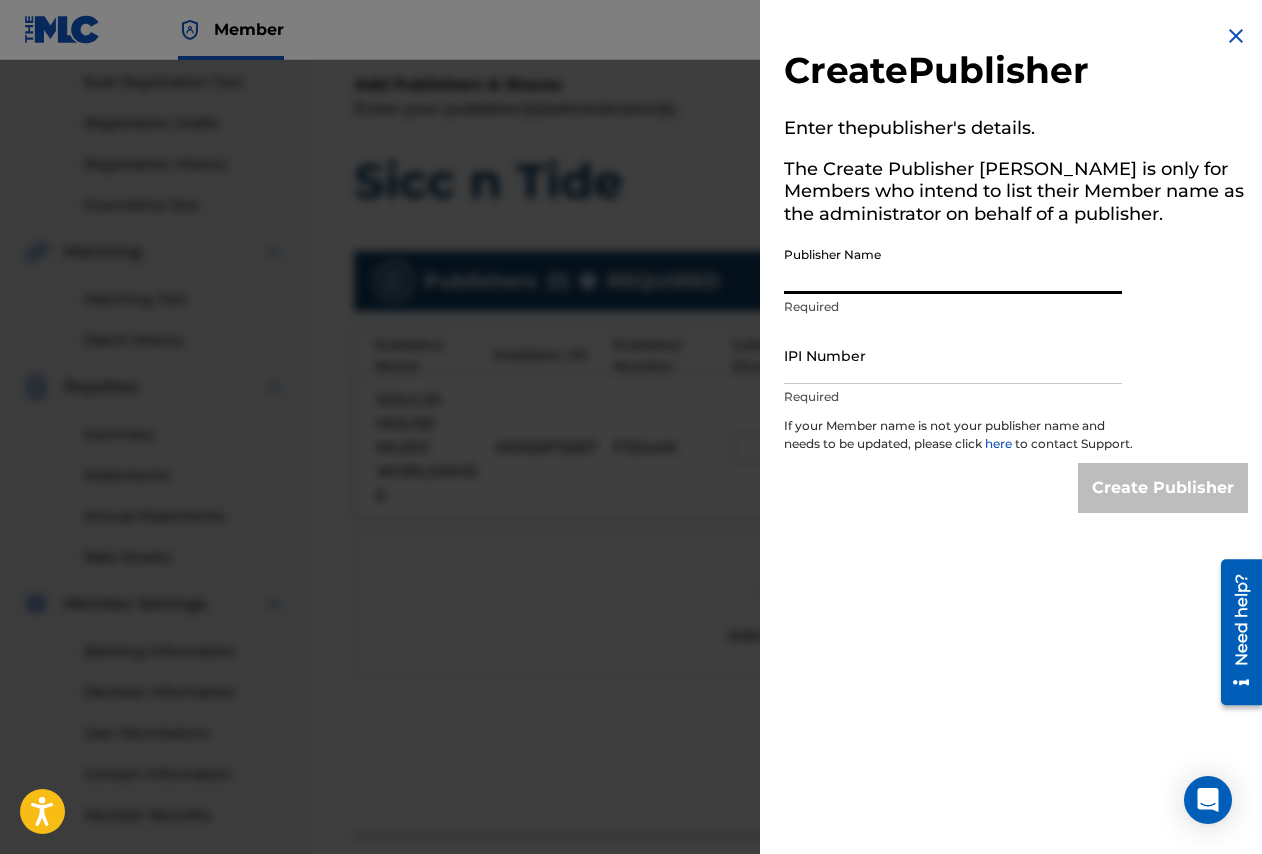 click on "Publisher Name" at bounding box center [953, 265] 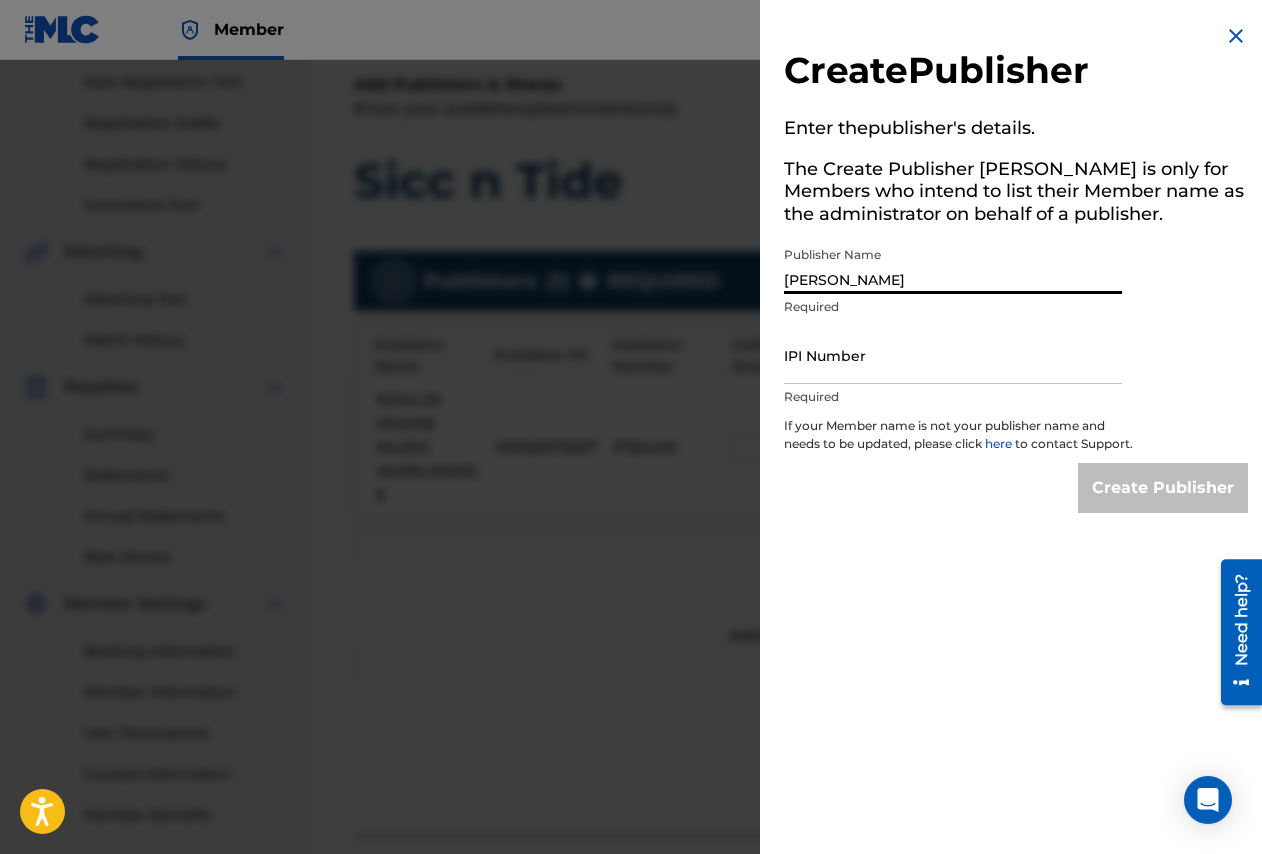 type on "[PERSON_NAME]" 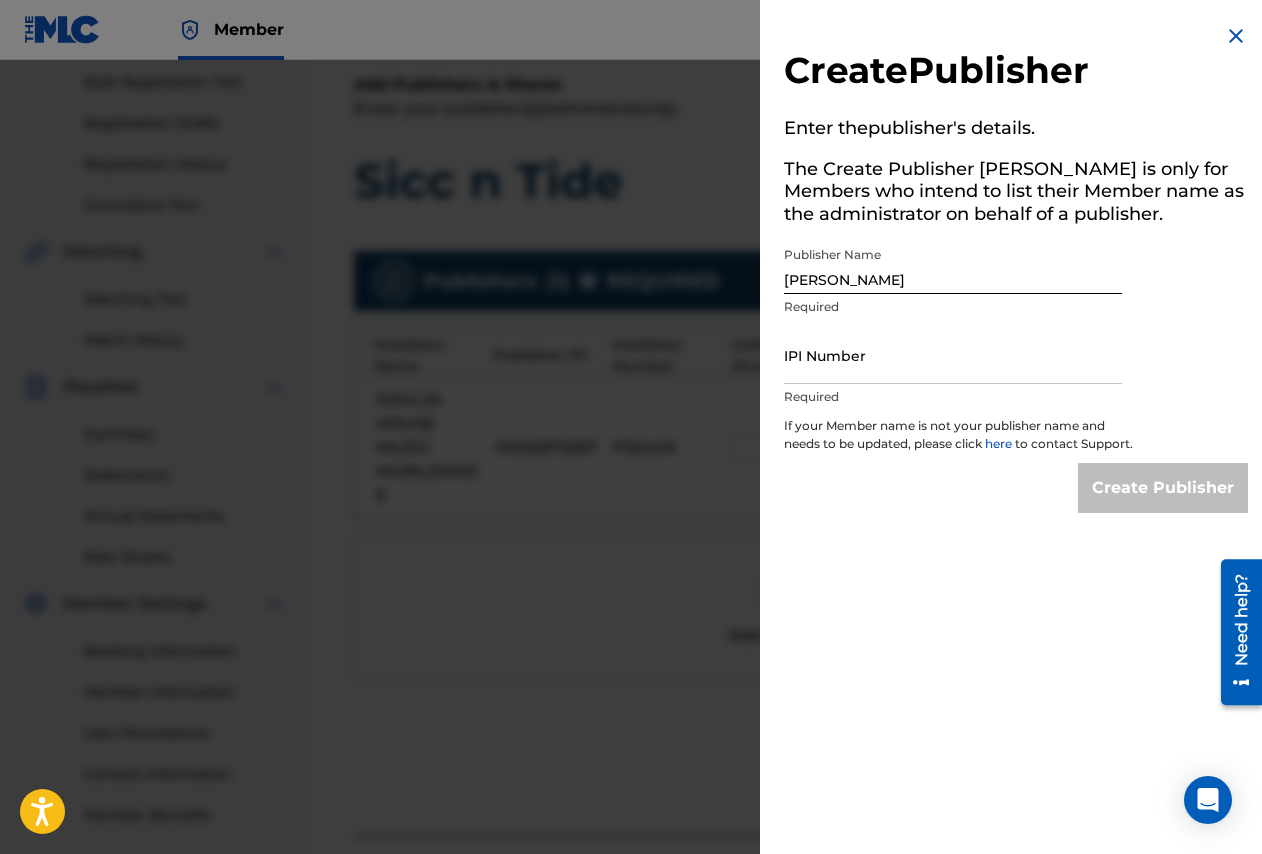 click at bounding box center (1236, 36) 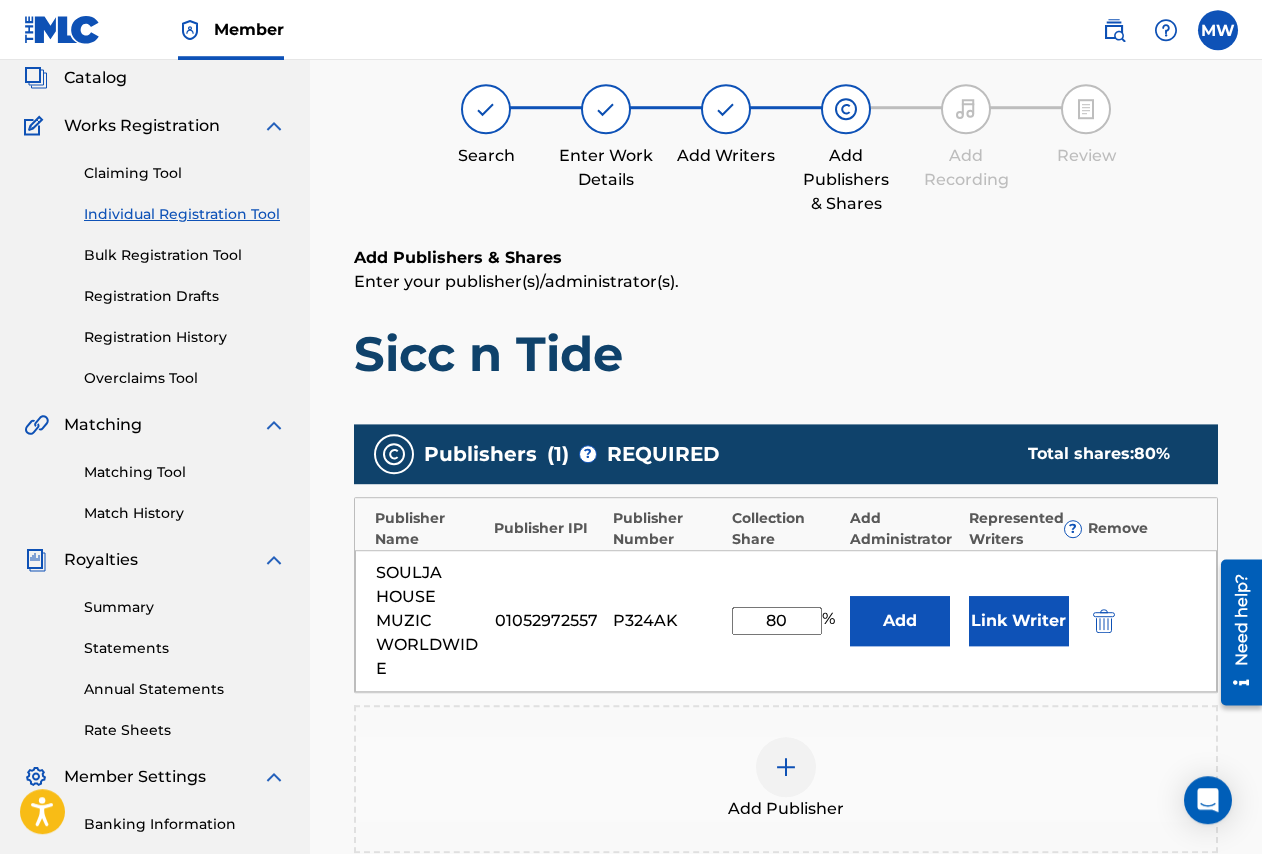 scroll, scrollTop: 0, scrollLeft: 0, axis: both 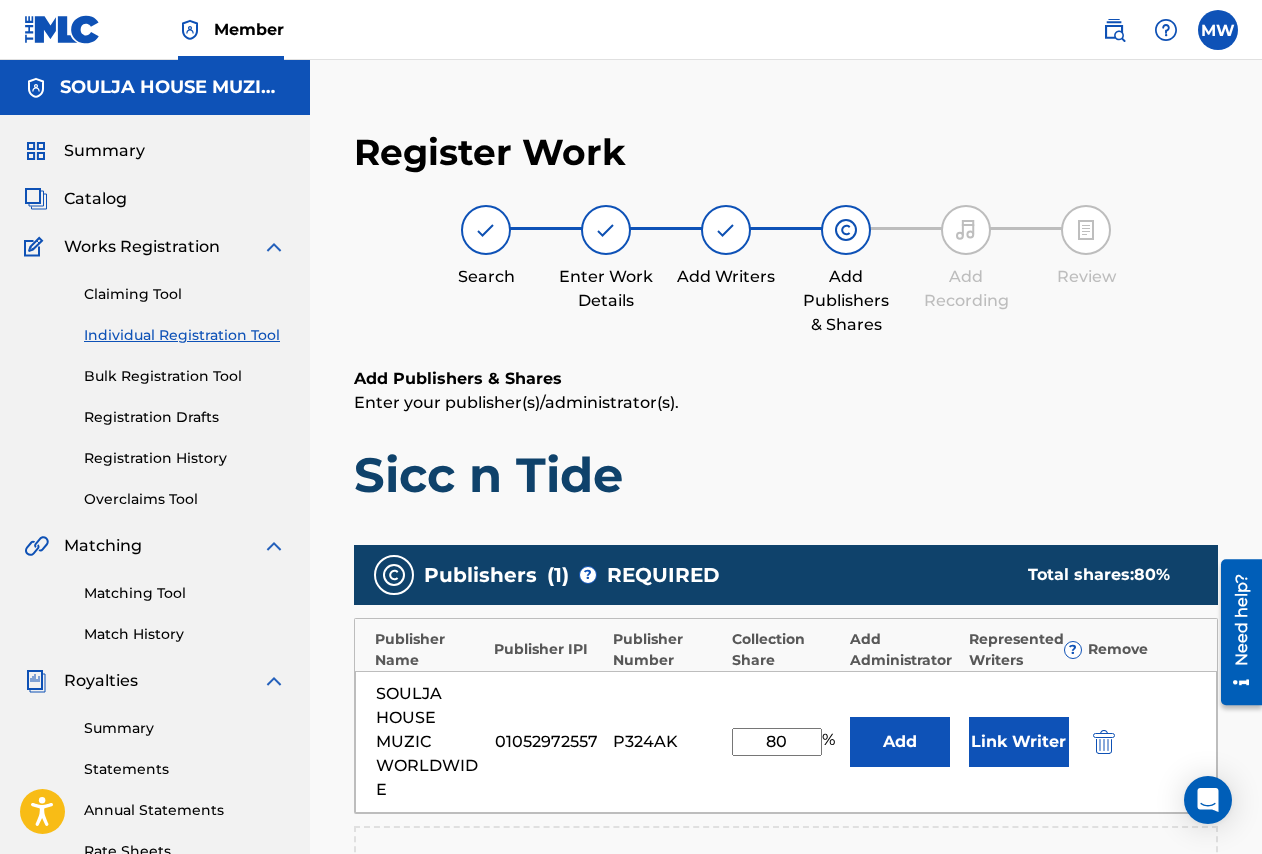 click at bounding box center (1104, 742) 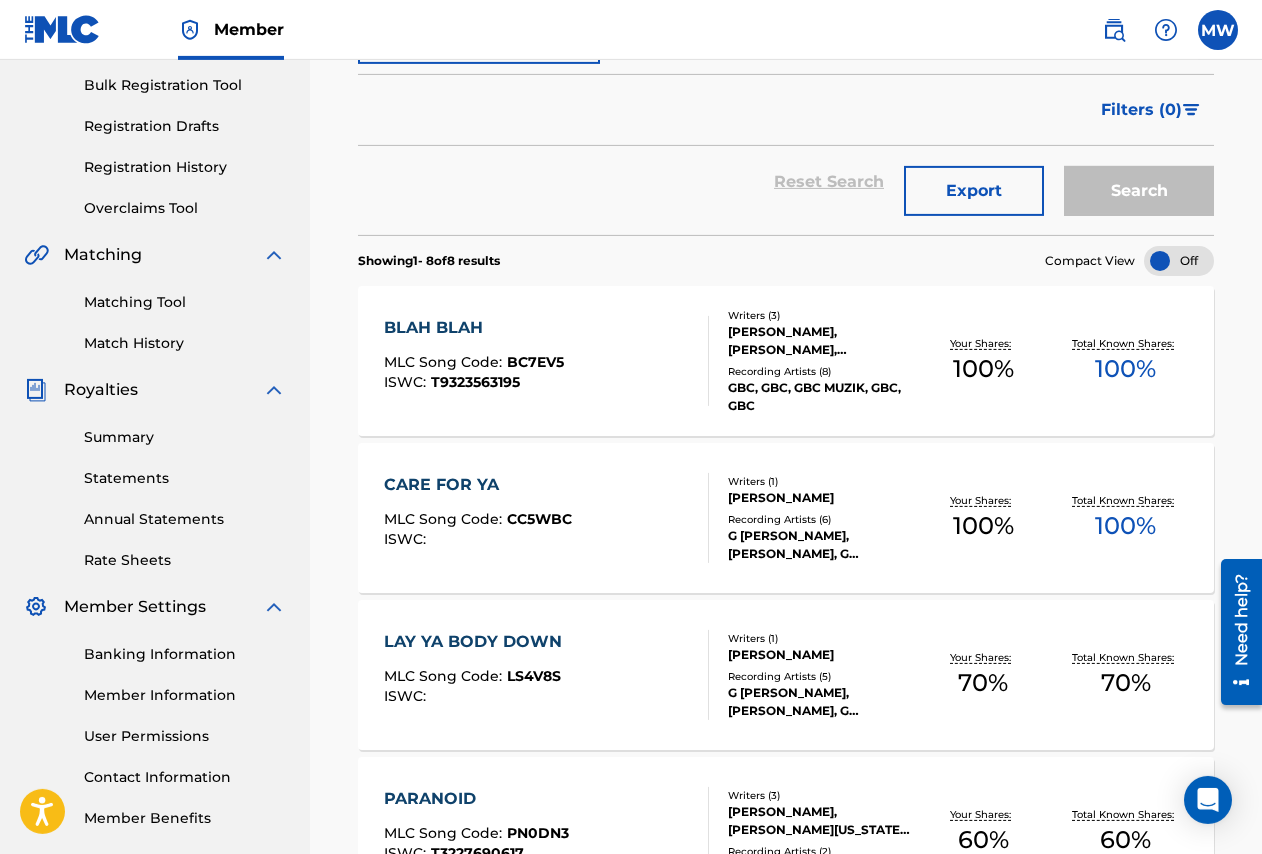 scroll, scrollTop: 408, scrollLeft: 0, axis: vertical 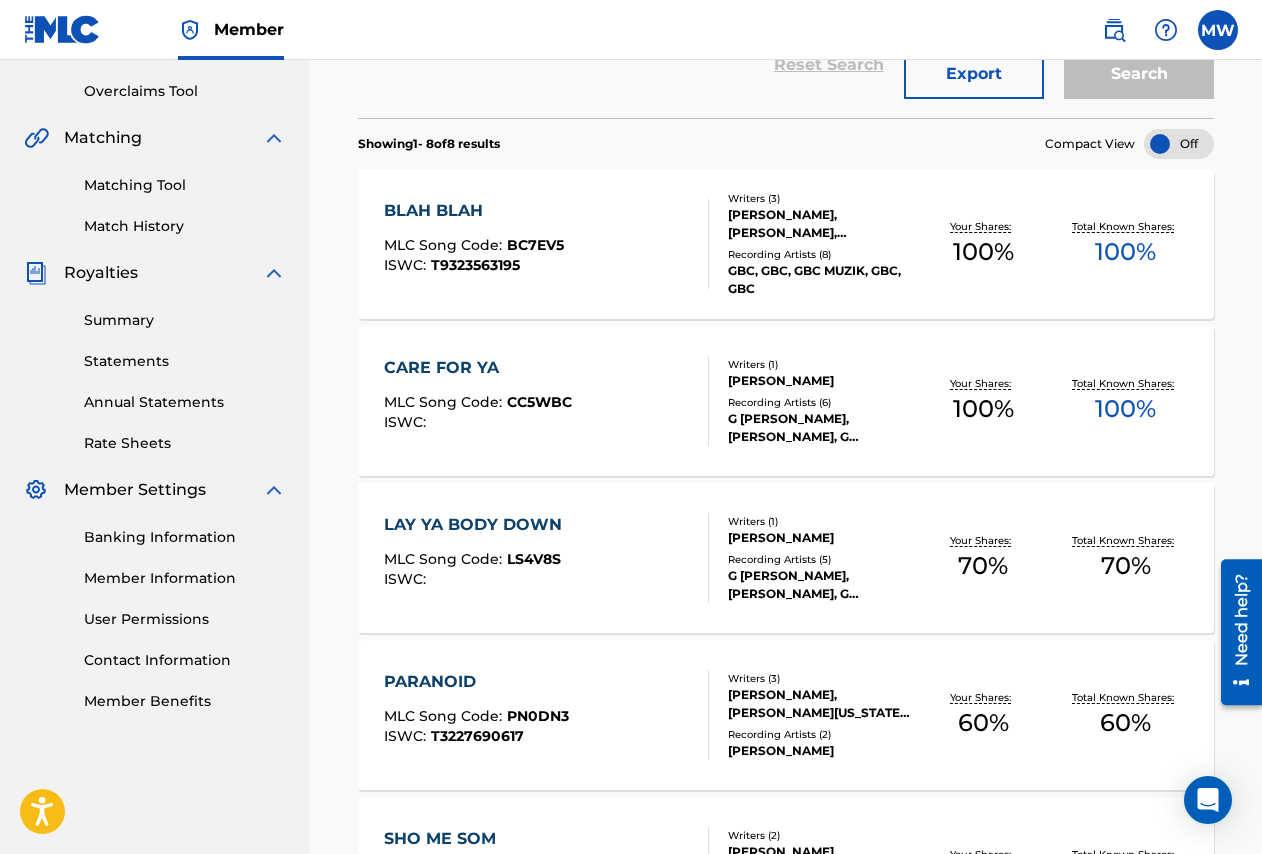 click at bounding box center (1179, 144) 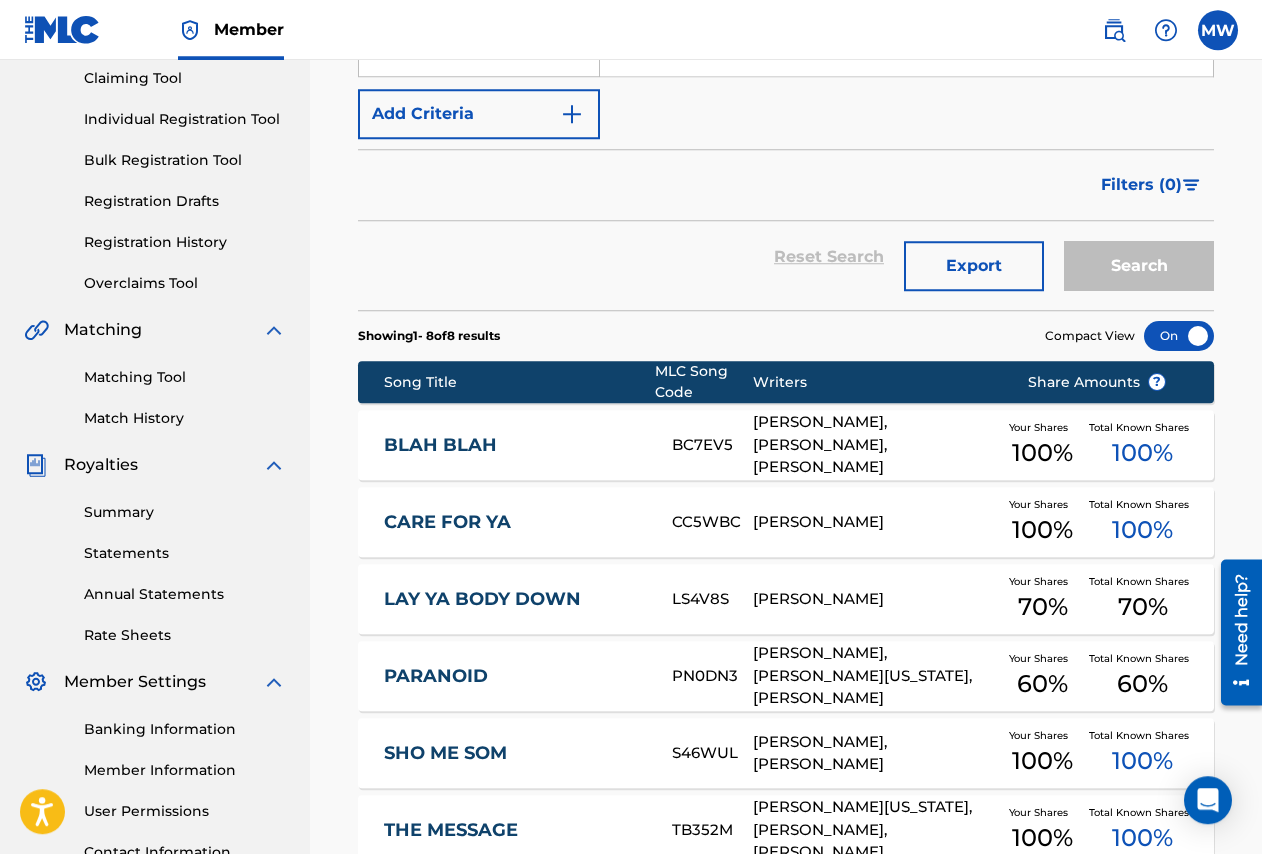 scroll, scrollTop: 163, scrollLeft: 0, axis: vertical 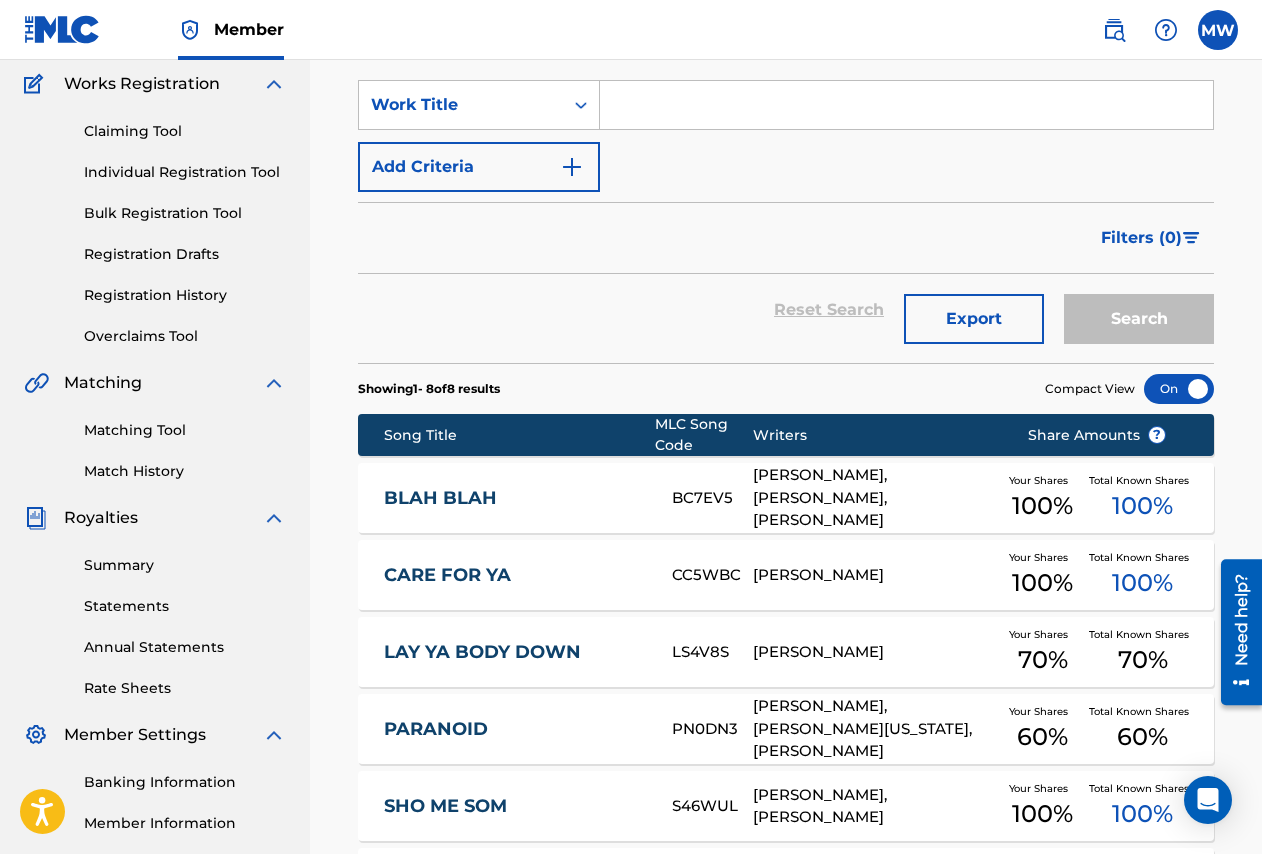 click on "[PERSON_NAME], [PERSON_NAME], [PERSON_NAME]" at bounding box center [875, 498] 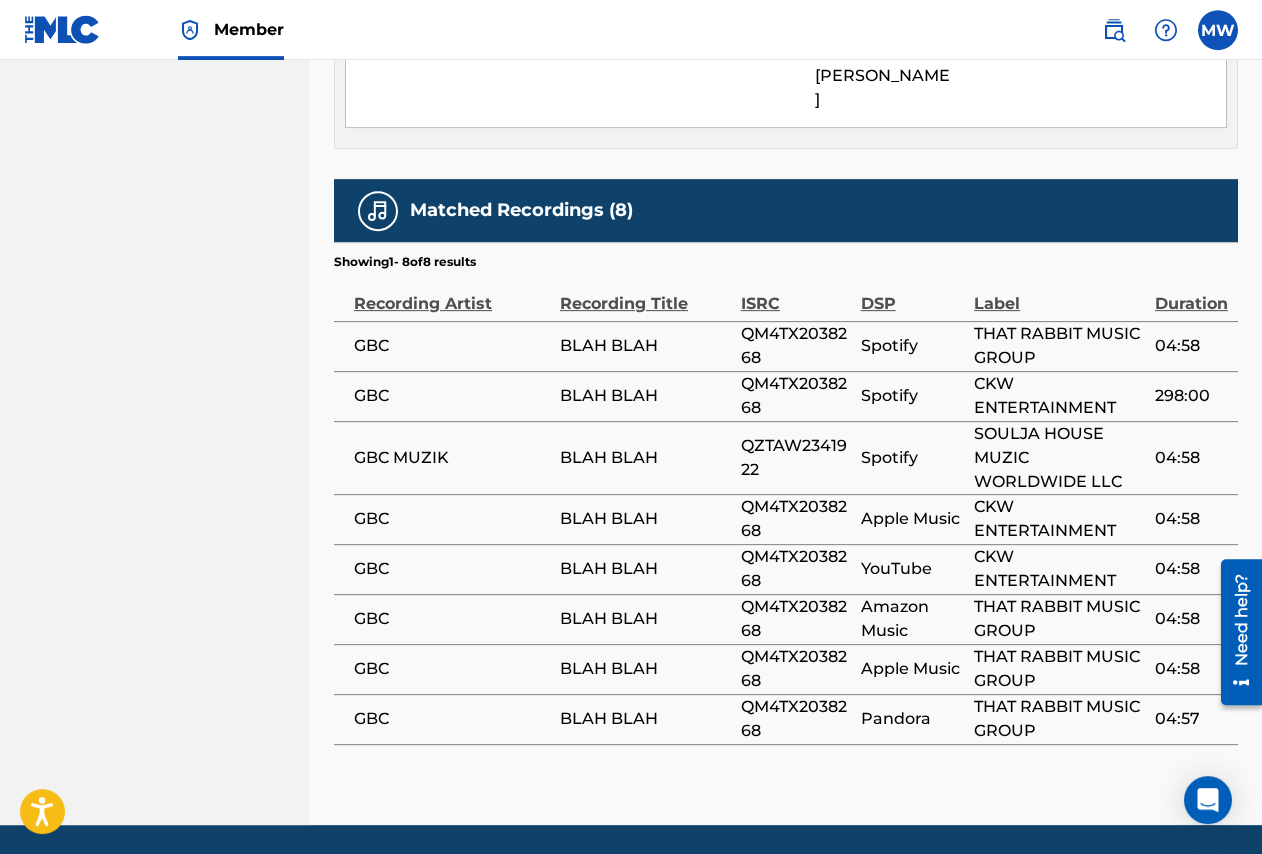 scroll, scrollTop: 1220, scrollLeft: 0, axis: vertical 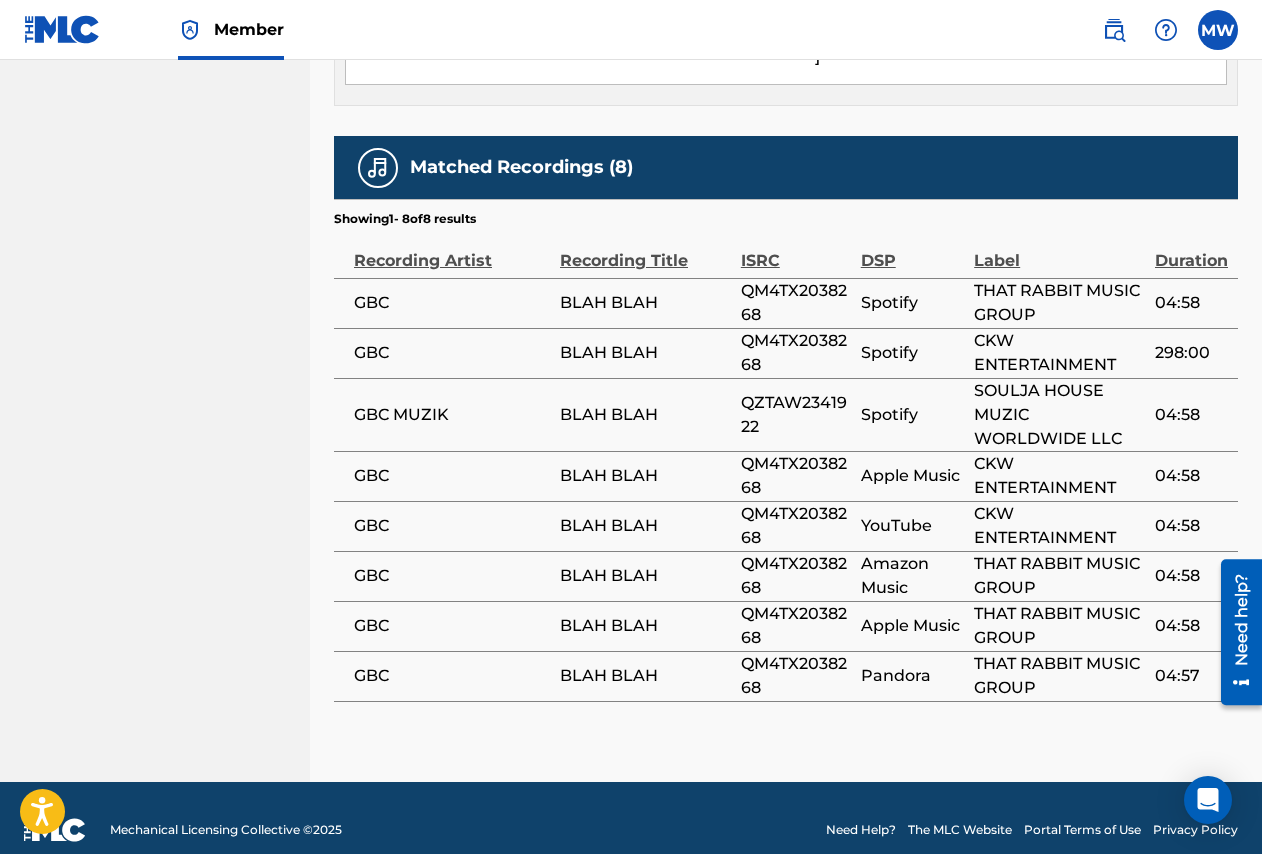 click on "THAT RABBIT MUSIC GROUP" at bounding box center [1059, 303] 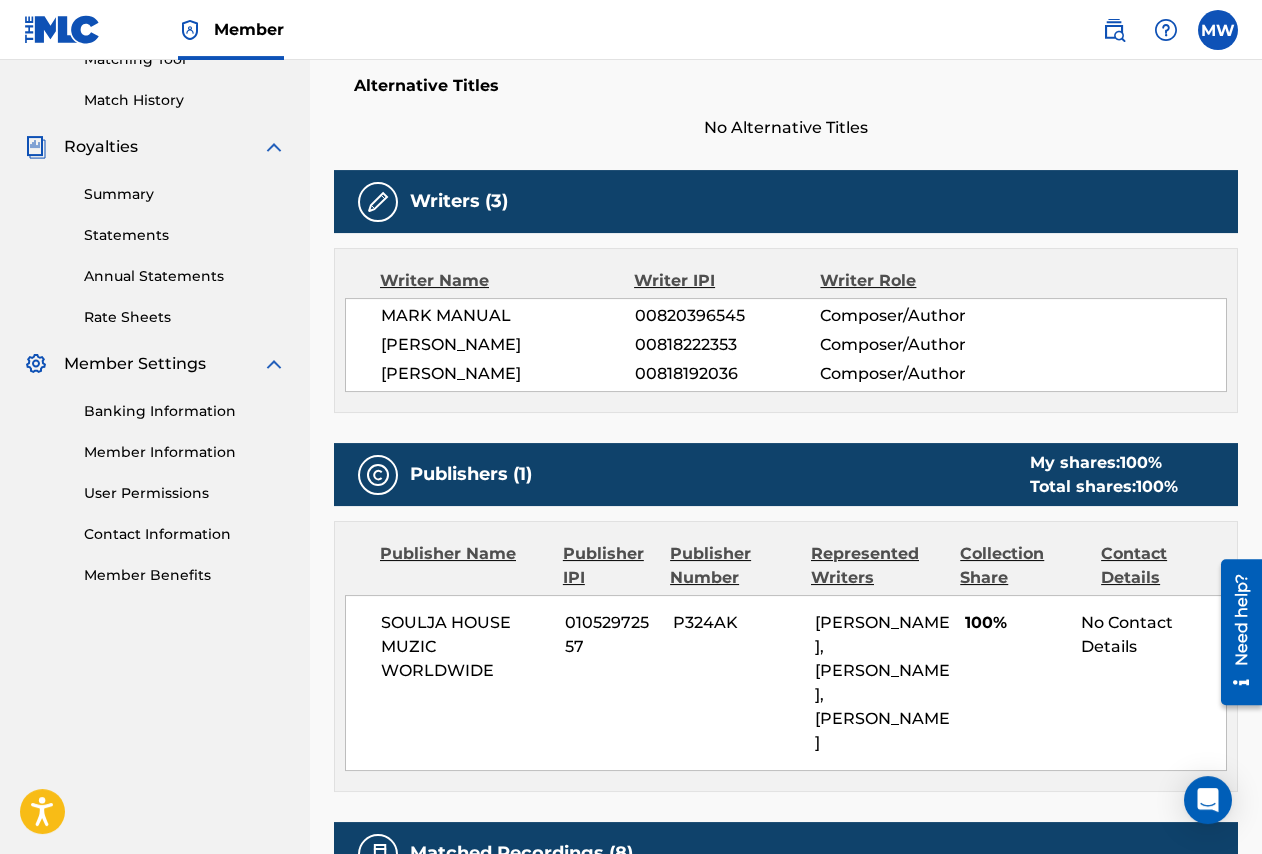 scroll, scrollTop: 506, scrollLeft: 0, axis: vertical 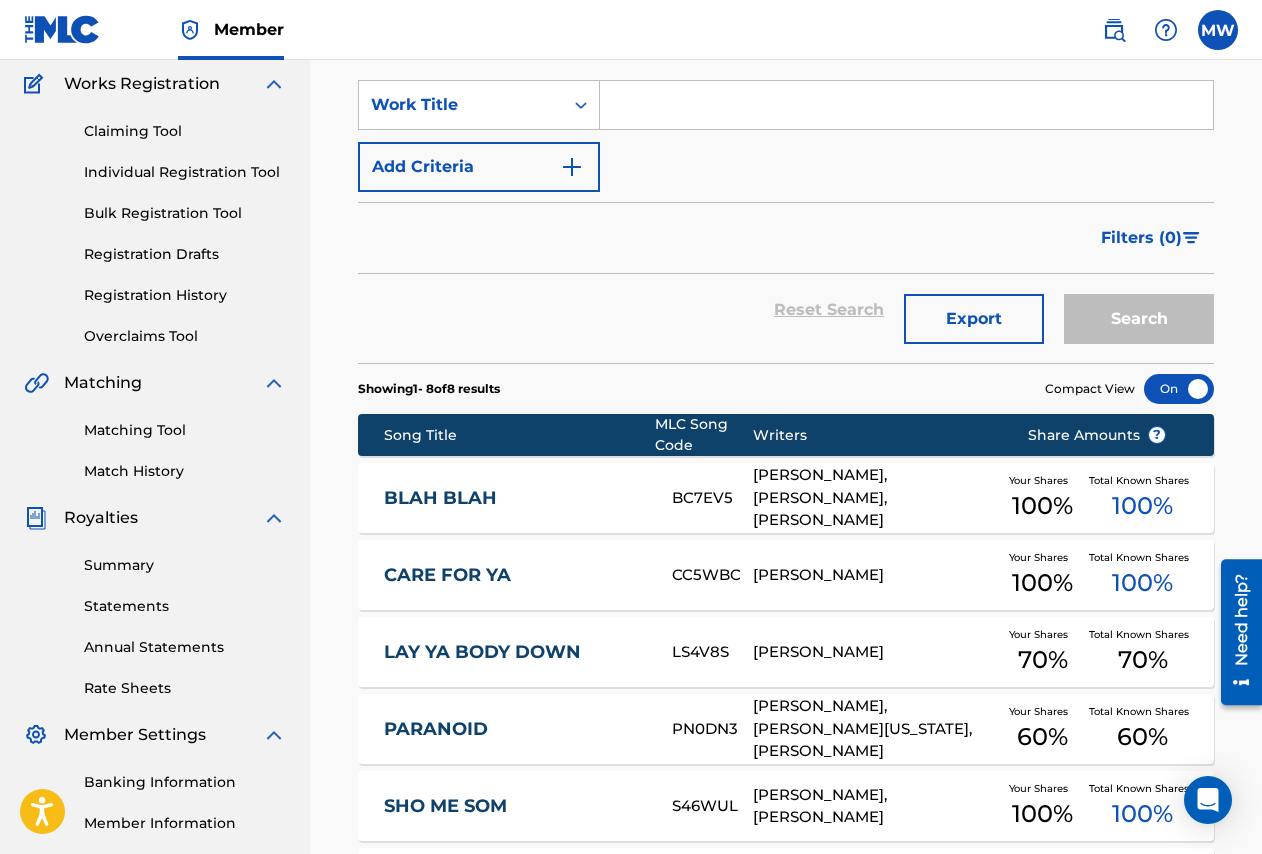 click on "LAY YA BODY DOWN" at bounding box center (514, 652) 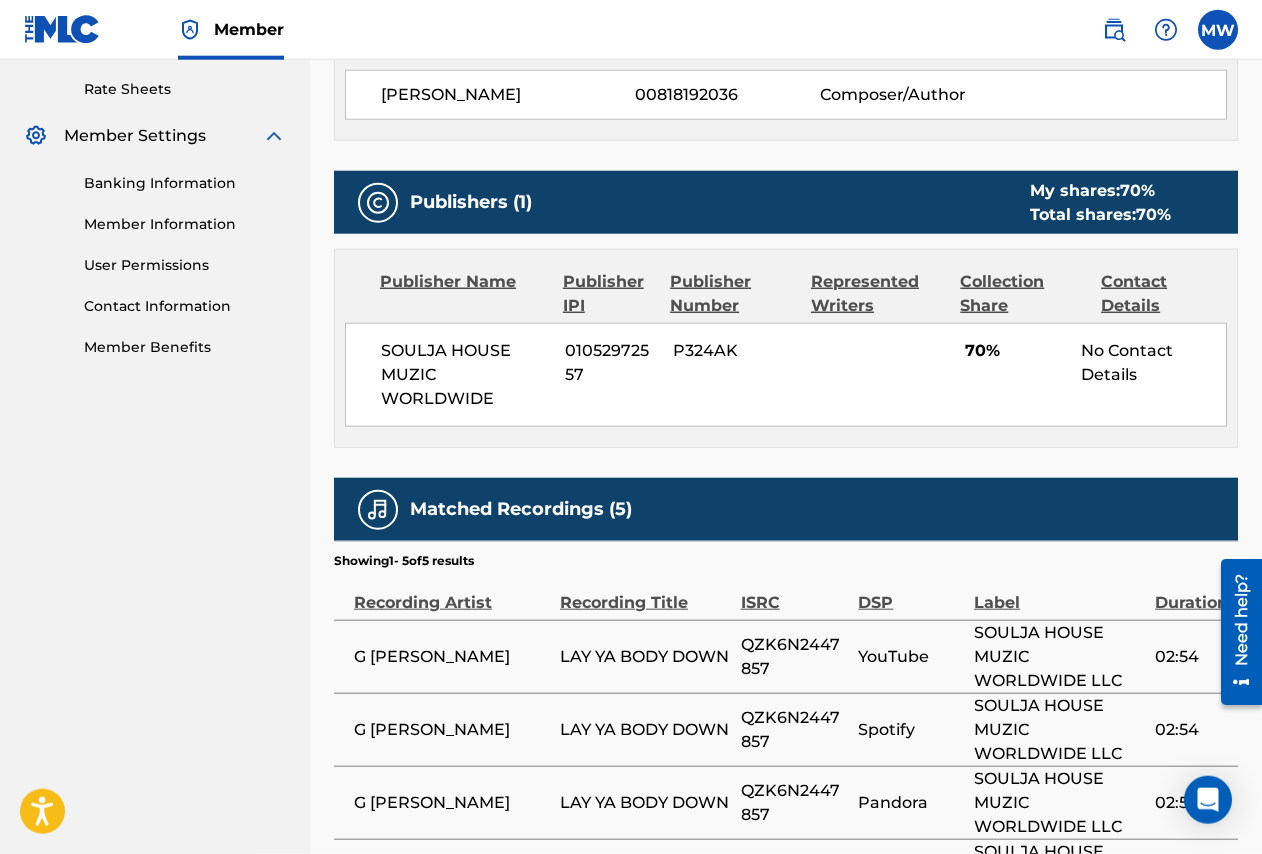 scroll, scrollTop: 560, scrollLeft: 0, axis: vertical 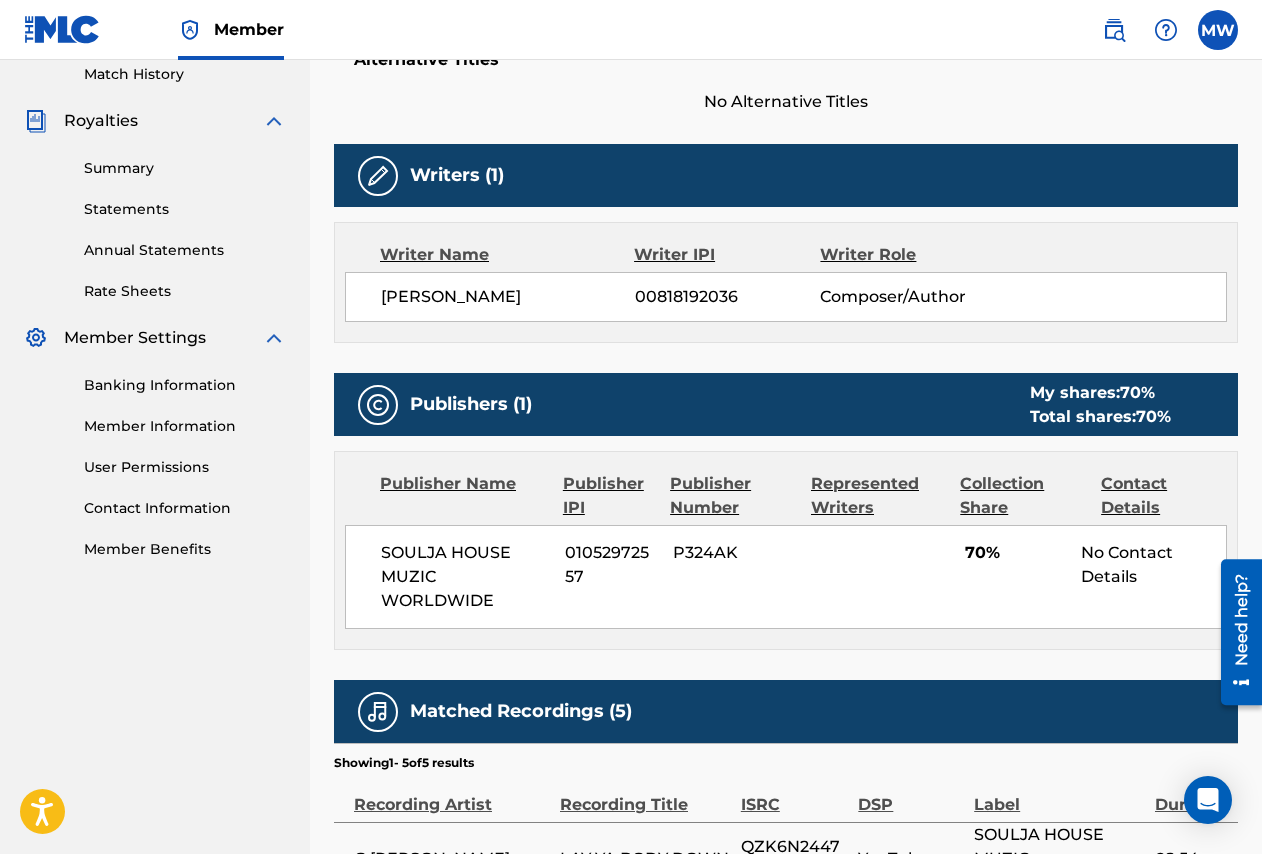 click on "Banking Information" at bounding box center (185, 385) 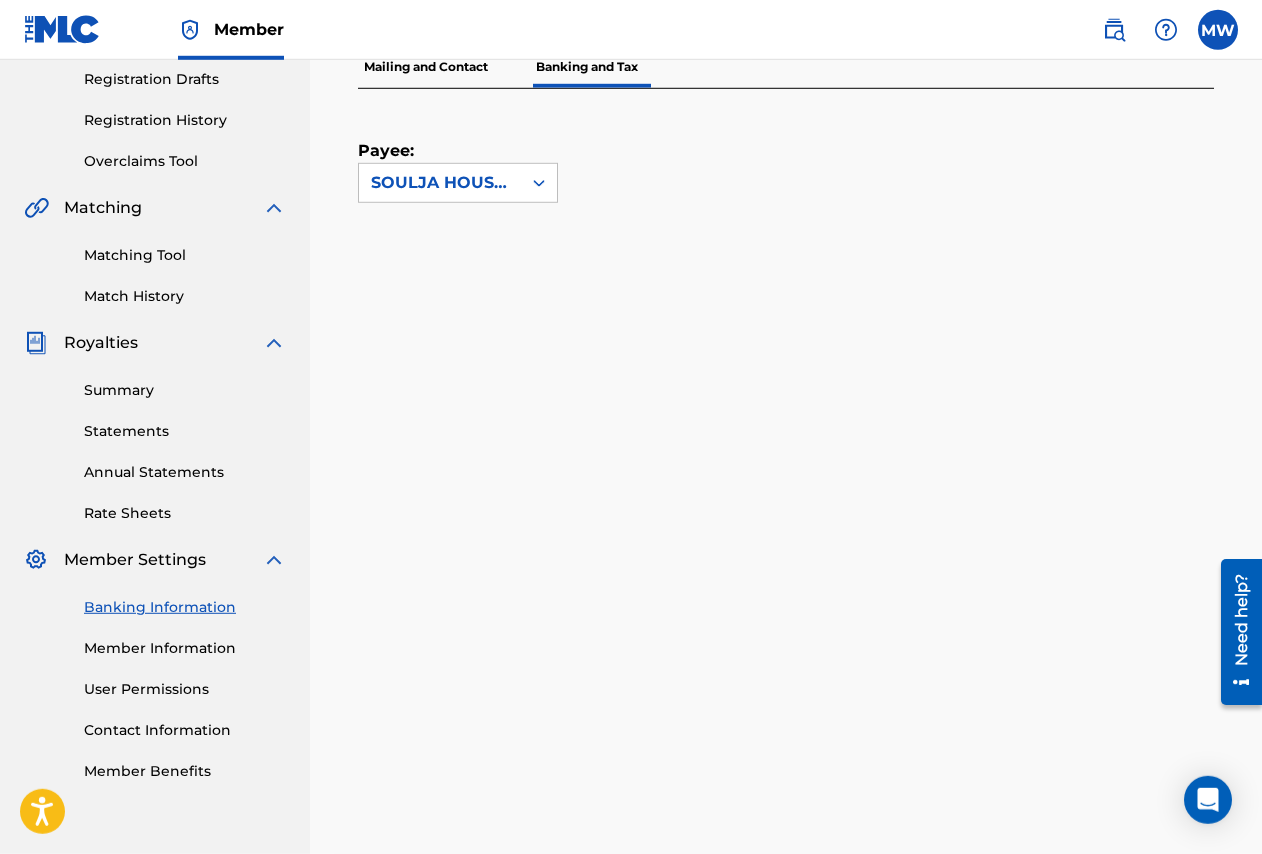 scroll, scrollTop: 281, scrollLeft: 0, axis: vertical 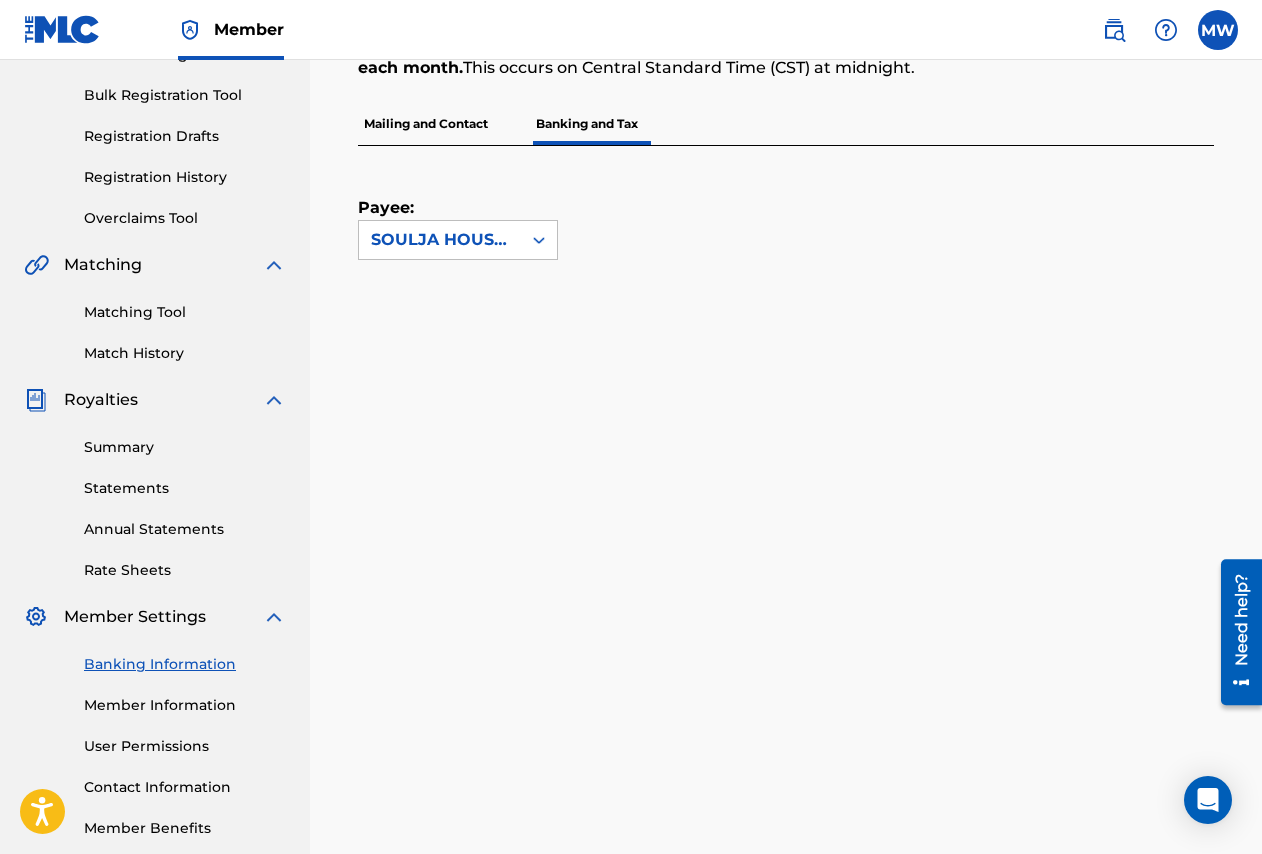 click on "Statements" at bounding box center [185, 488] 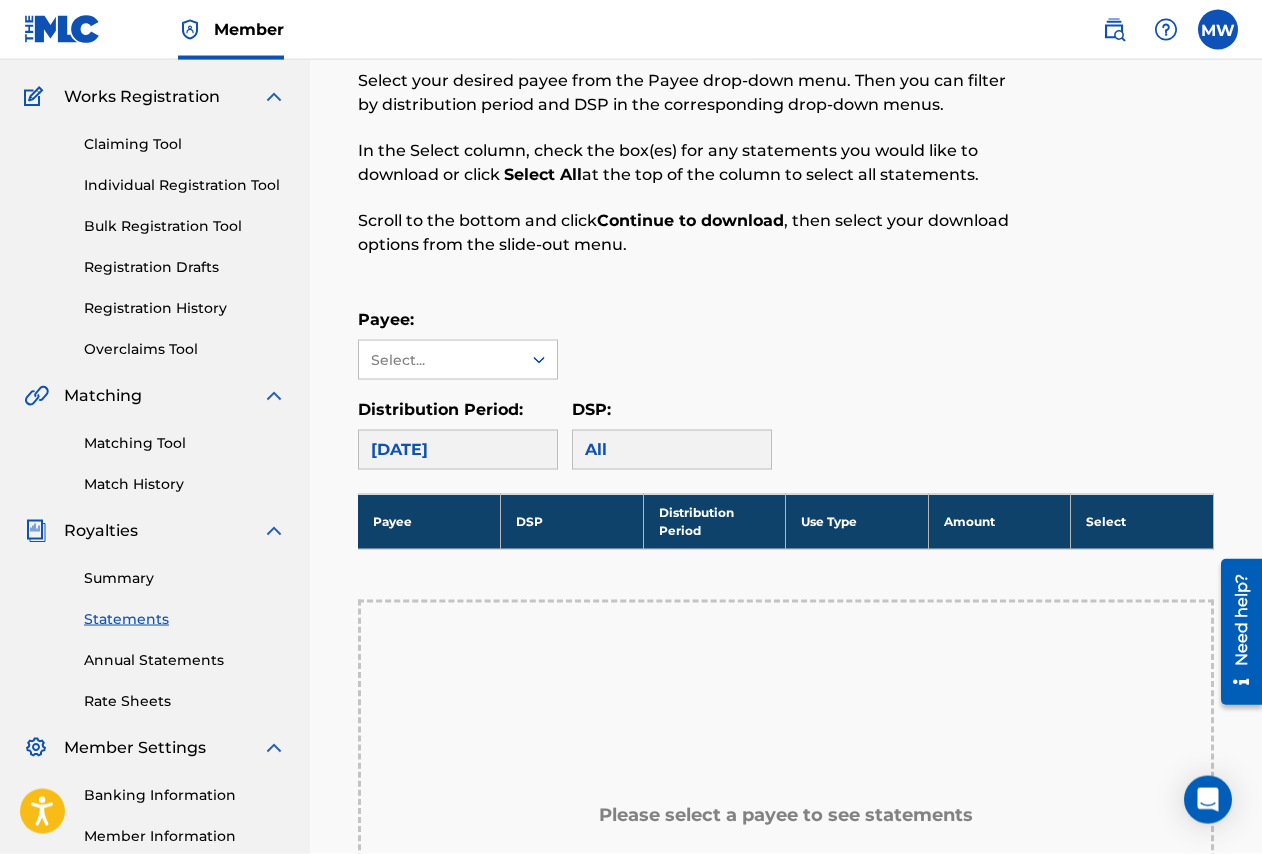 scroll, scrollTop: 204, scrollLeft: 0, axis: vertical 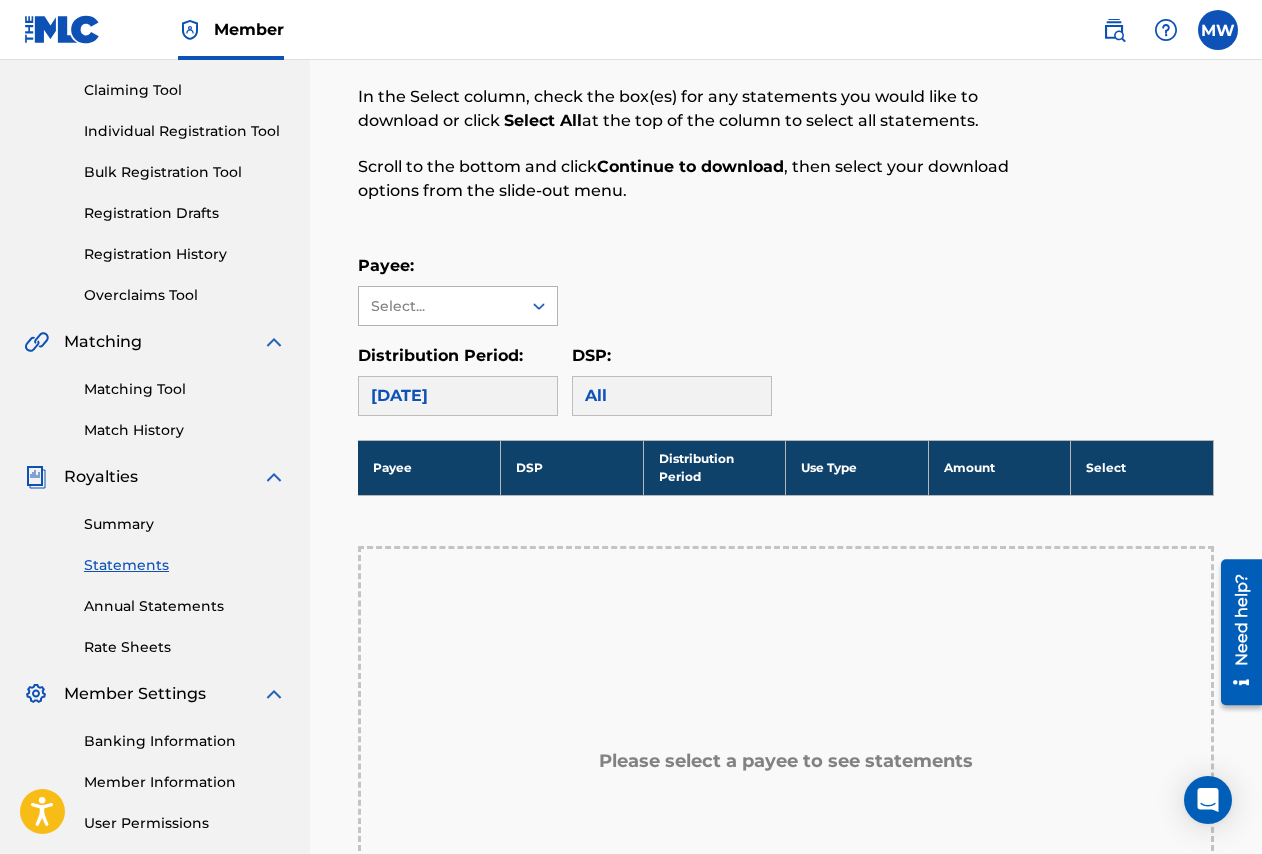 click at bounding box center [539, 306] 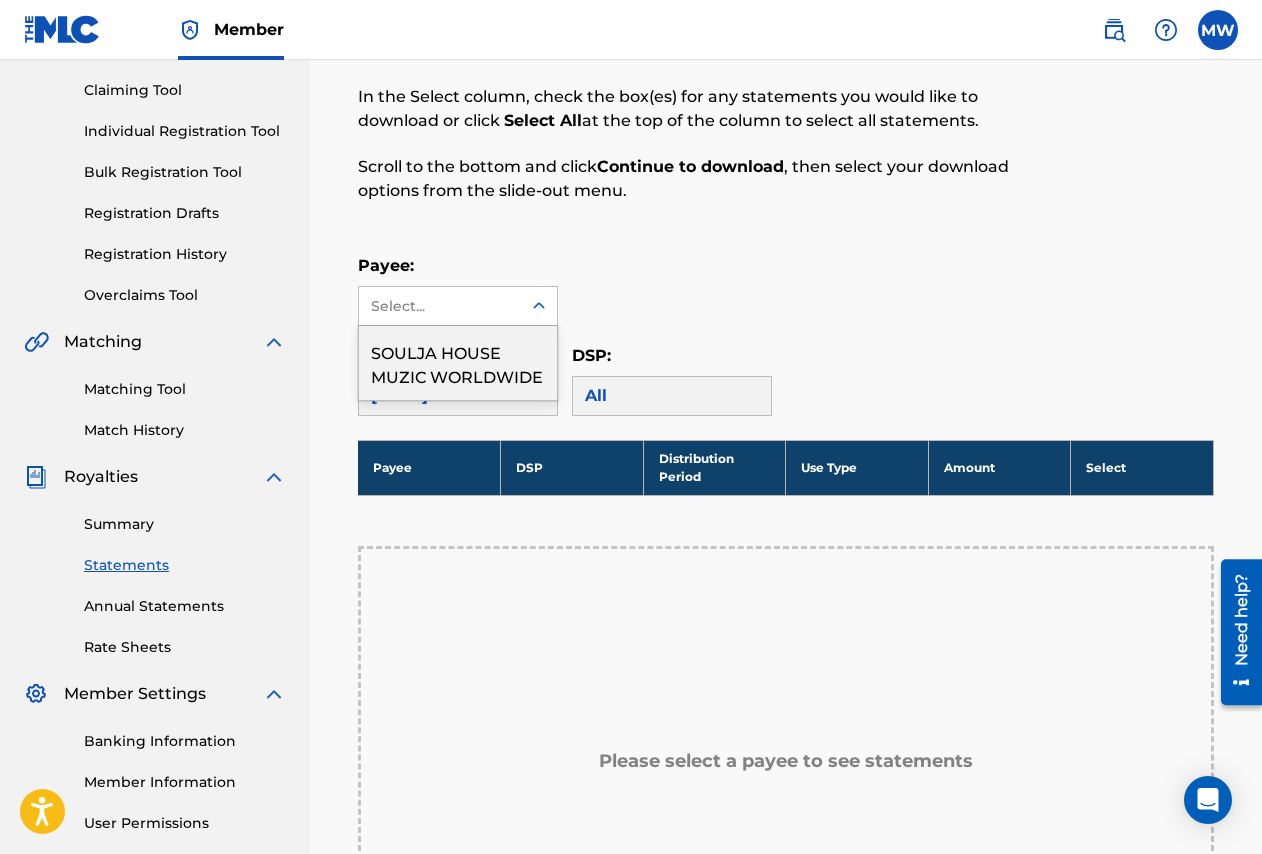 click on "SOULJA HOUSE MUZIC WORLDWIDE" at bounding box center [458, 363] 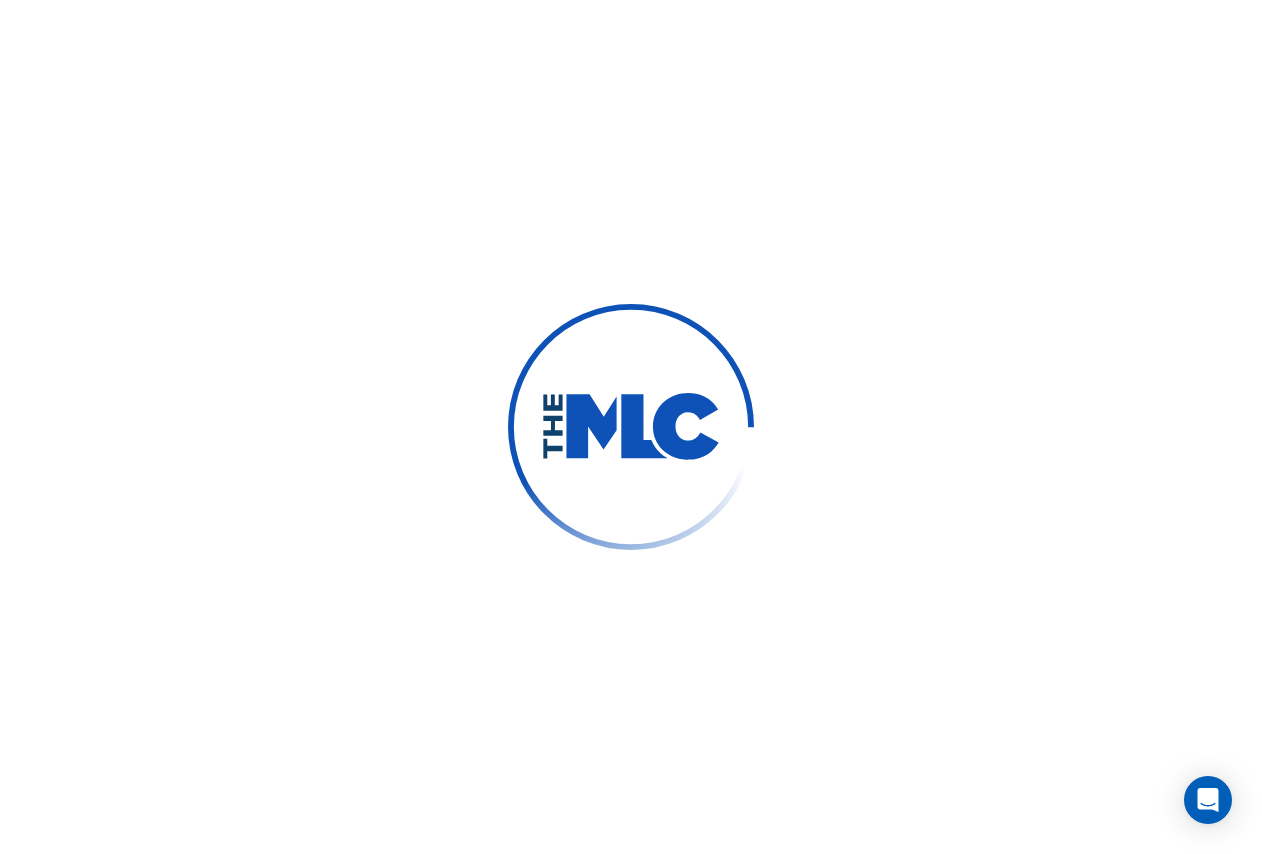 scroll, scrollTop: 0, scrollLeft: 0, axis: both 